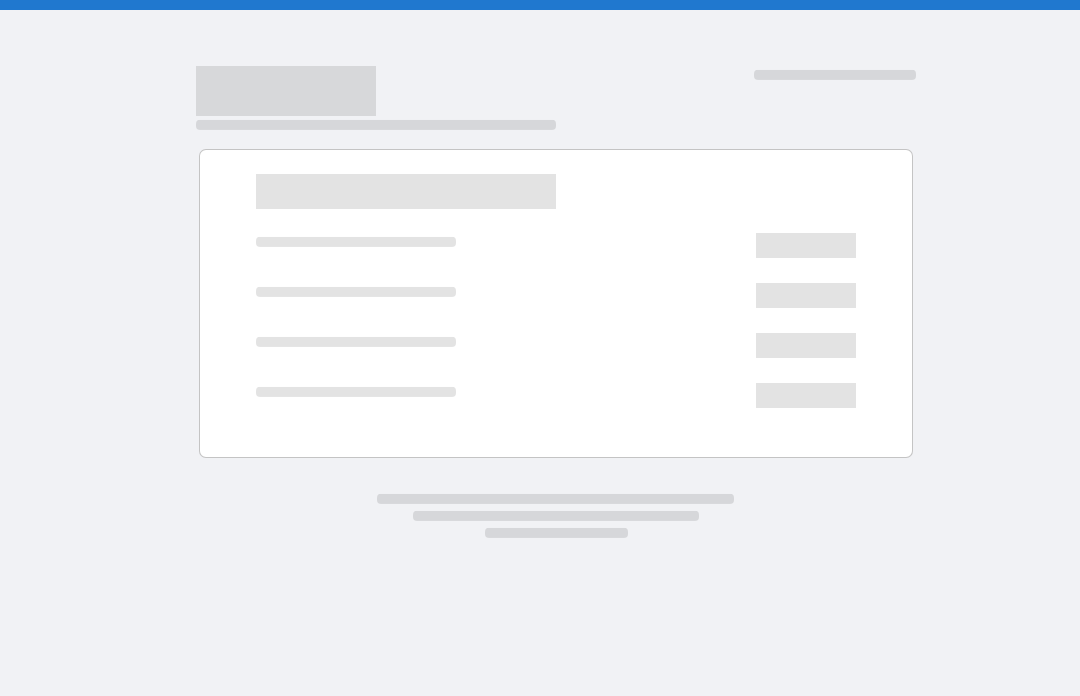 scroll, scrollTop: 0, scrollLeft: 0, axis: both 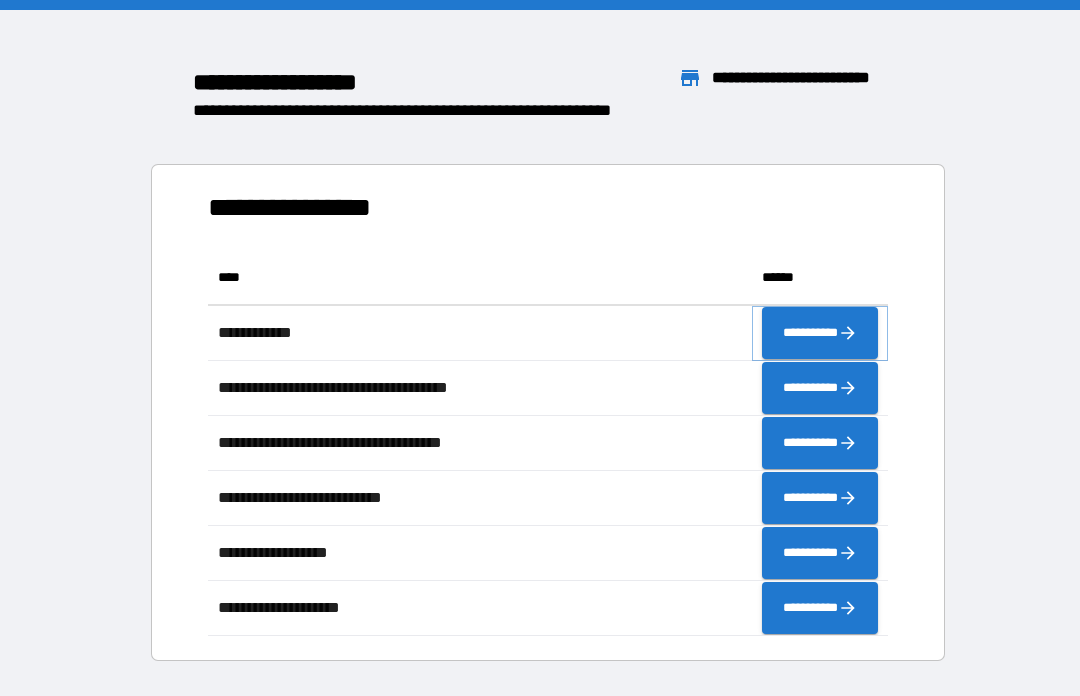 click on "**********" at bounding box center [820, 333] 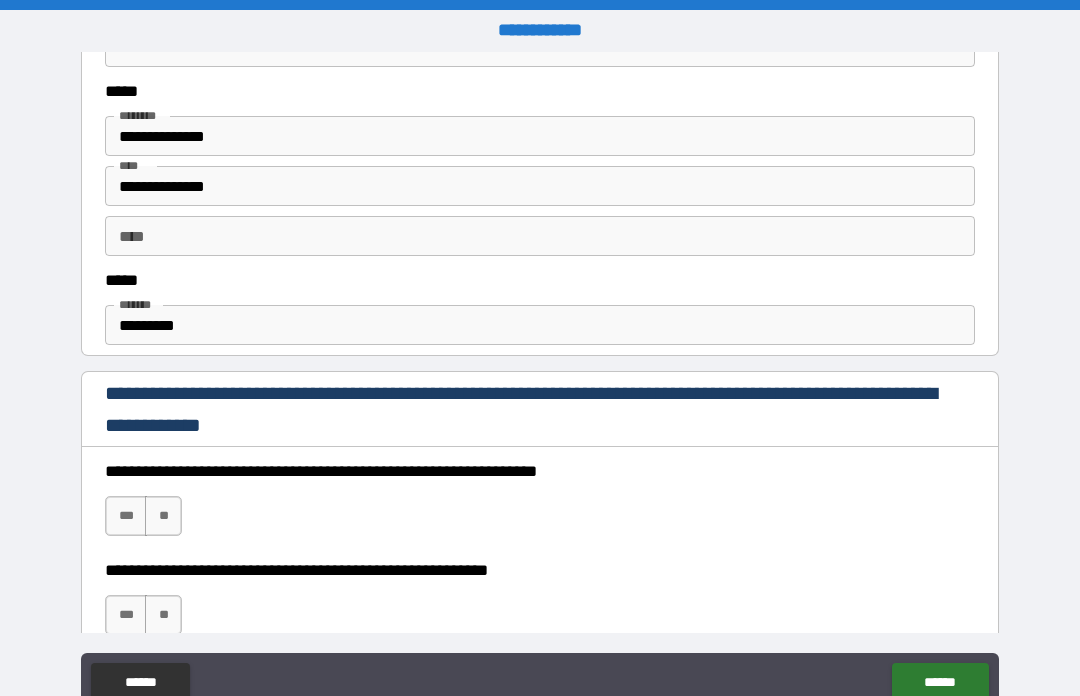 scroll, scrollTop: 1072, scrollLeft: 0, axis: vertical 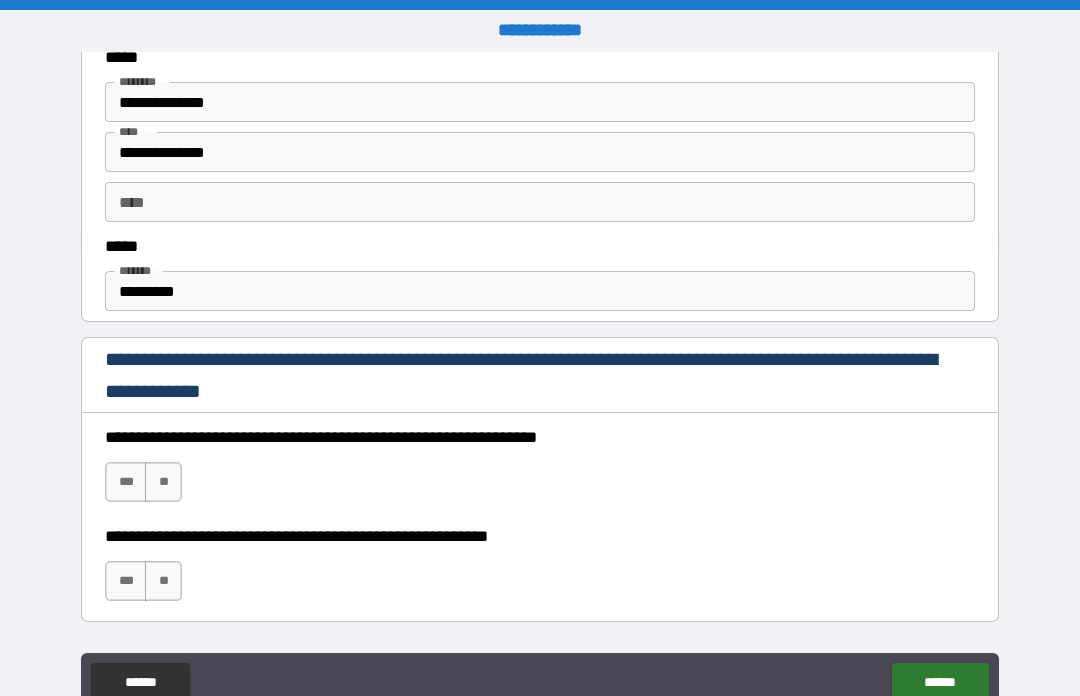 click on "***" at bounding box center [126, 482] 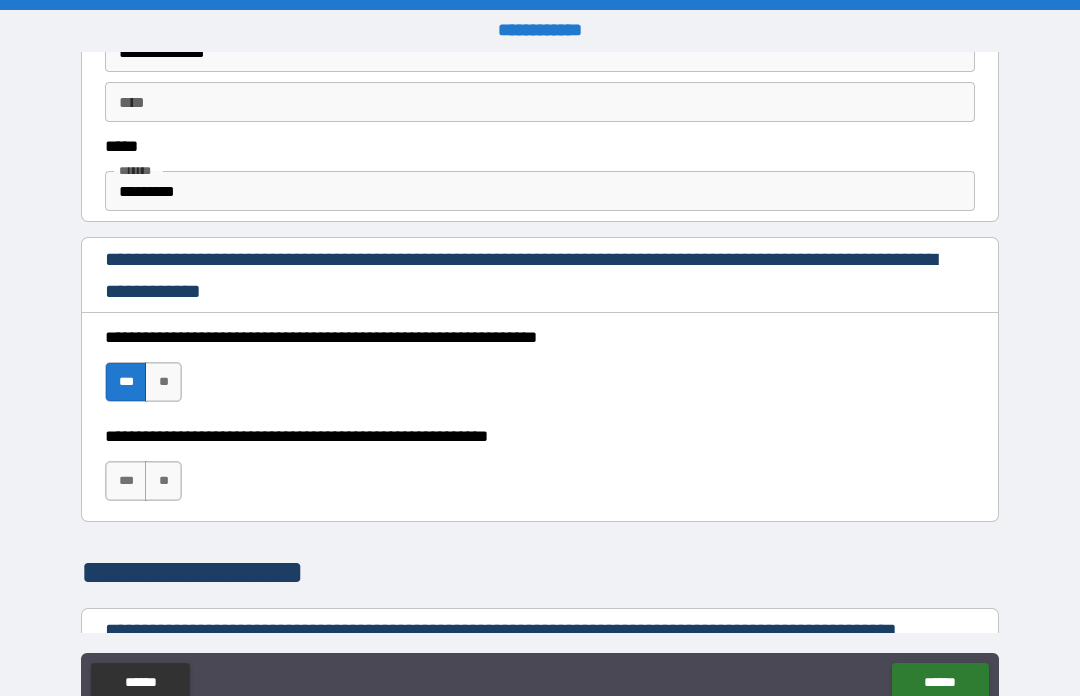 scroll, scrollTop: 1184, scrollLeft: 0, axis: vertical 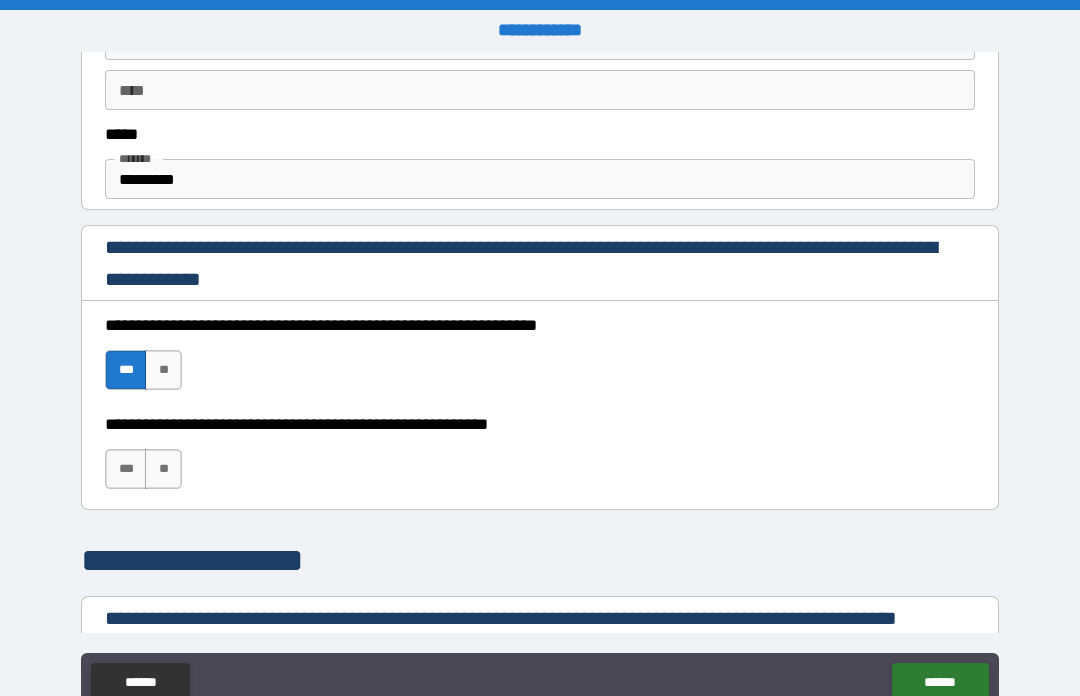 click on "**" at bounding box center [163, 469] 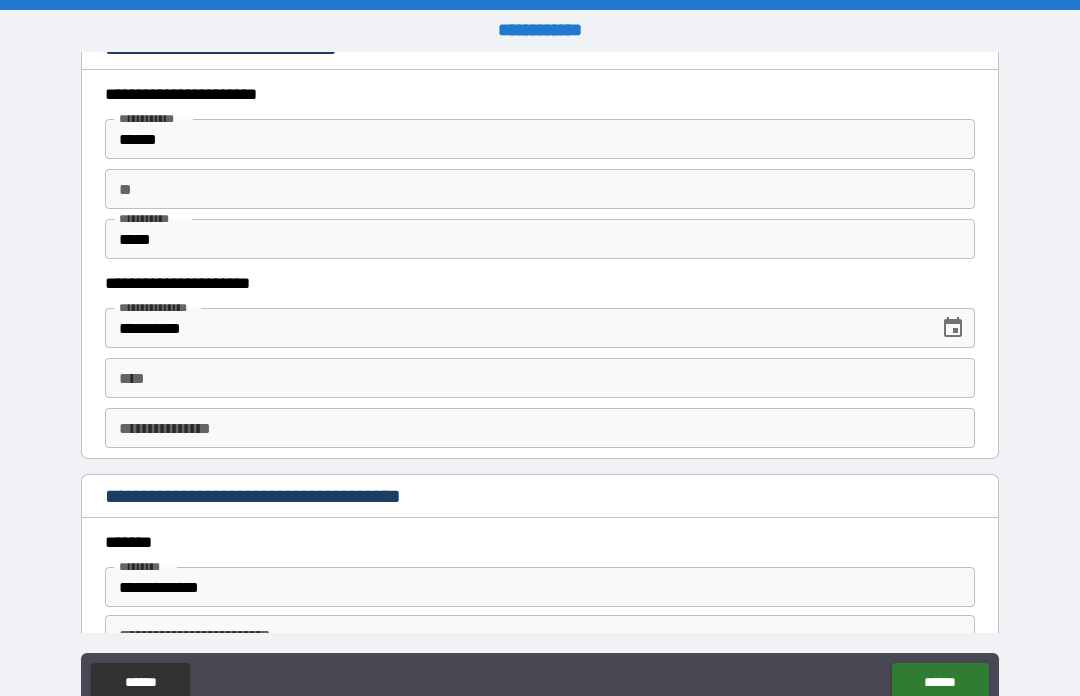 scroll, scrollTop: 1936, scrollLeft: 0, axis: vertical 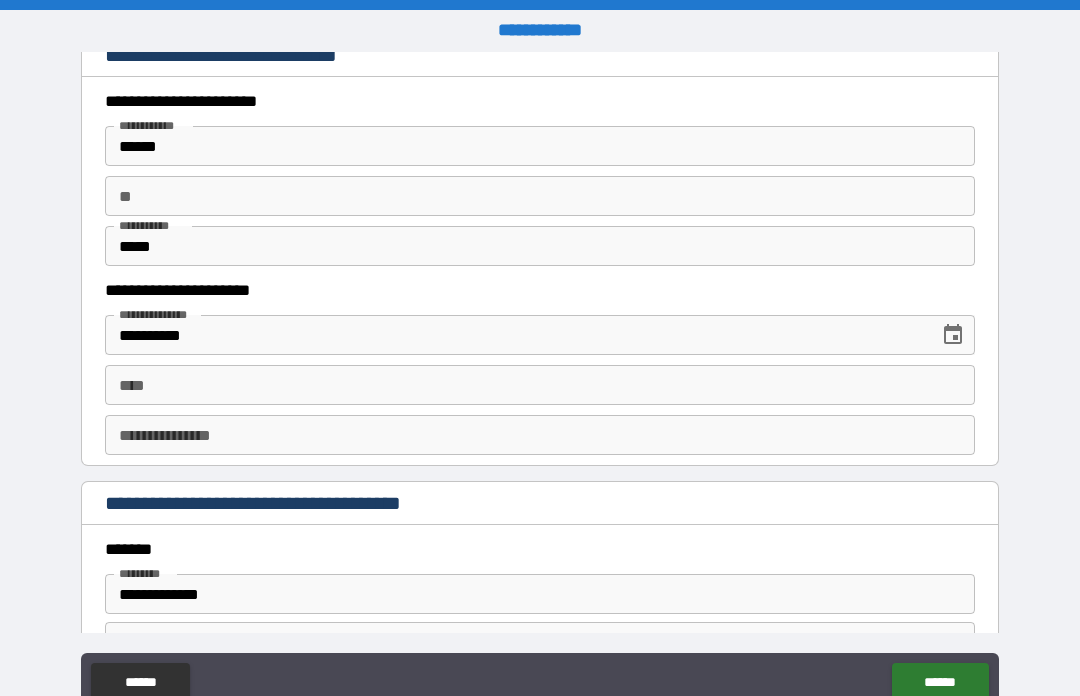 click on "******" at bounding box center (540, 146) 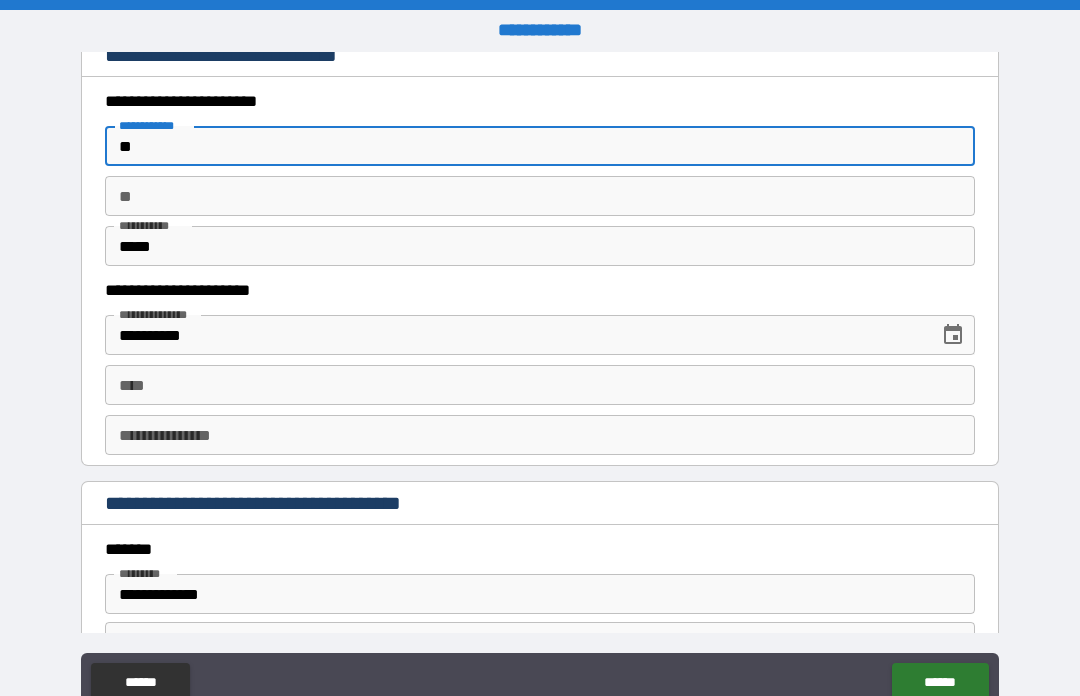 type on "*" 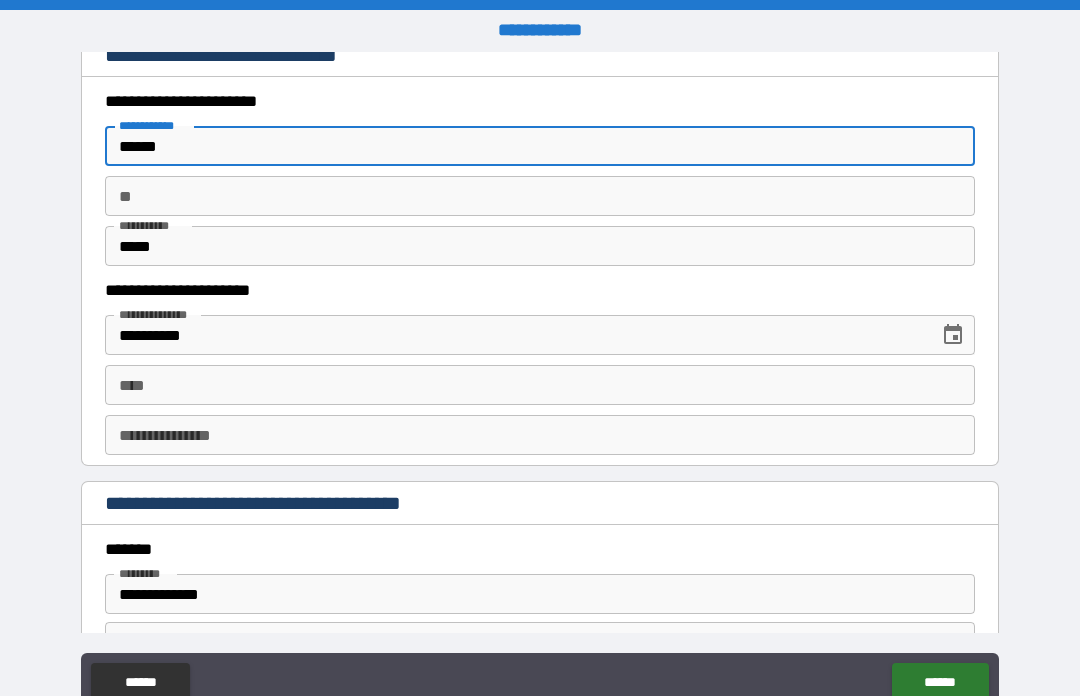 type on "******" 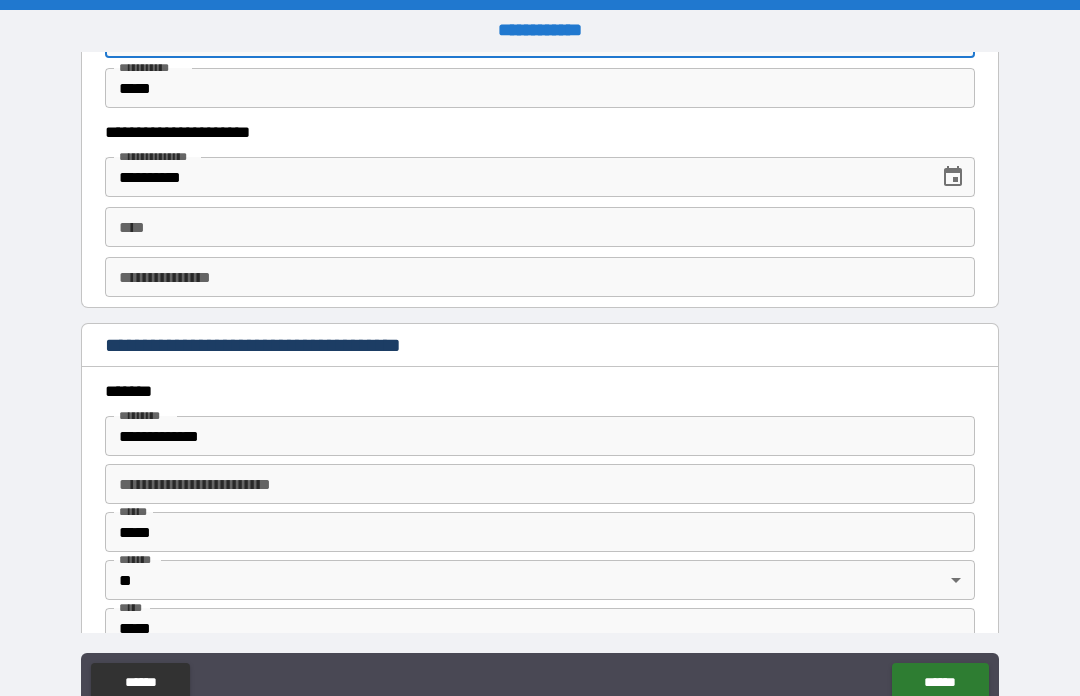 scroll, scrollTop: 2102, scrollLeft: 0, axis: vertical 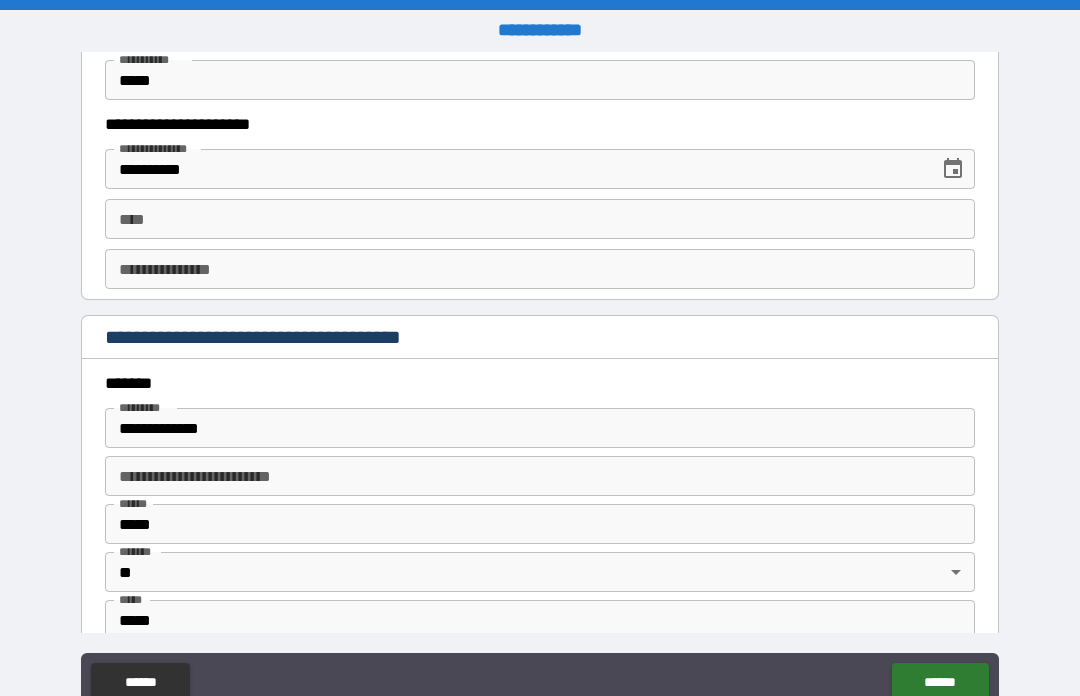 click on "**********" at bounding box center (515, 169) 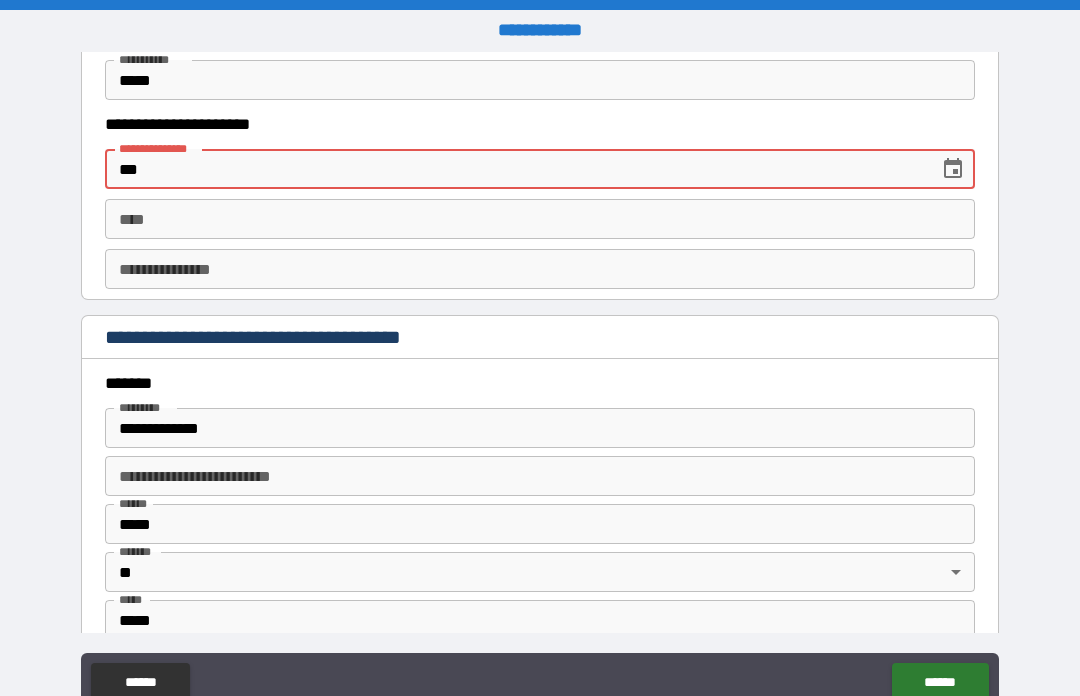 type on "*" 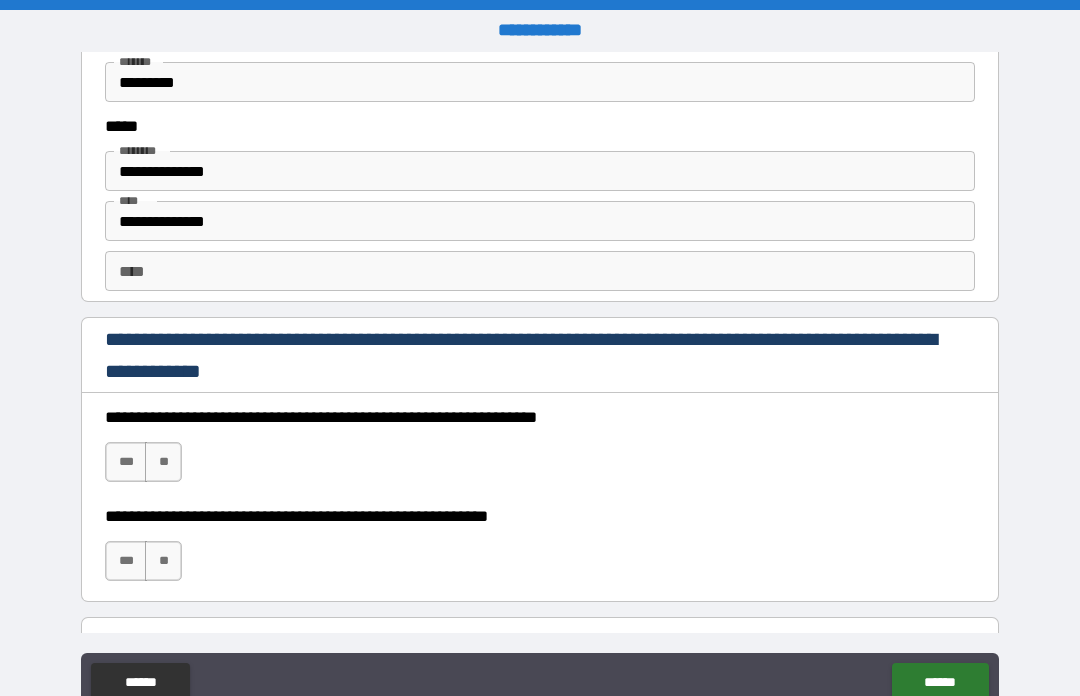 scroll, scrollTop: 2726, scrollLeft: 0, axis: vertical 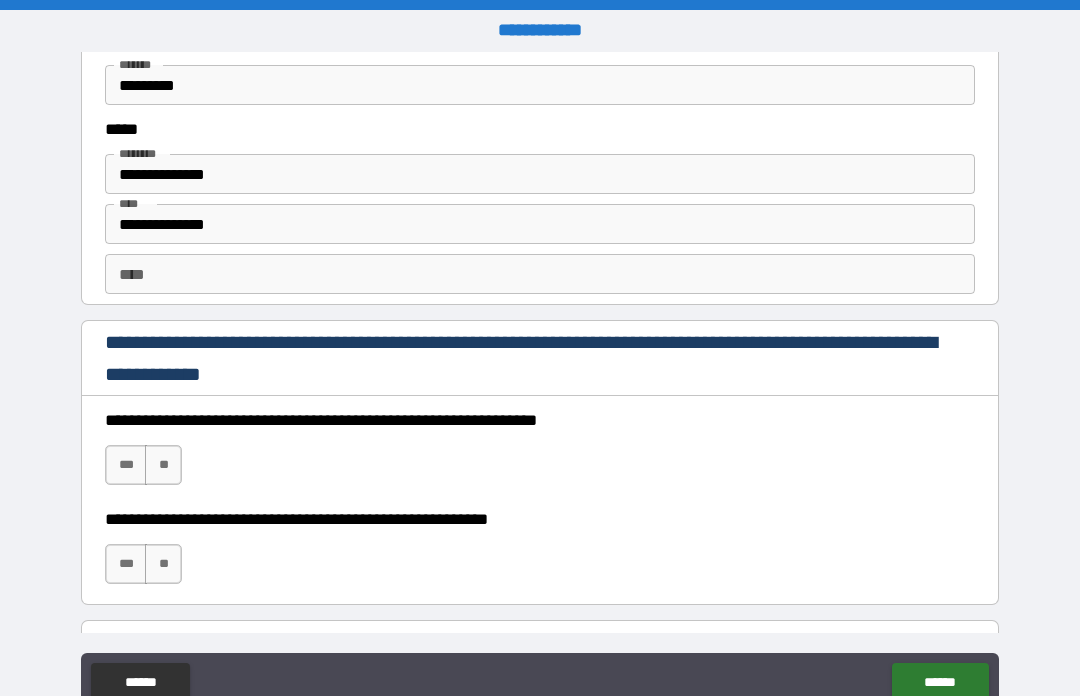 type on "**********" 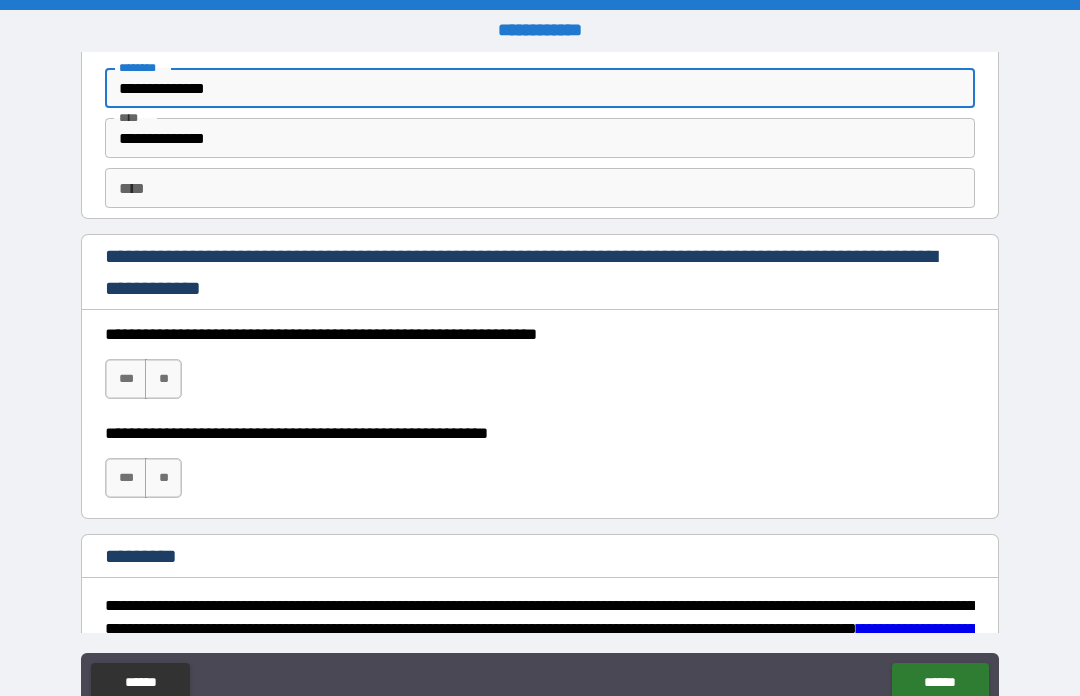 scroll, scrollTop: 2817, scrollLeft: 0, axis: vertical 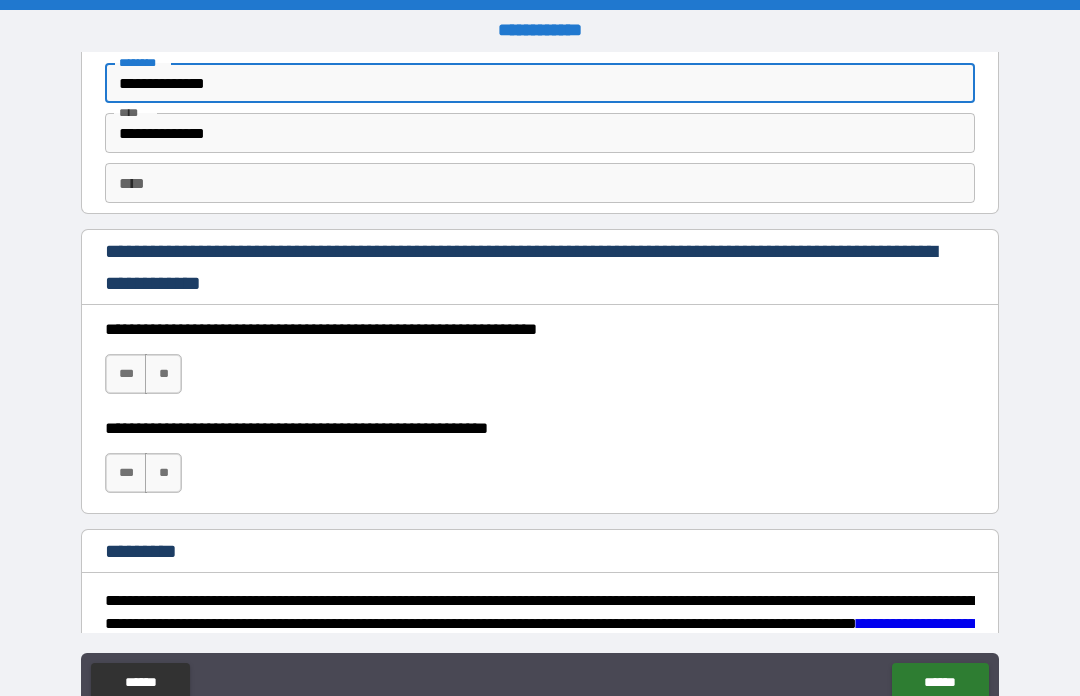 type on "**********" 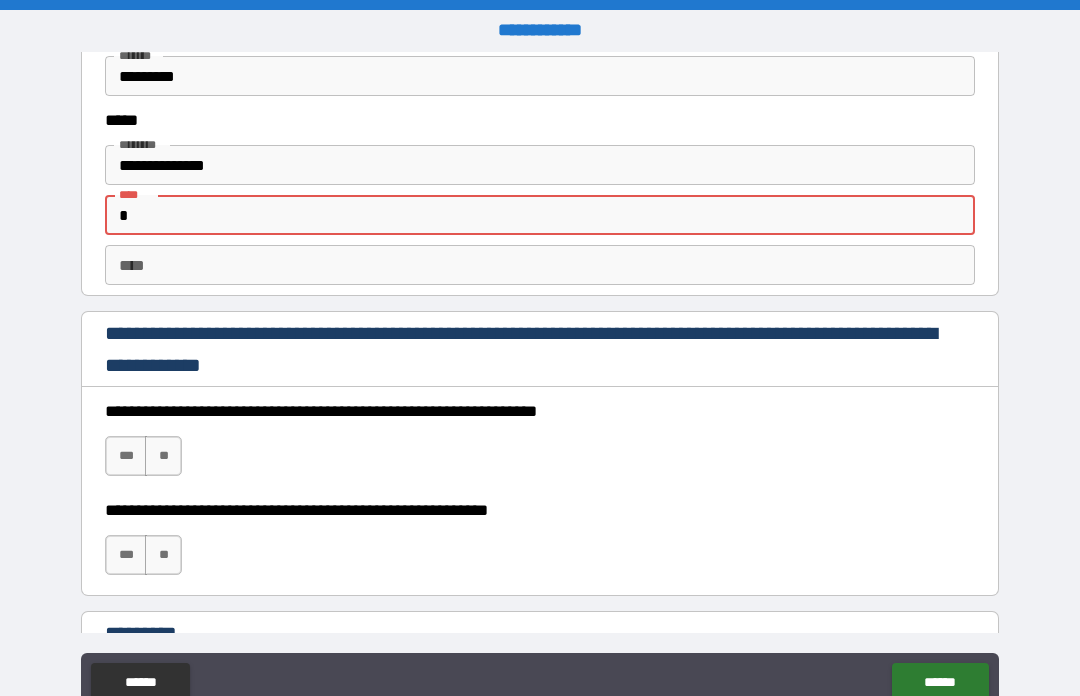 scroll, scrollTop: 2731, scrollLeft: 0, axis: vertical 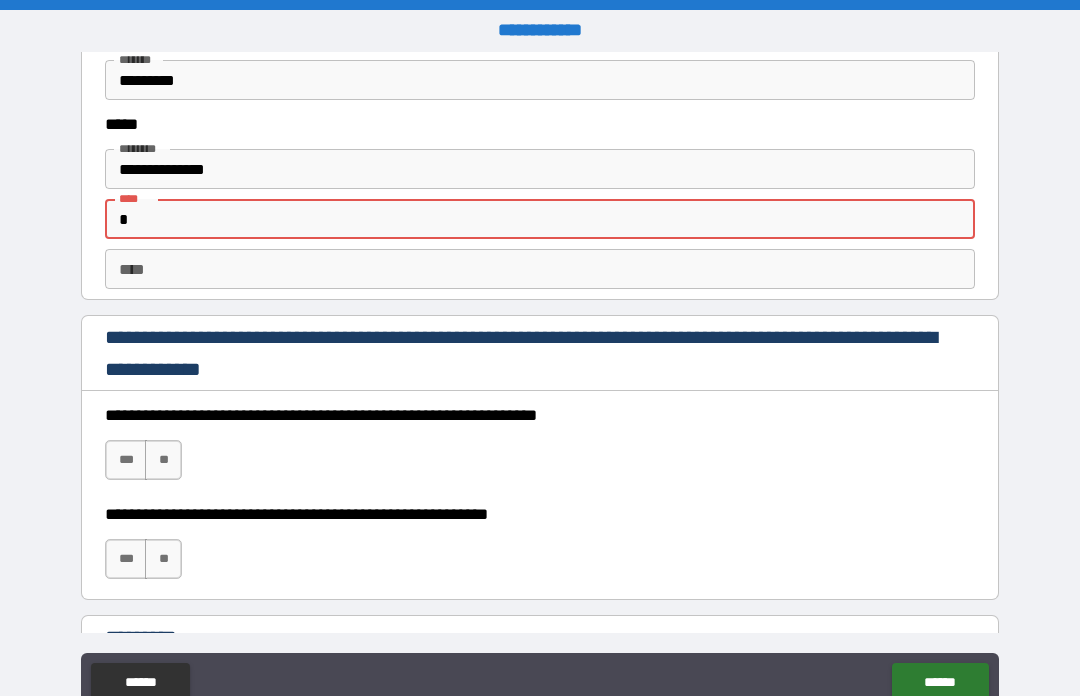 type on "*" 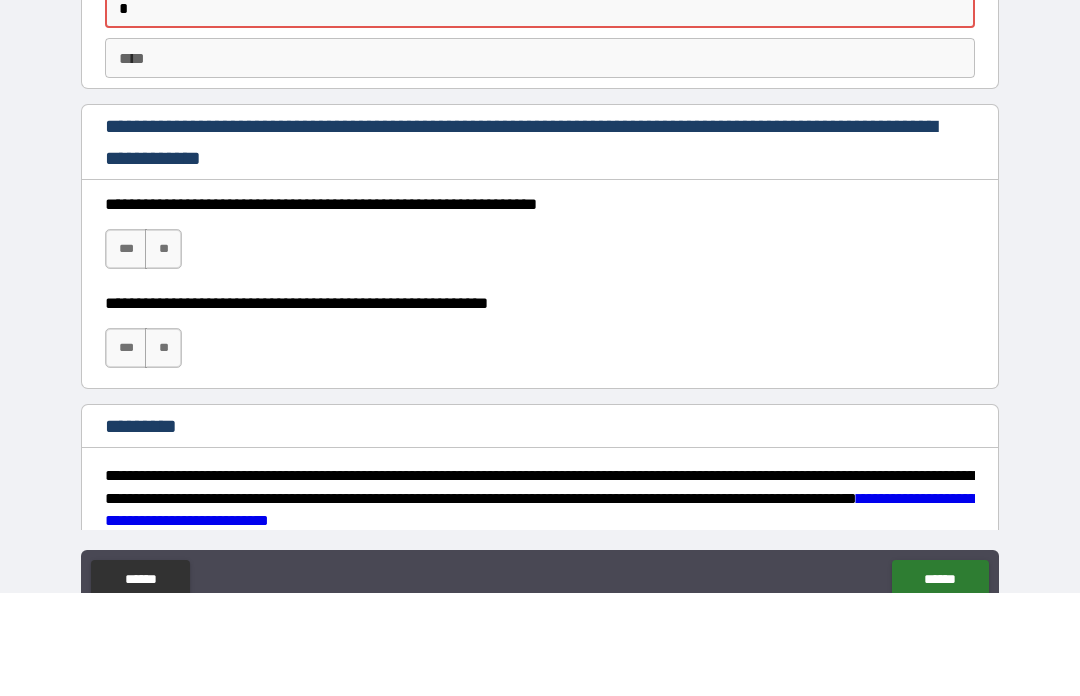 scroll, scrollTop: 2837, scrollLeft: 0, axis: vertical 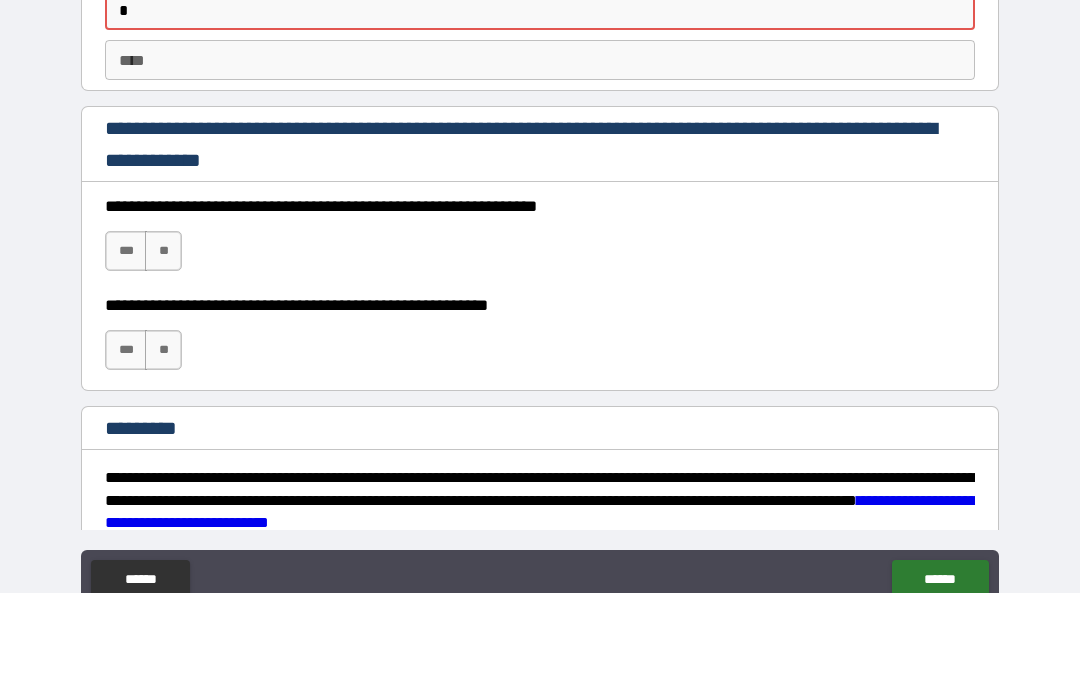 click on "**" at bounding box center (163, 354) 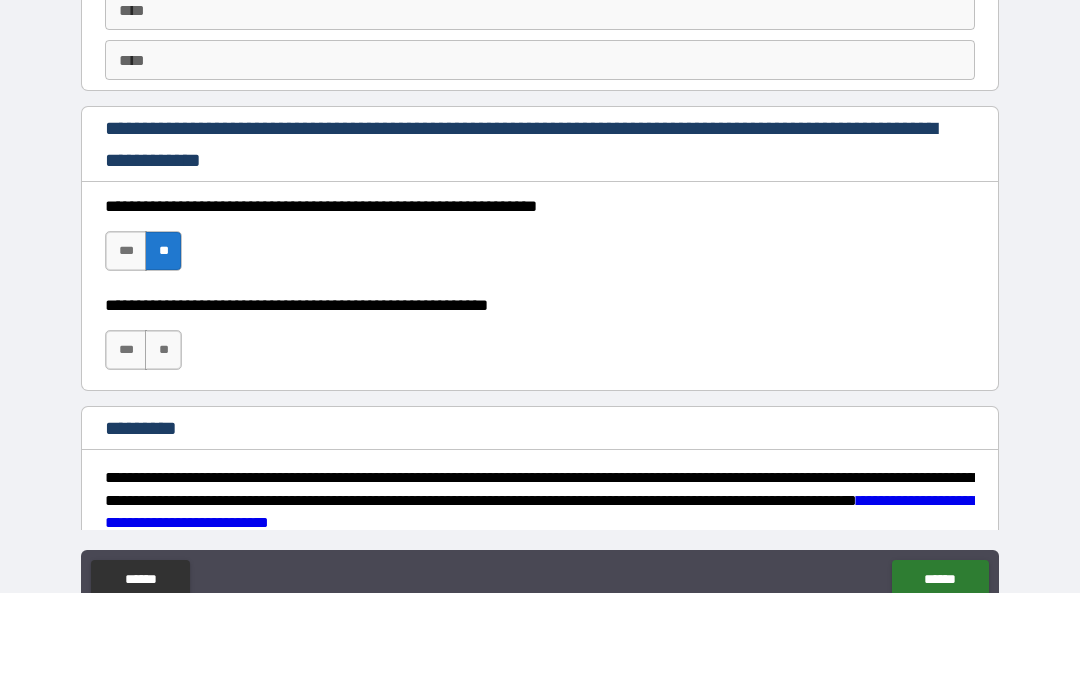 scroll, scrollTop: 69, scrollLeft: 0, axis: vertical 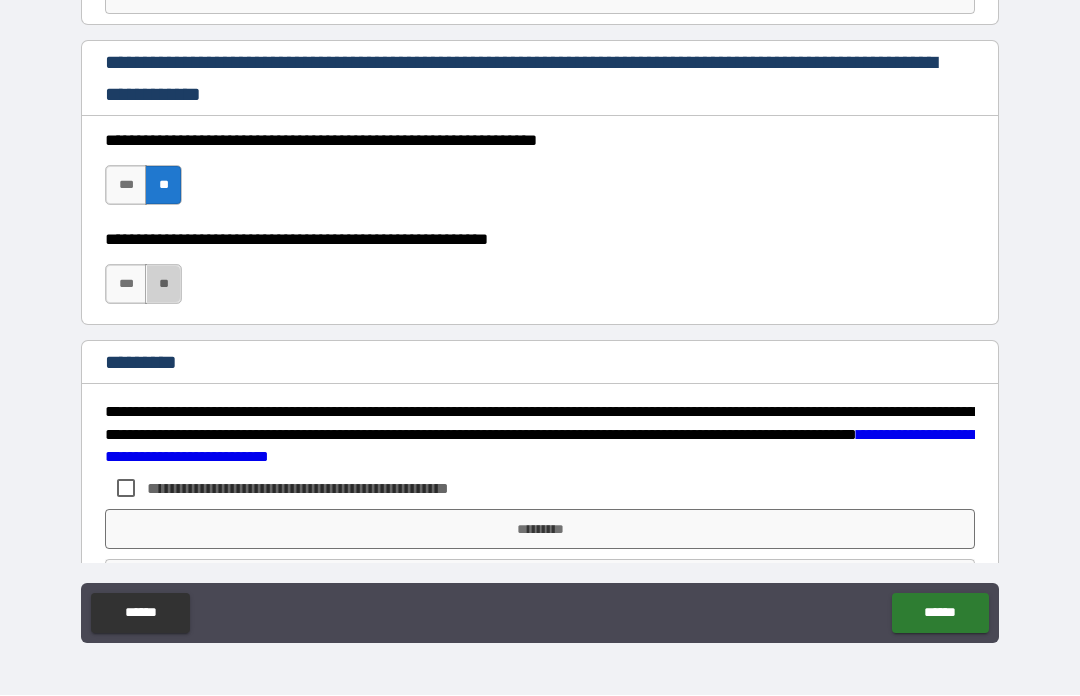 click on "**" at bounding box center [163, 285] 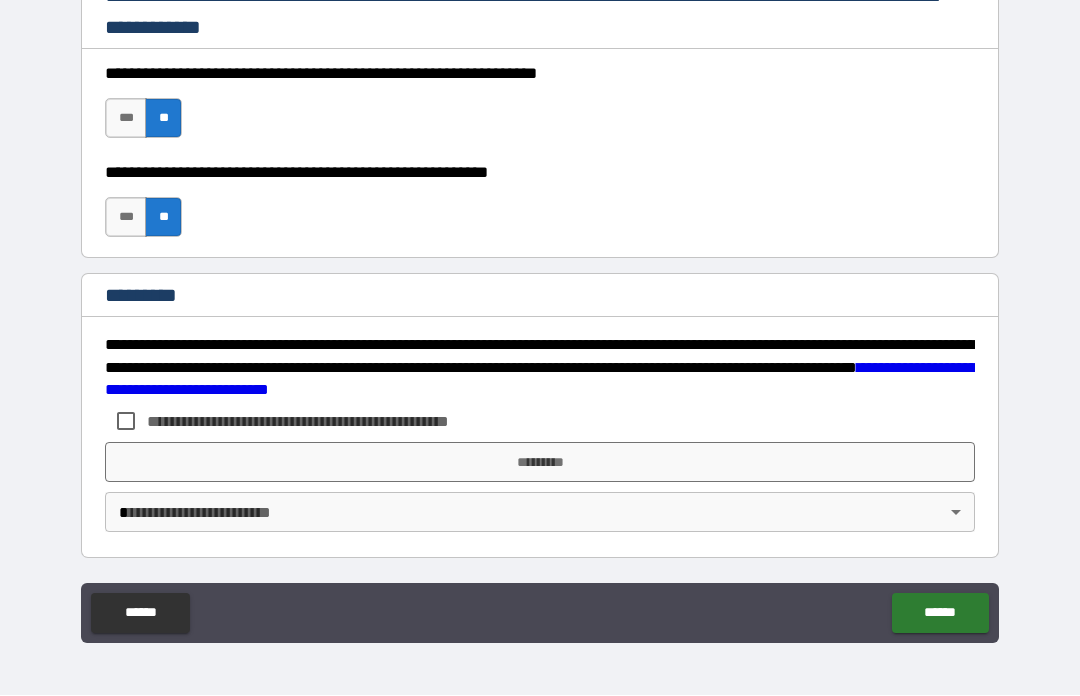 scroll, scrollTop: 3003, scrollLeft: 0, axis: vertical 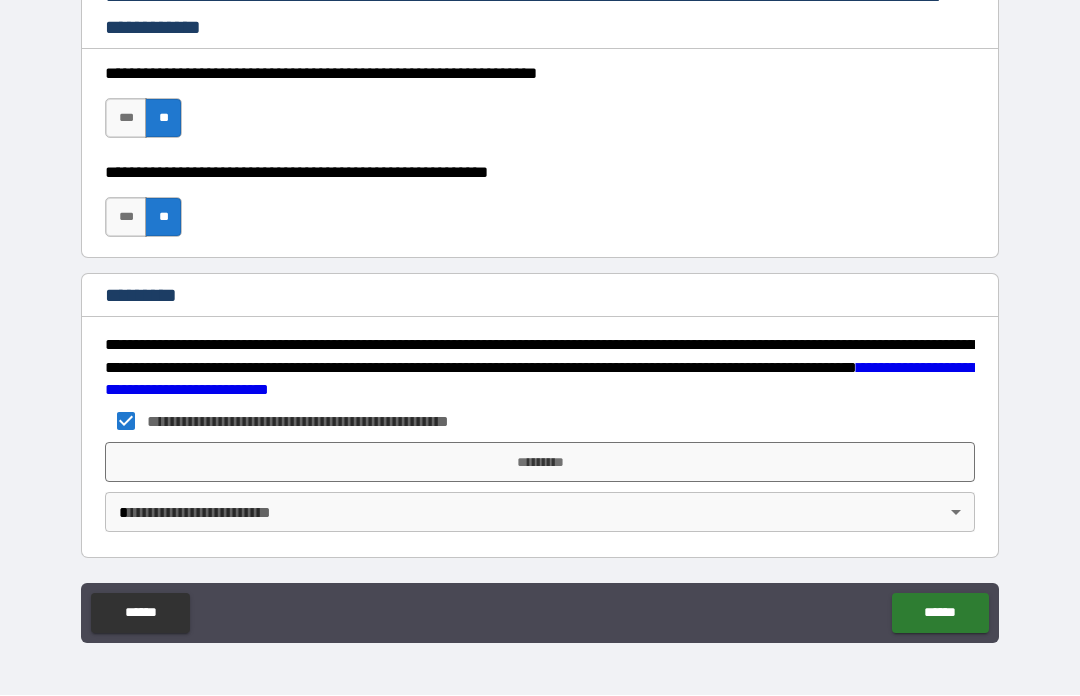 click on "*********" at bounding box center (540, 463) 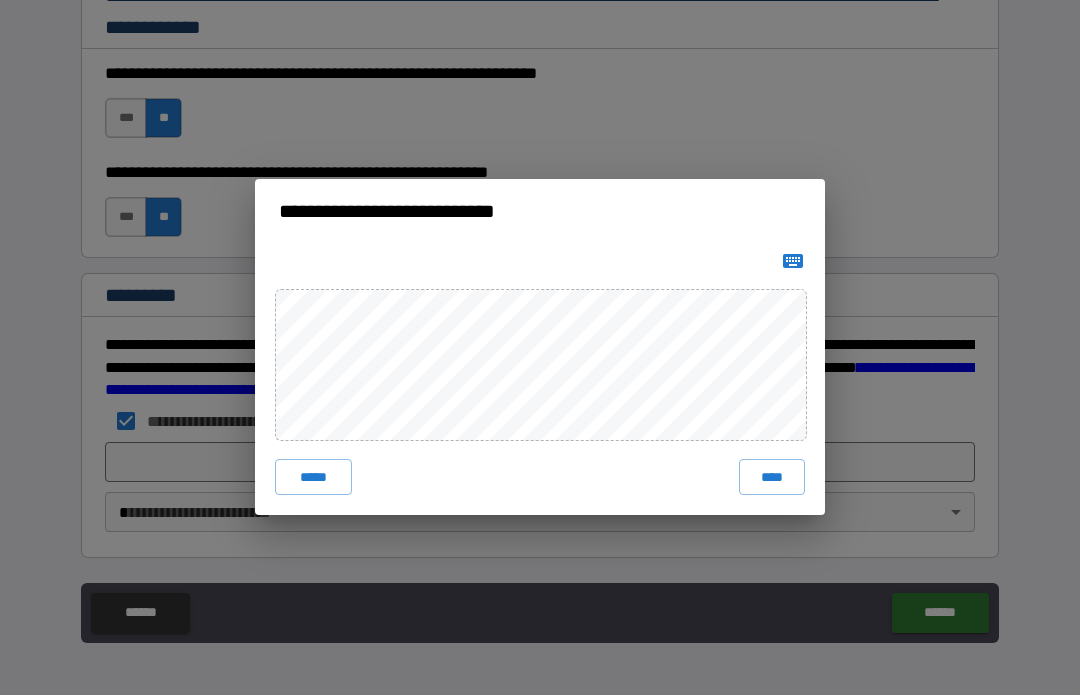 click on "****" at bounding box center [772, 478] 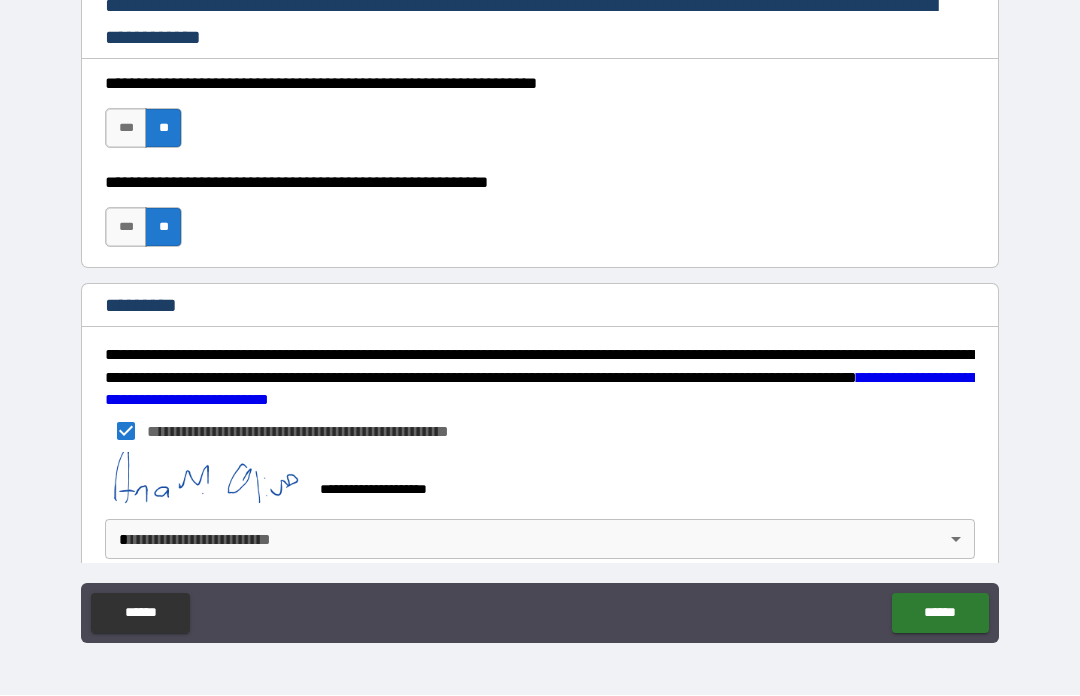 click on "**********" at bounding box center (540, 313) 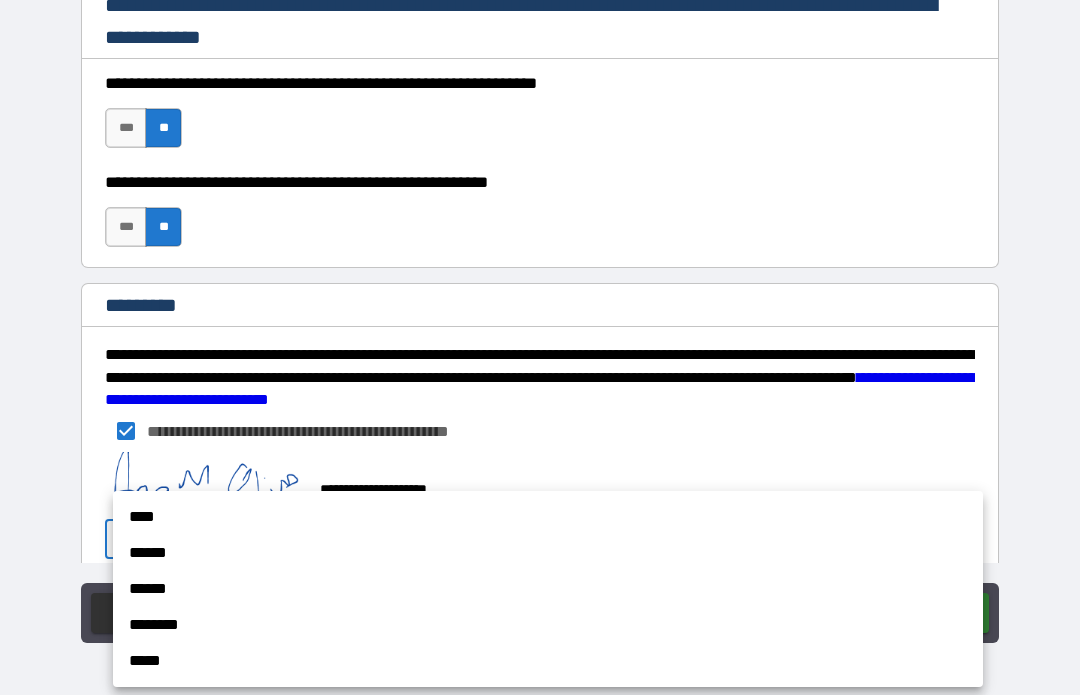 click on "******" at bounding box center (548, 554) 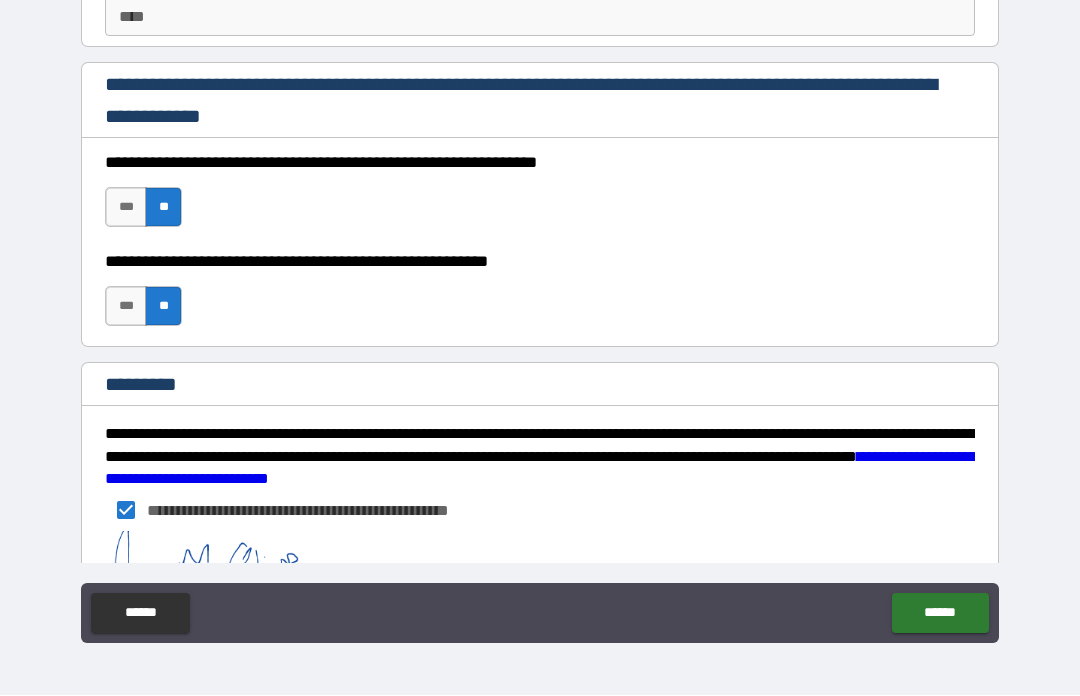 scroll, scrollTop: 0, scrollLeft: 0, axis: both 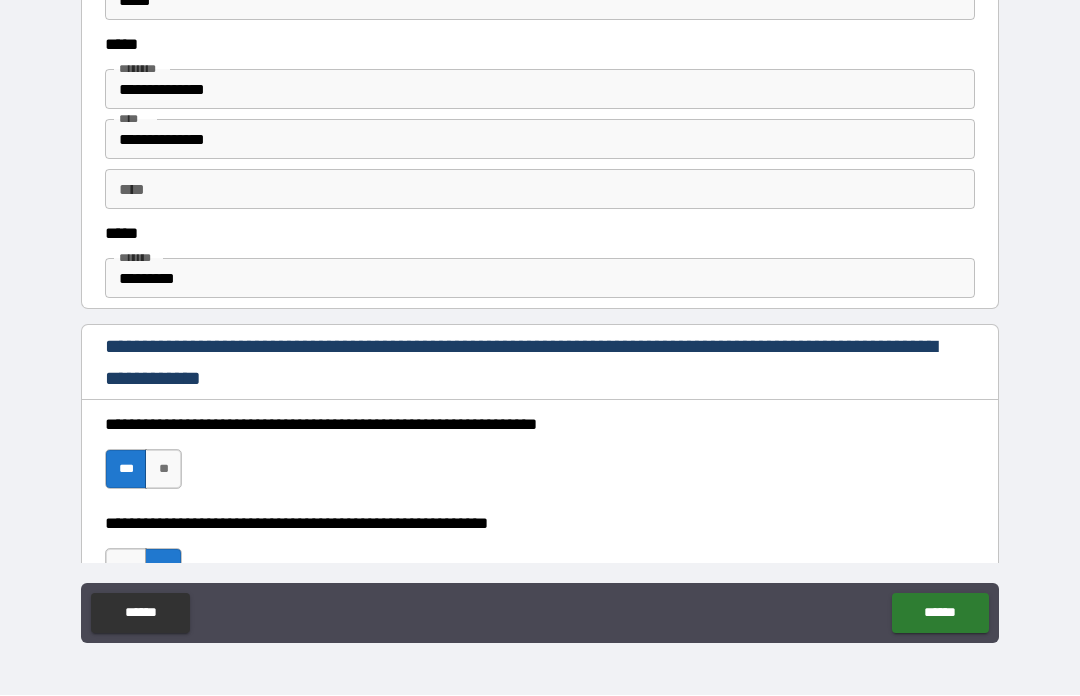 click on "******" at bounding box center [940, 614] 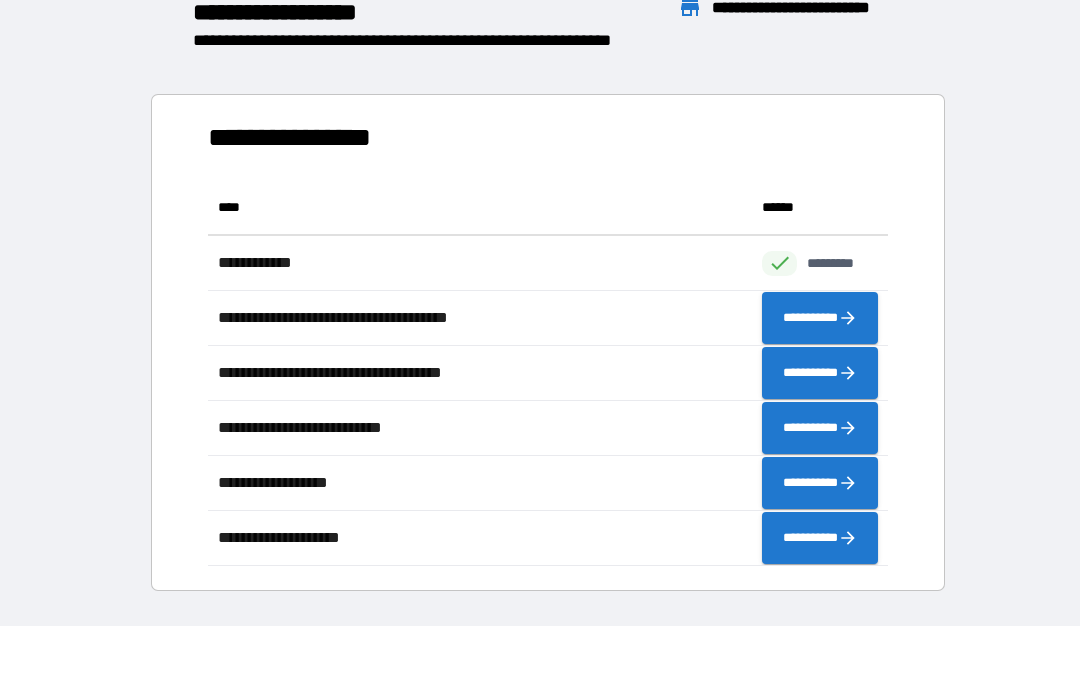 scroll, scrollTop: 386, scrollLeft: 680, axis: both 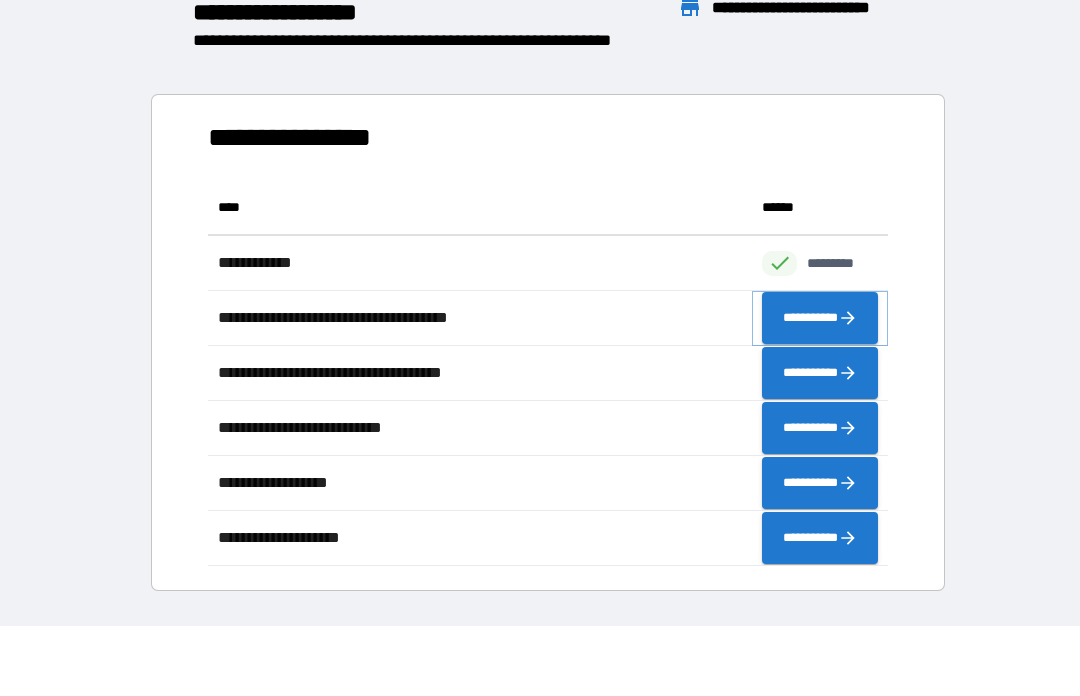 click on "**********" at bounding box center [820, 319] 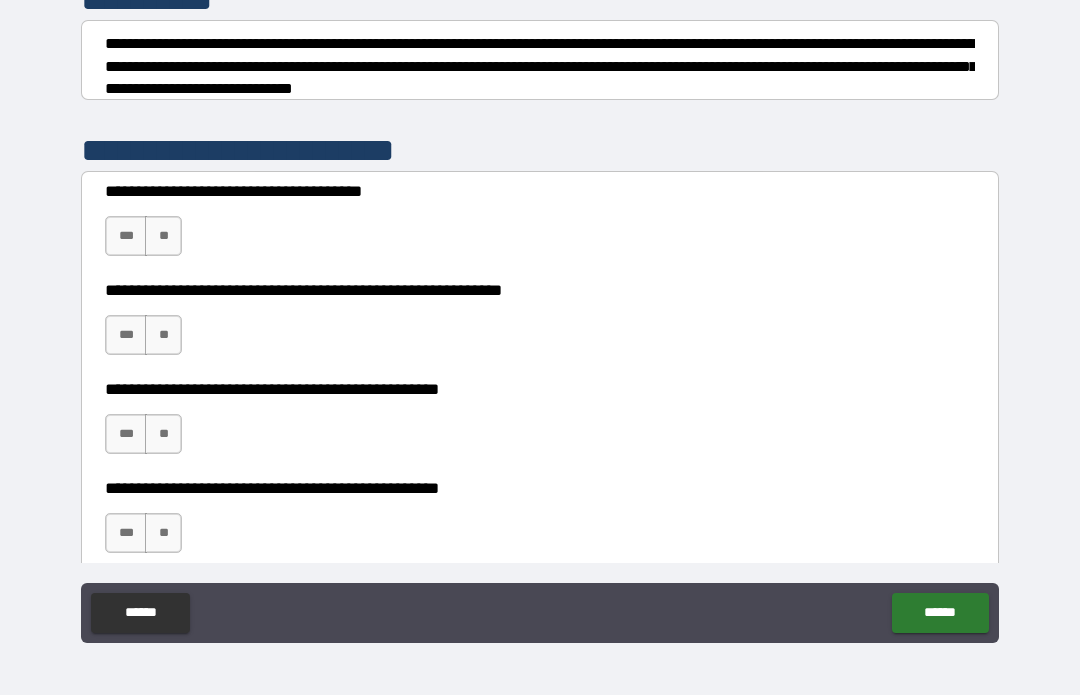 scroll, scrollTop: 279, scrollLeft: 0, axis: vertical 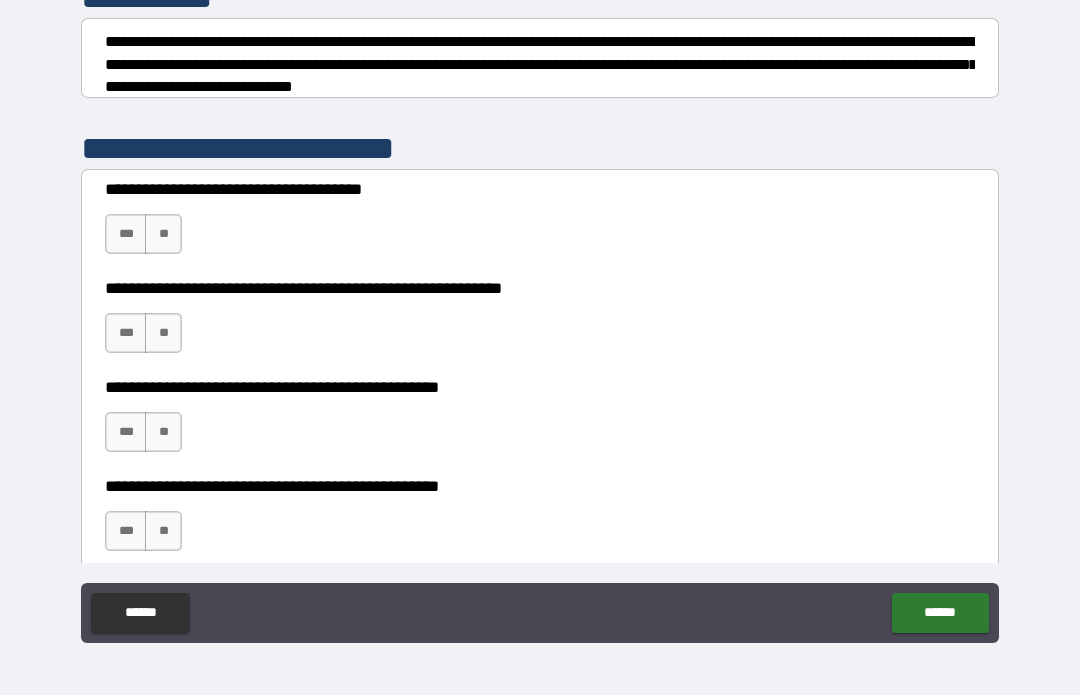 click on "**" at bounding box center [163, 235] 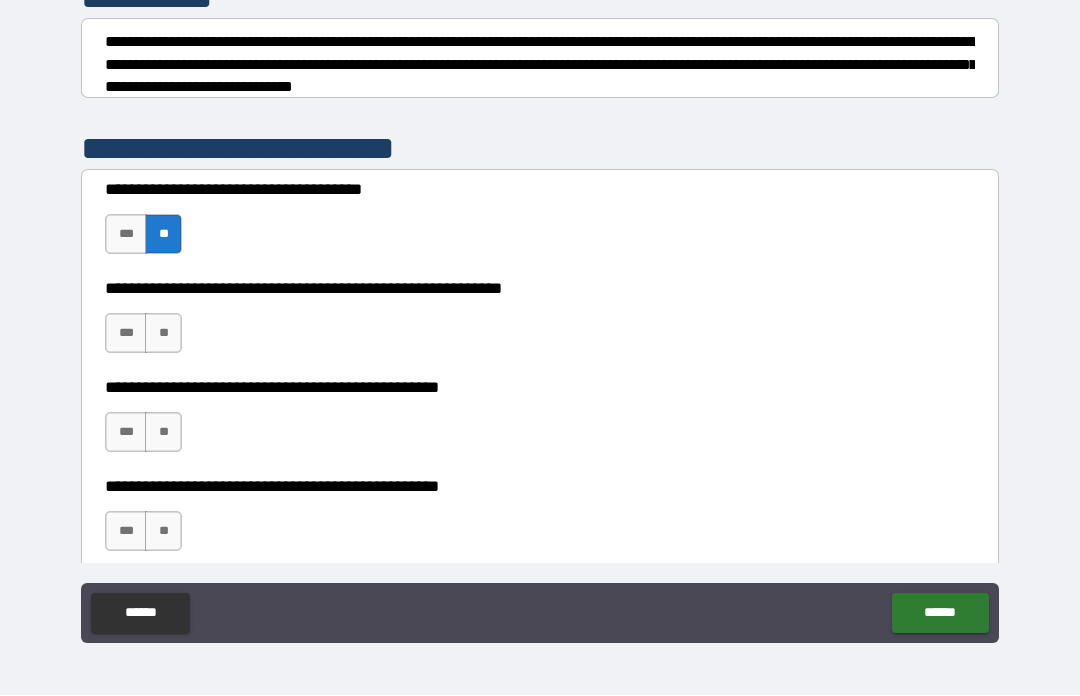 click on "**" at bounding box center [163, 334] 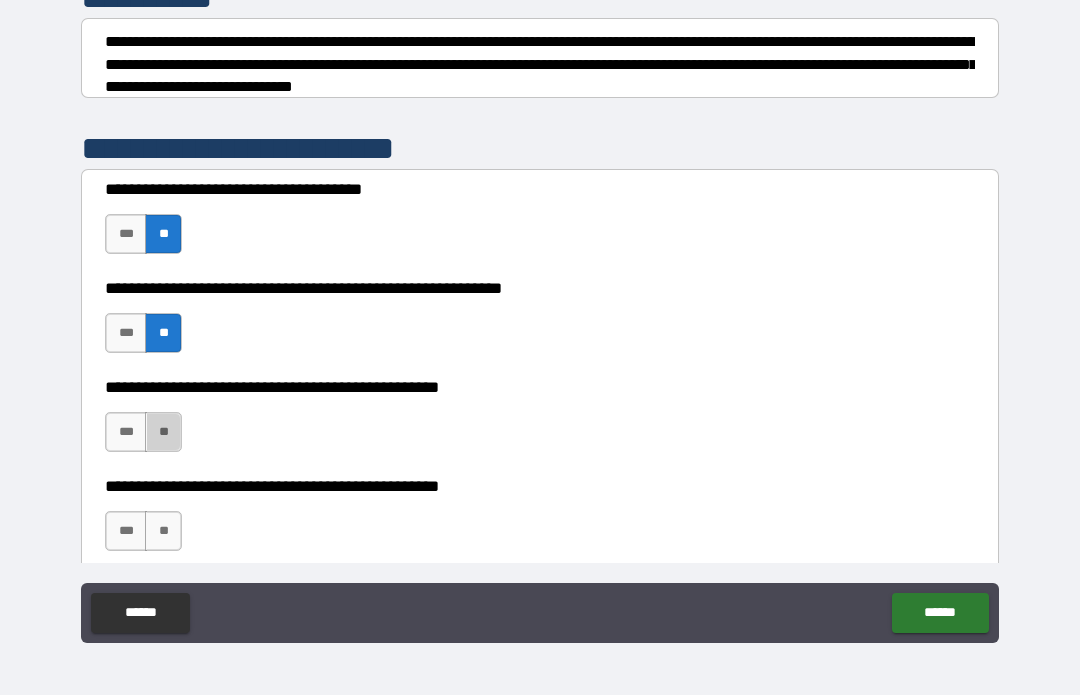 click on "**" at bounding box center [163, 433] 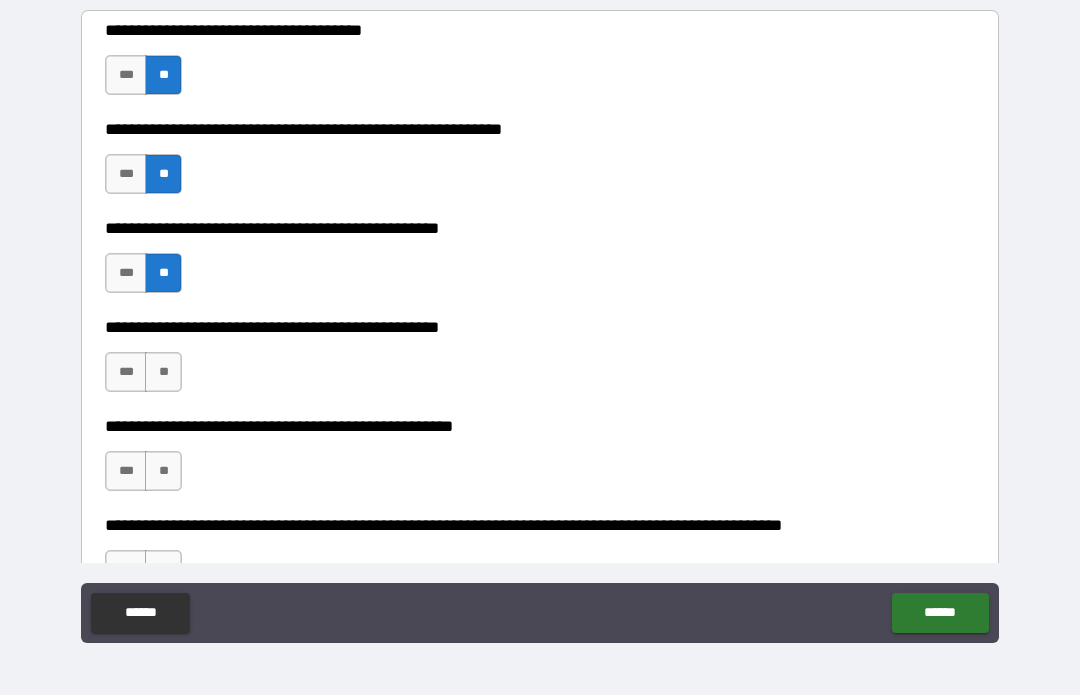 scroll, scrollTop: 455, scrollLeft: 0, axis: vertical 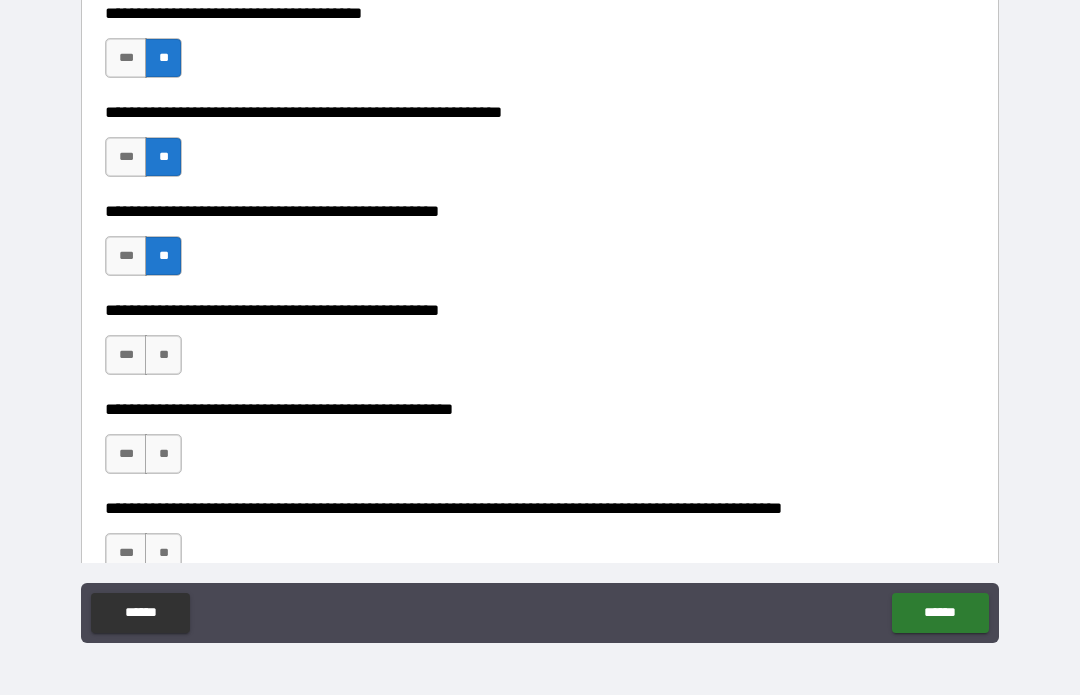 click on "**" at bounding box center [163, 356] 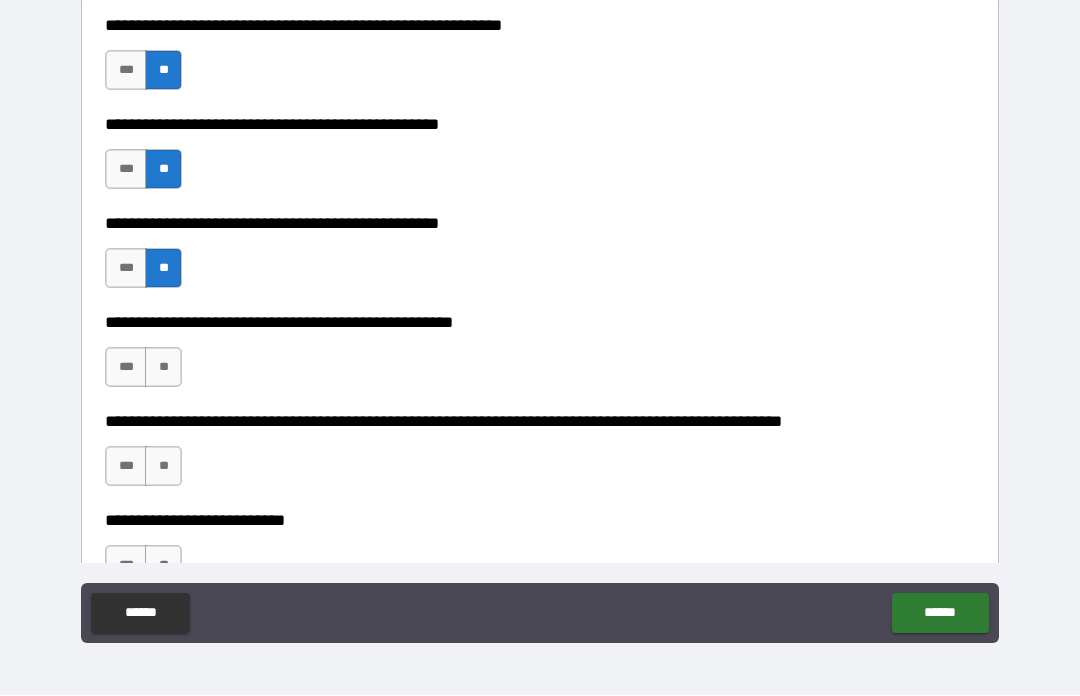 scroll, scrollTop: 543, scrollLeft: 0, axis: vertical 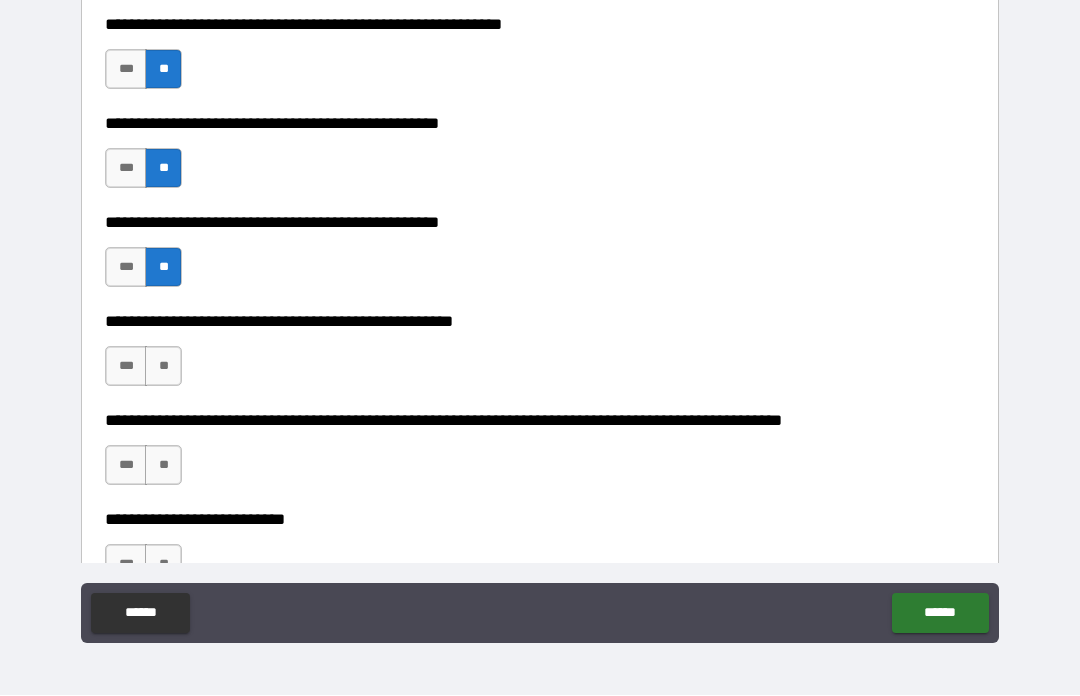 click on "**" at bounding box center (163, 367) 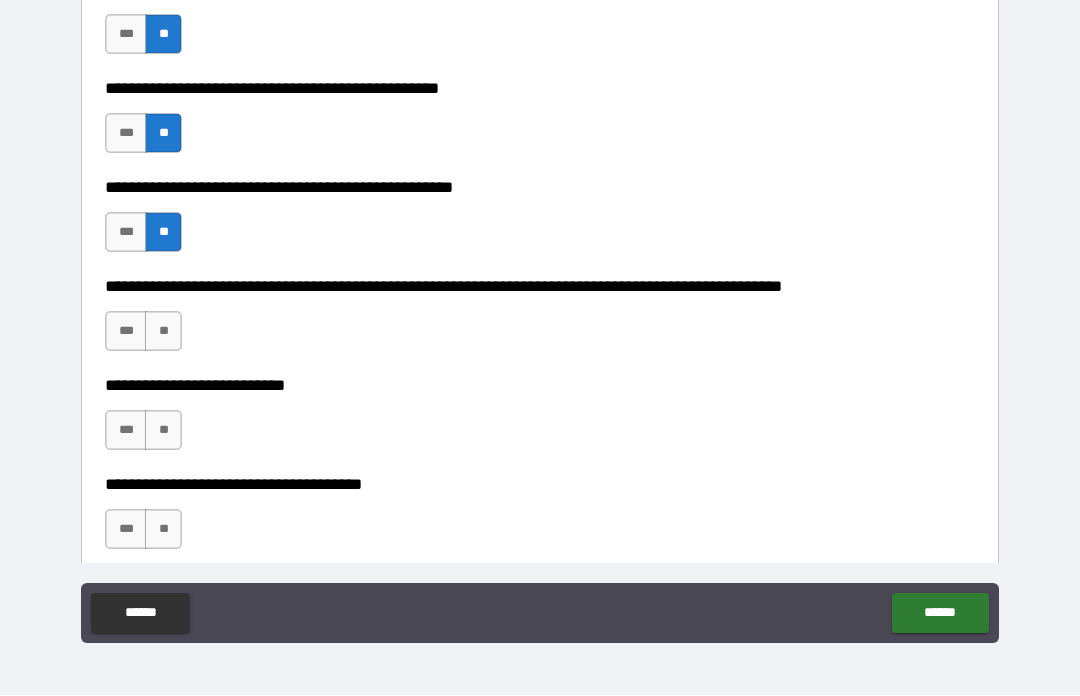 scroll, scrollTop: 704, scrollLeft: 0, axis: vertical 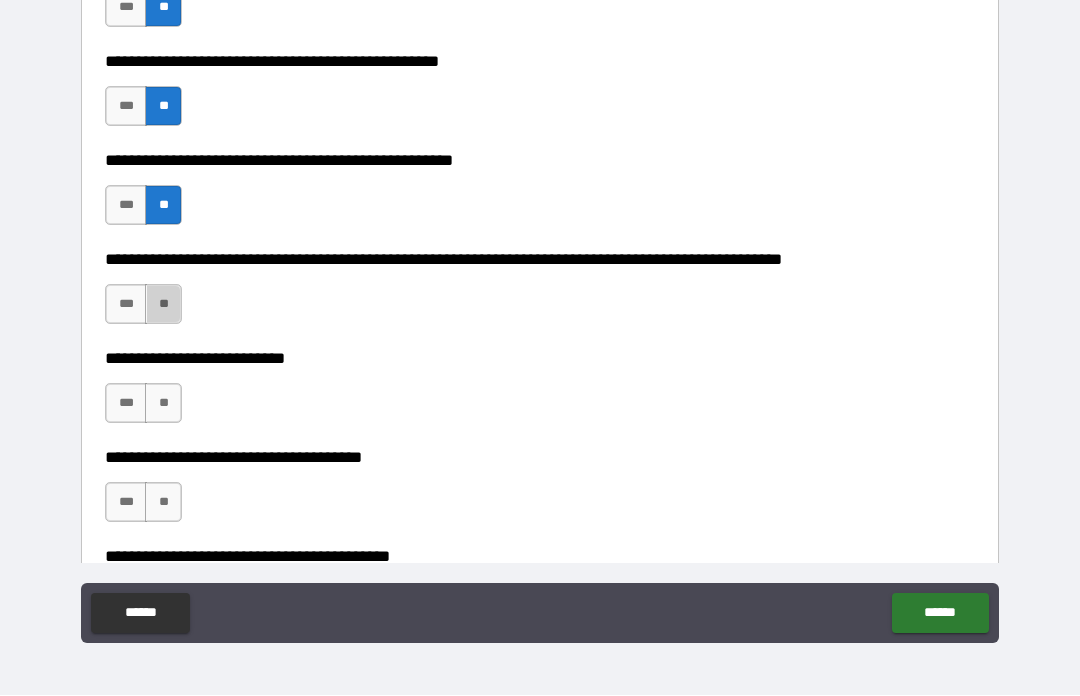 click on "**" at bounding box center (163, 305) 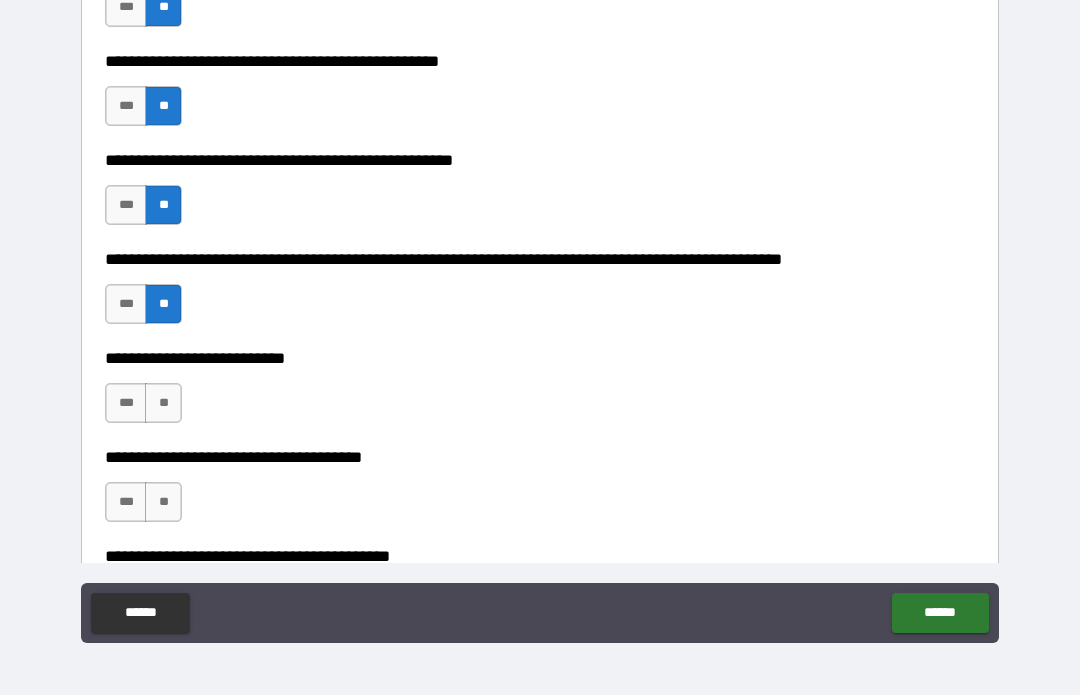 click on "**" at bounding box center [163, 404] 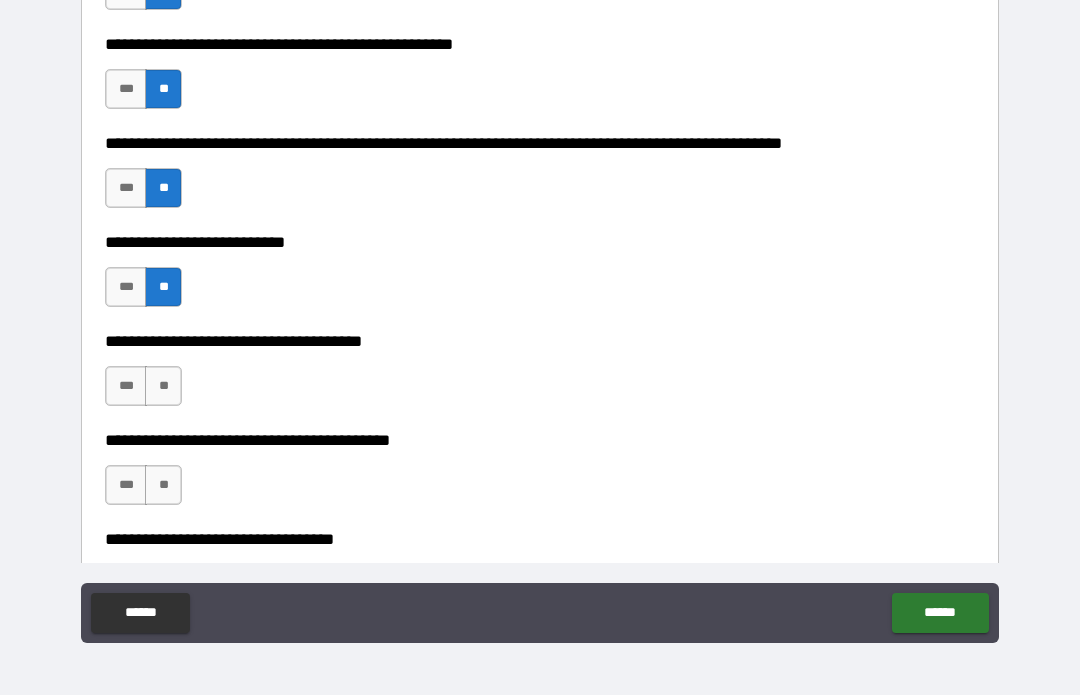 scroll, scrollTop: 849, scrollLeft: 0, axis: vertical 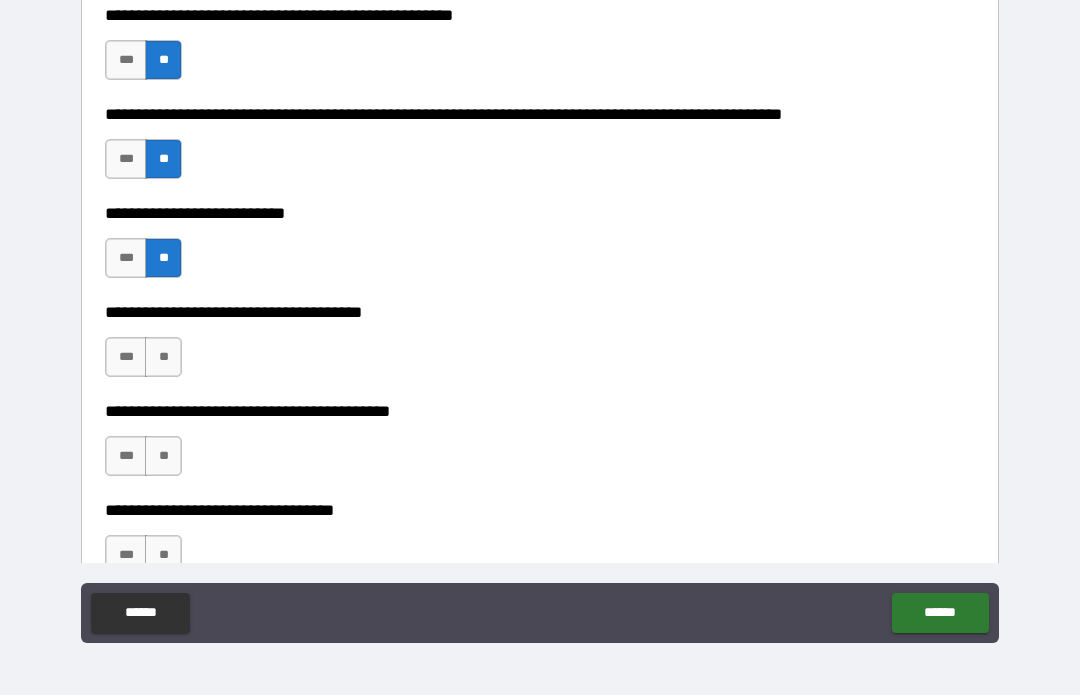 click on "**" at bounding box center [163, 358] 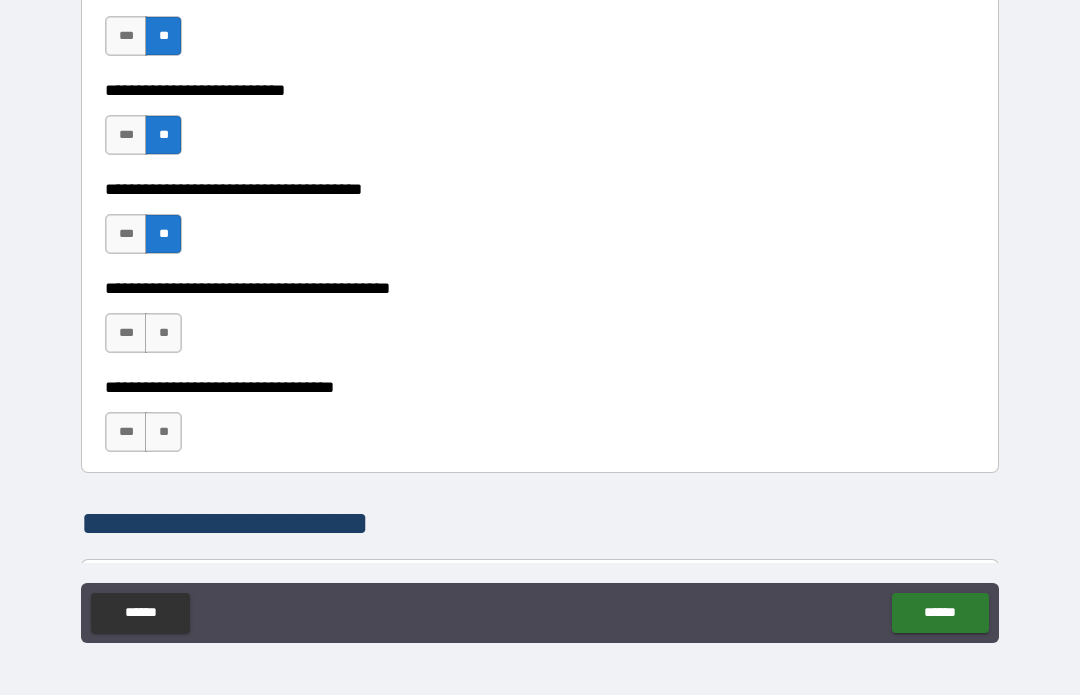 scroll, scrollTop: 975, scrollLeft: 0, axis: vertical 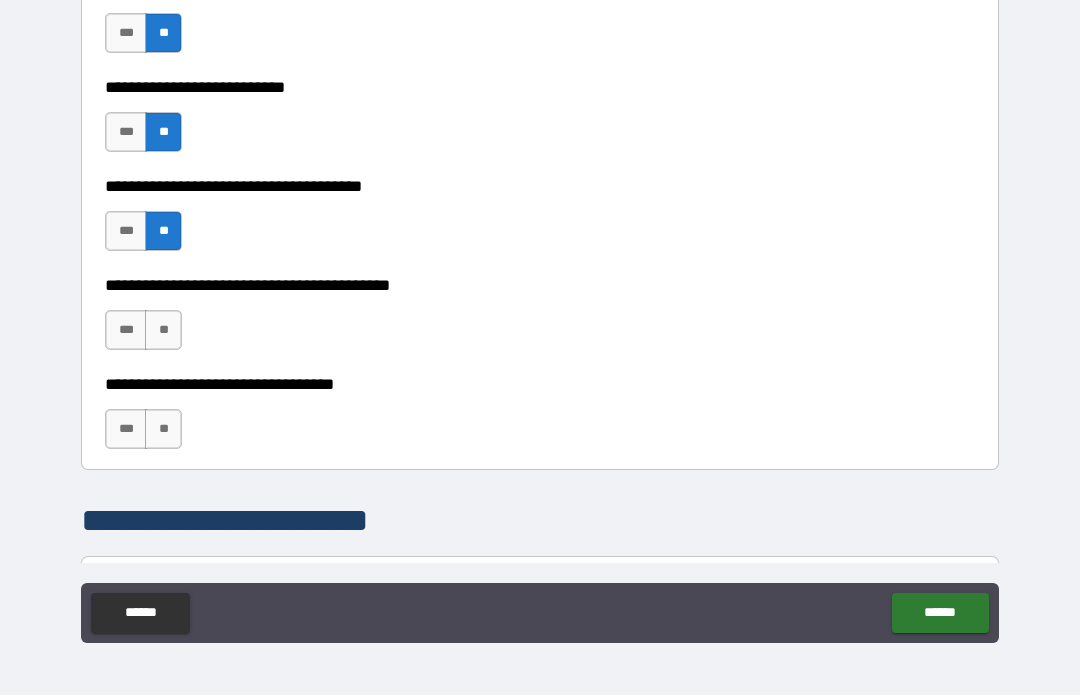 click on "**" at bounding box center (163, 331) 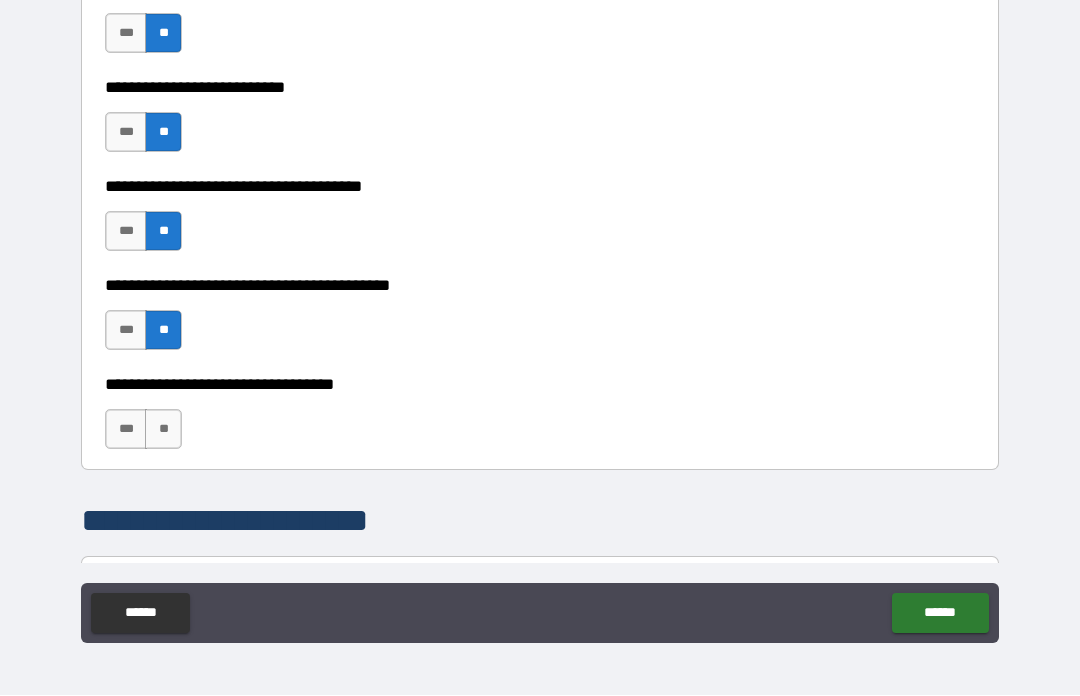 click on "**" at bounding box center [163, 430] 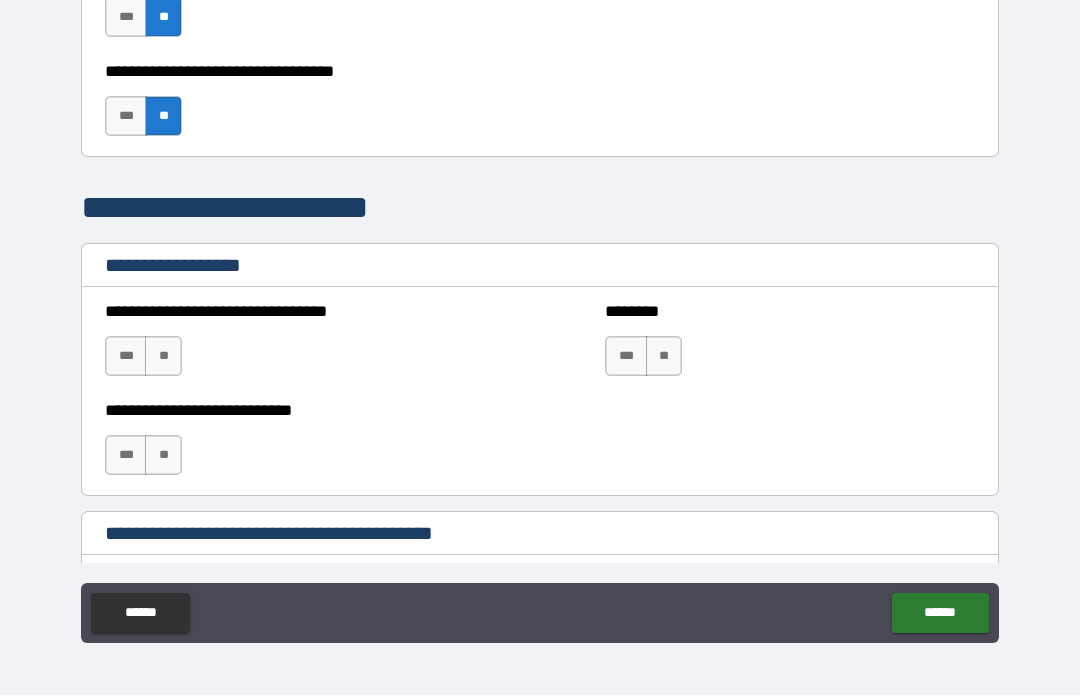 scroll, scrollTop: 1300, scrollLeft: 0, axis: vertical 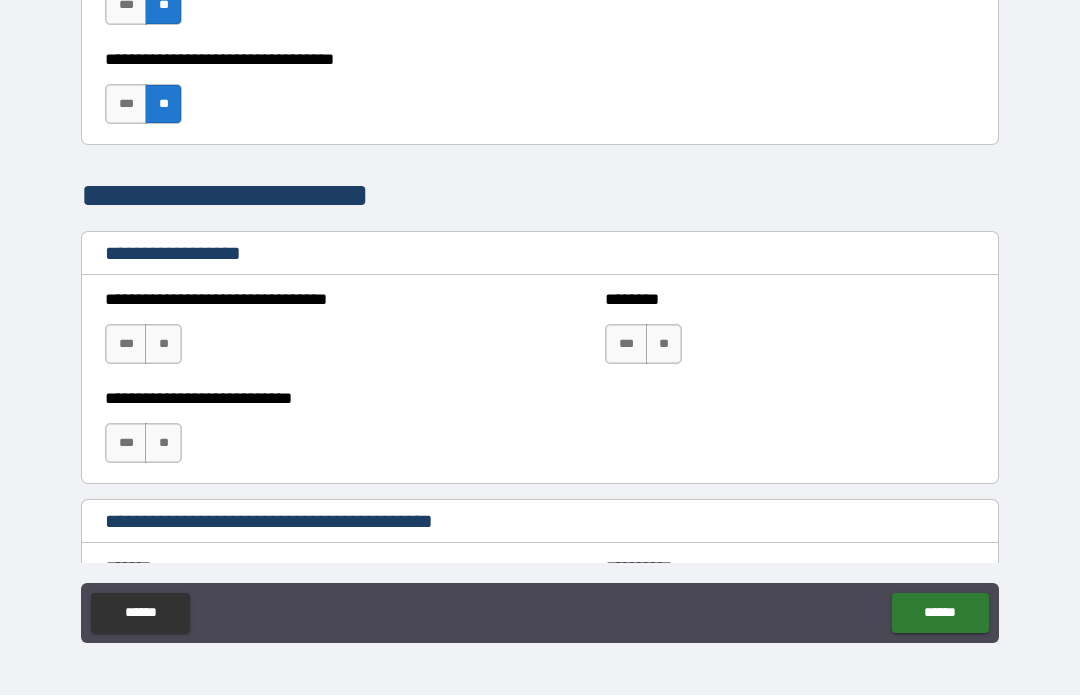click on "**" at bounding box center (163, 345) 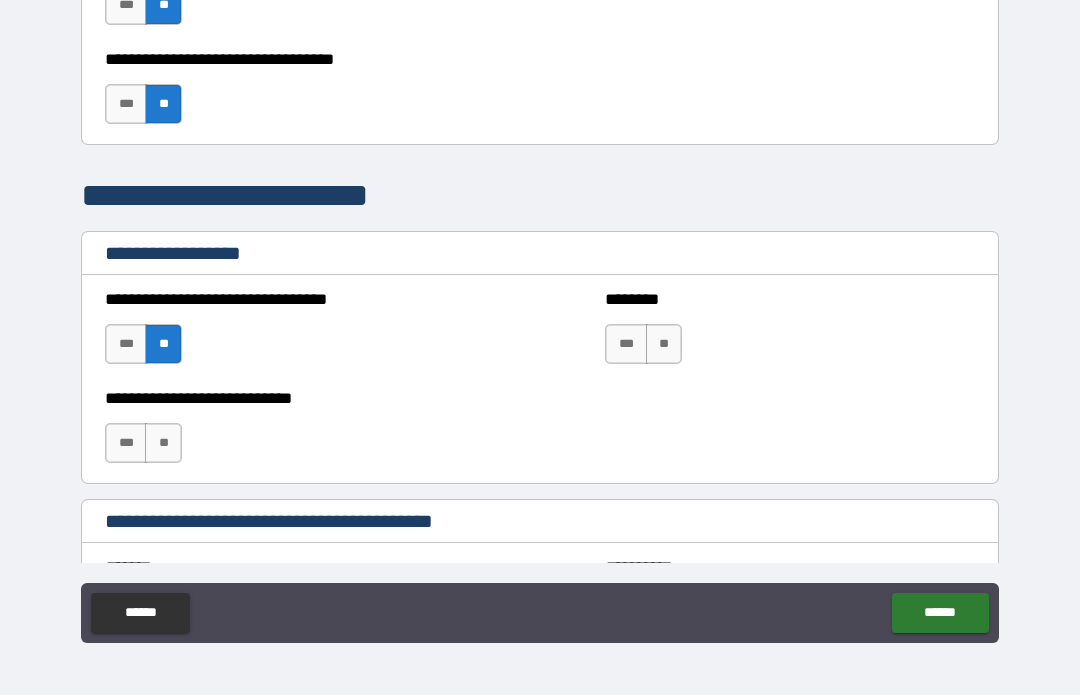 click on "**" at bounding box center (163, 444) 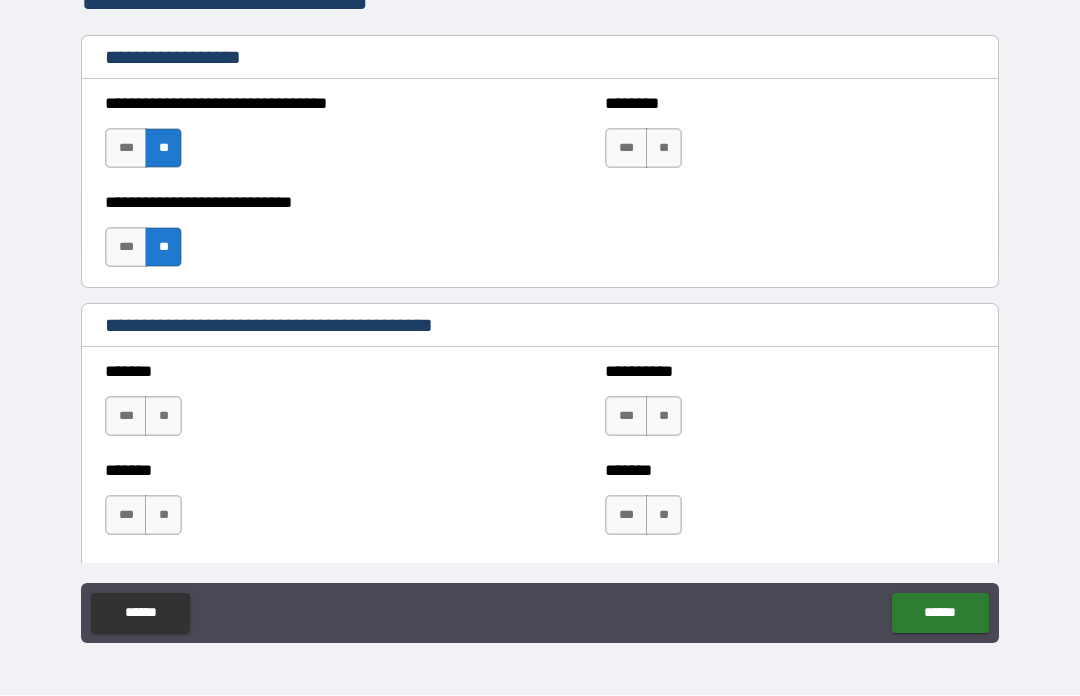 scroll, scrollTop: 1565, scrollLeft: 0, axis: vertical 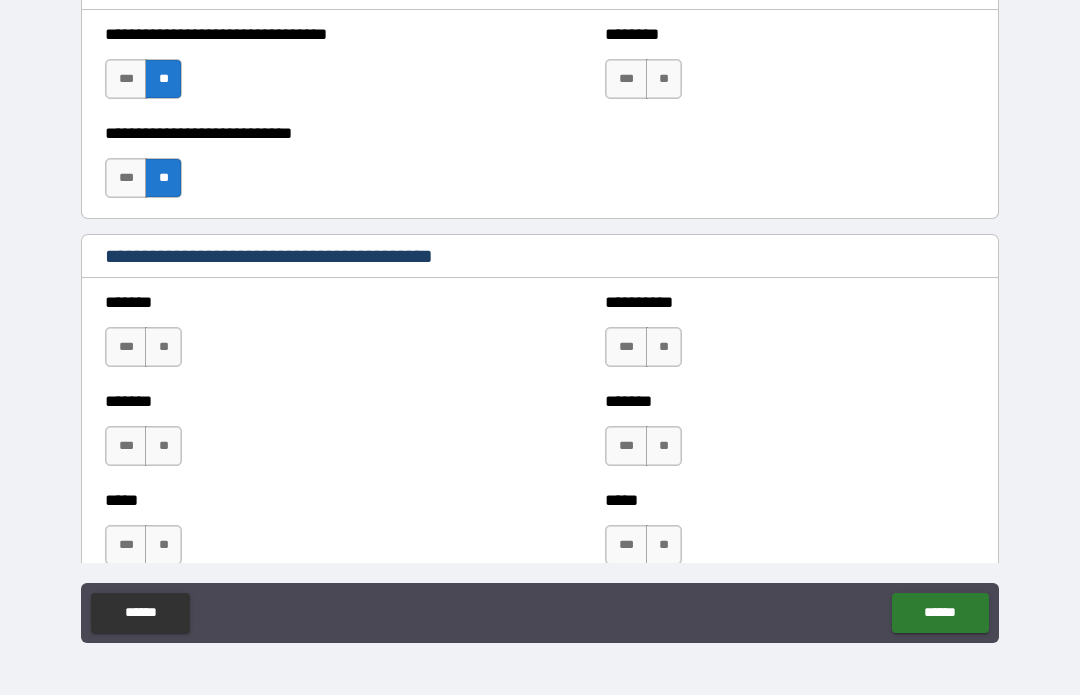 click on "**" at bounding box center [163, 348] 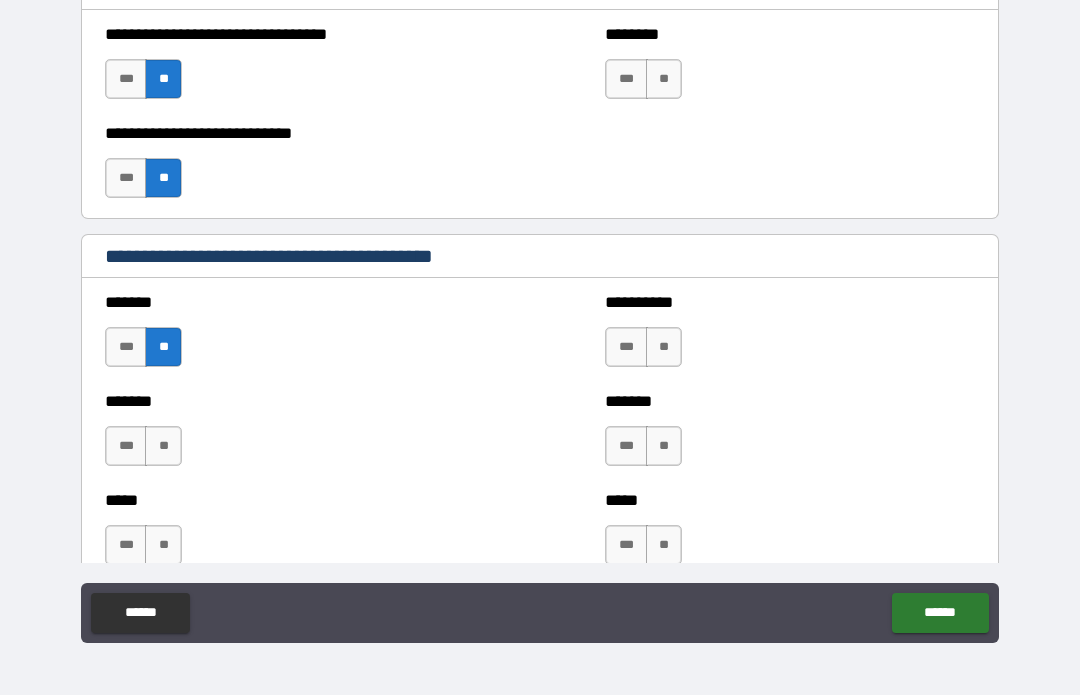 click on "**" at bounding box center (163, 447) 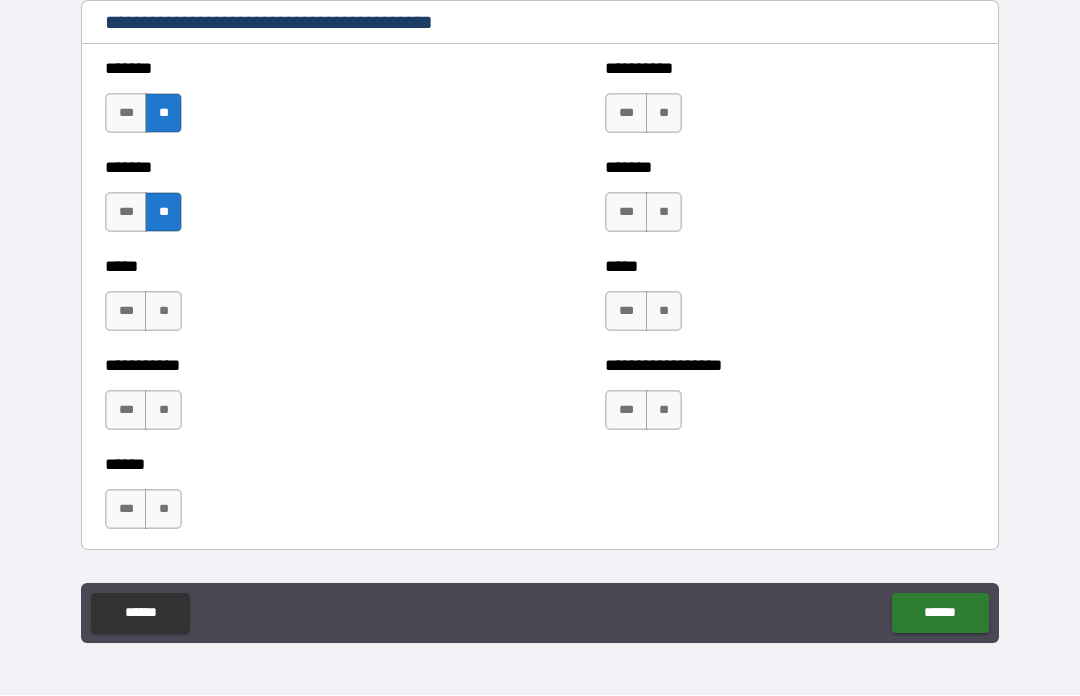 scroll, scrollTop: 1798, scrollLeft: 0, axis: vertical 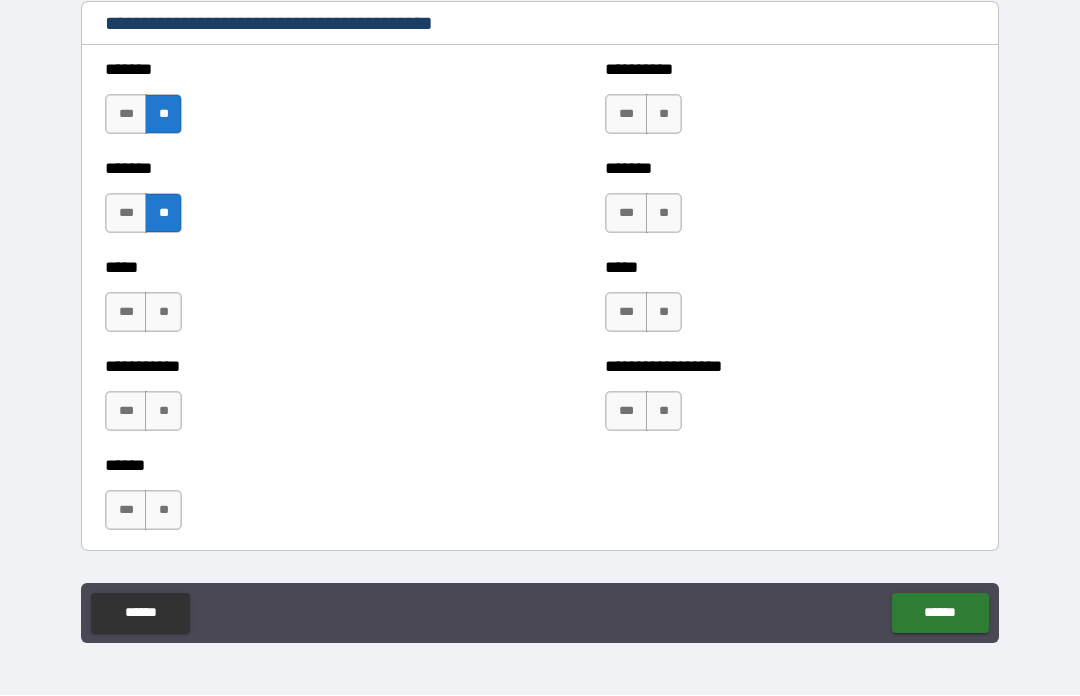 click on "**" at bounding box center [163, 313] 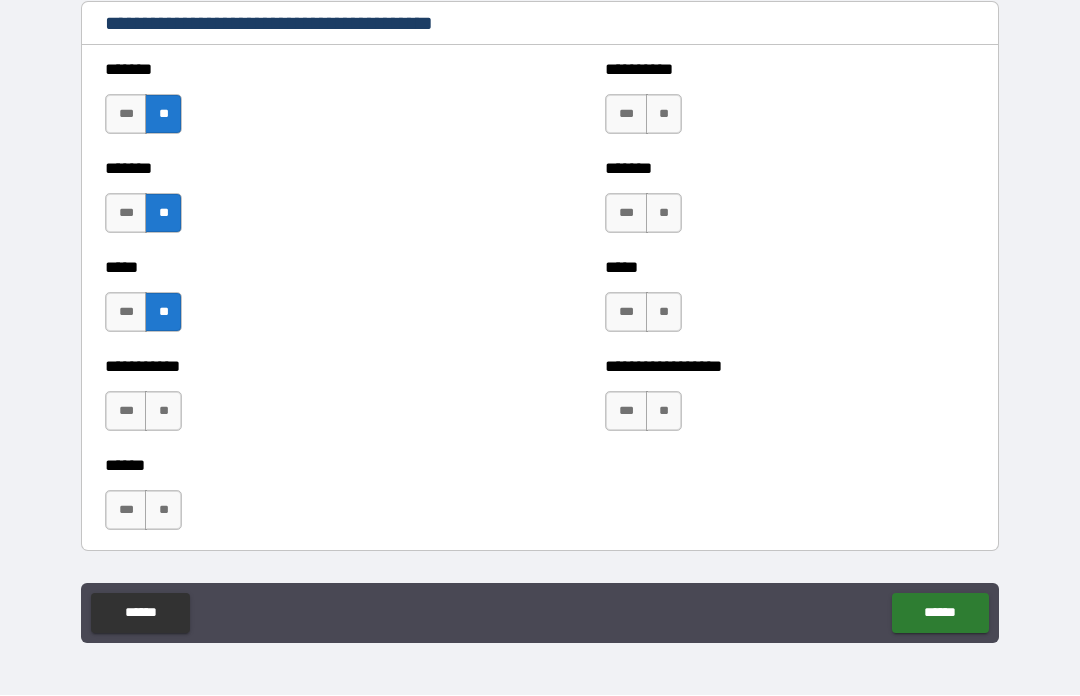 click on "**" at bounding box center [163, 412] 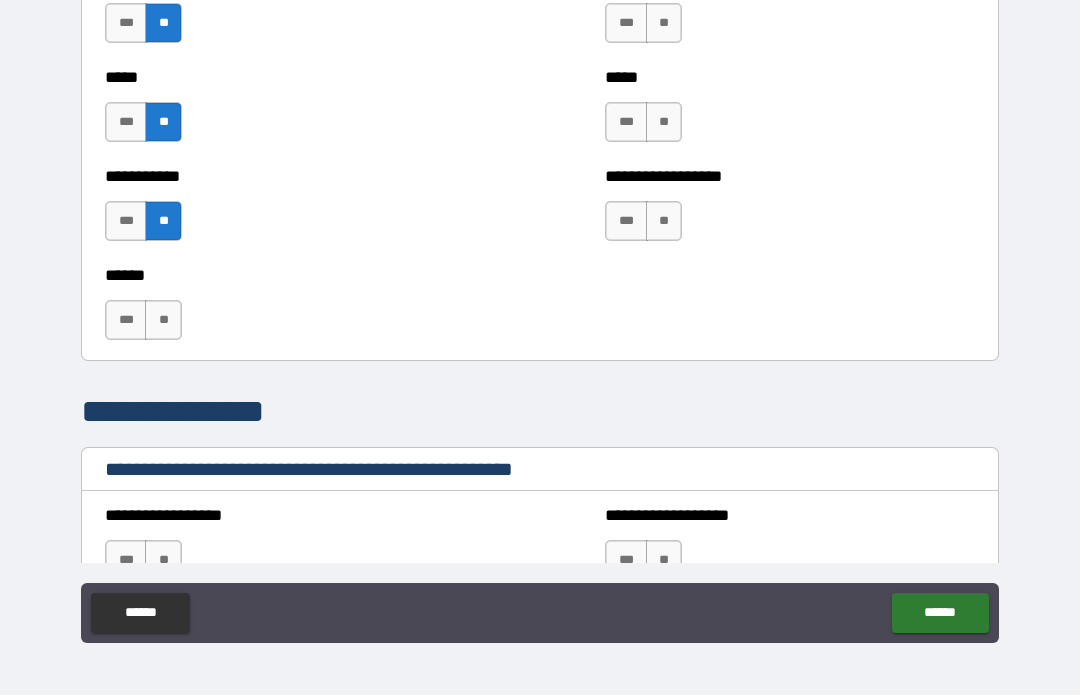 scroll, scrollTop: 1985, scrollLeft: 0, axis: vertical 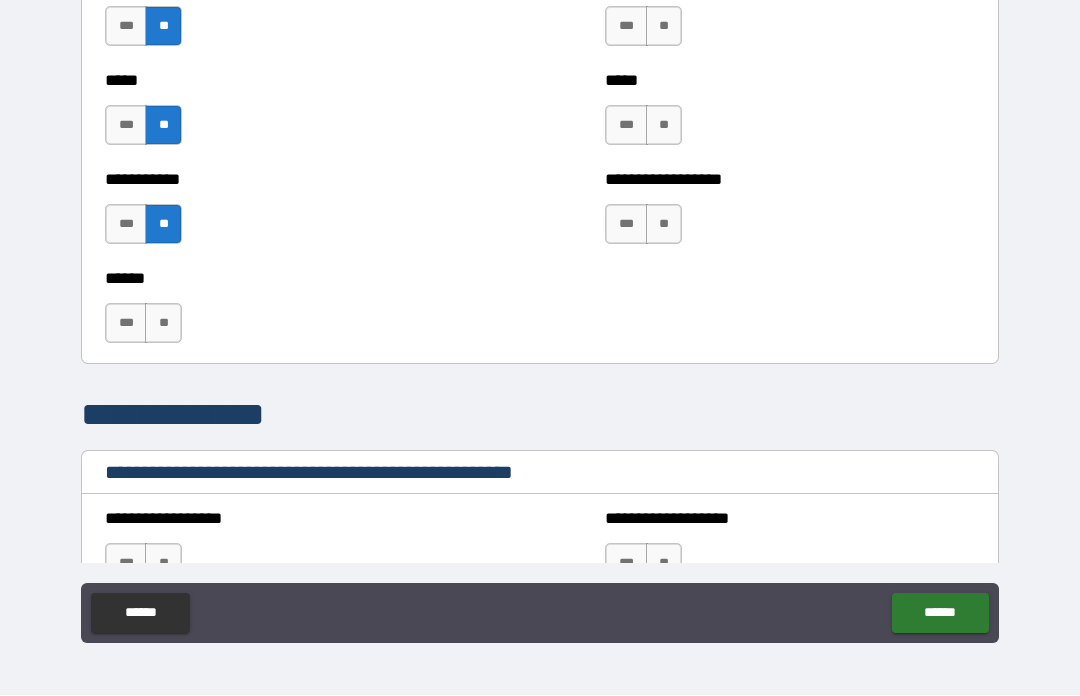 click on "**" at bounding box center (163, 324) 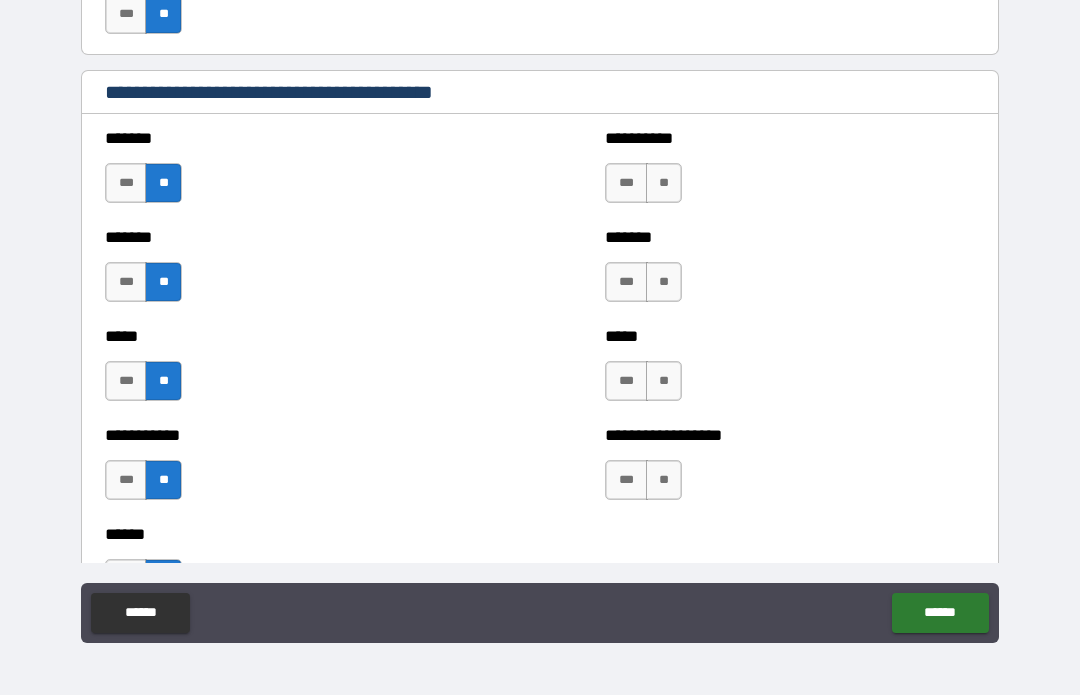scroll, scrollTop: 1727, scrollLeft: 0, axis: vertical 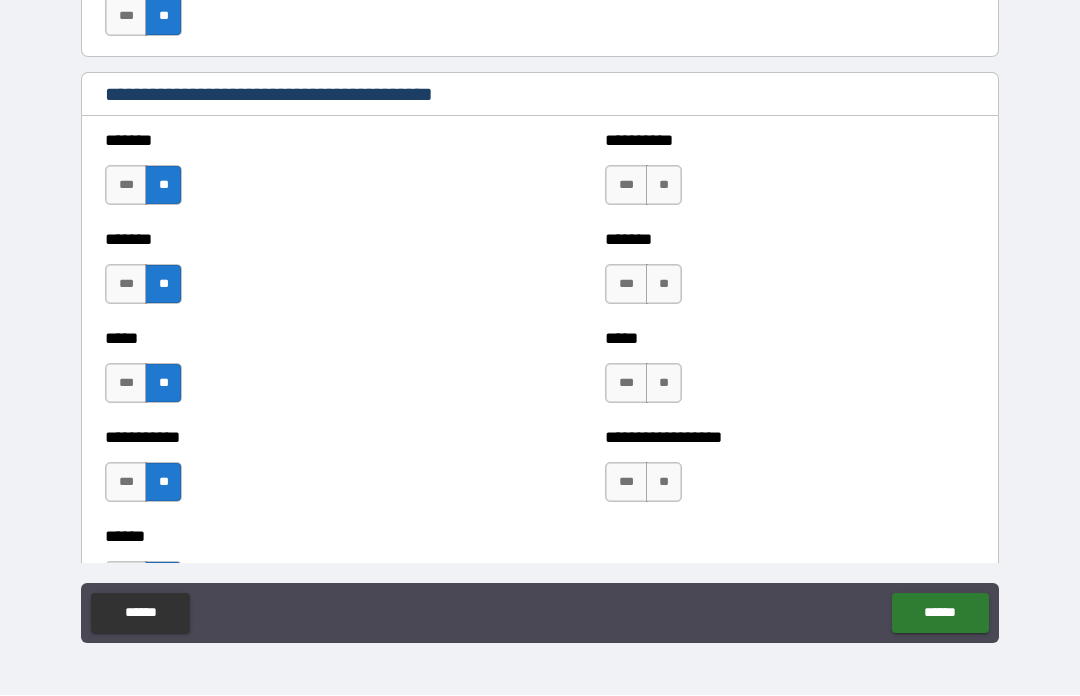 click on "**" at bounding box center (664, 186) 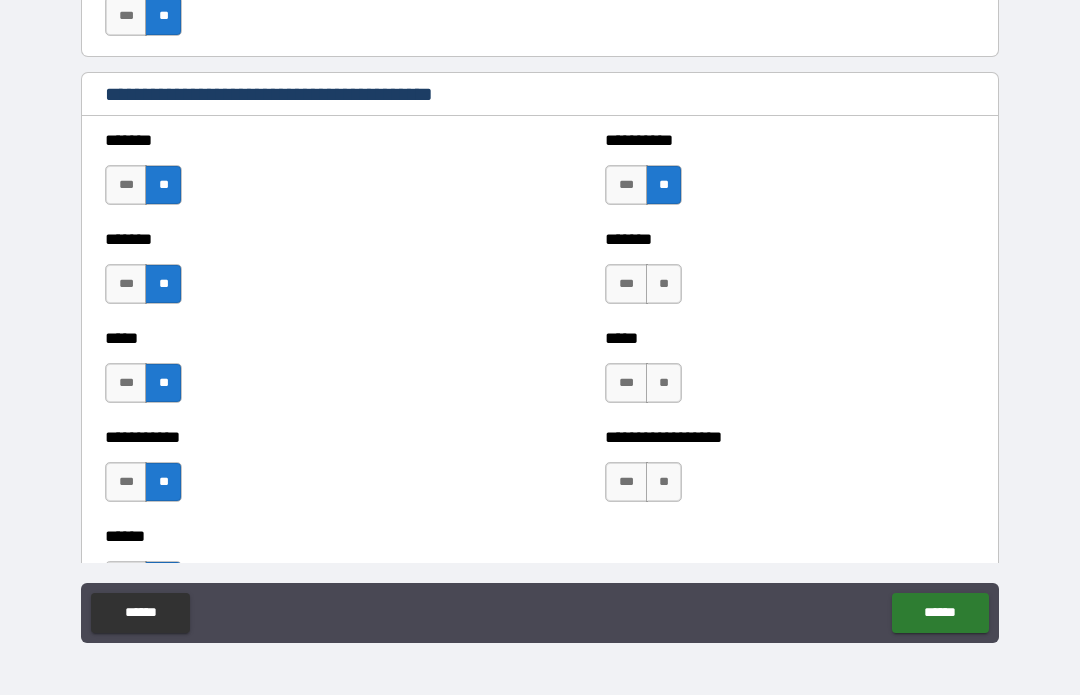 click on "**" at bounding box center (664, 285) 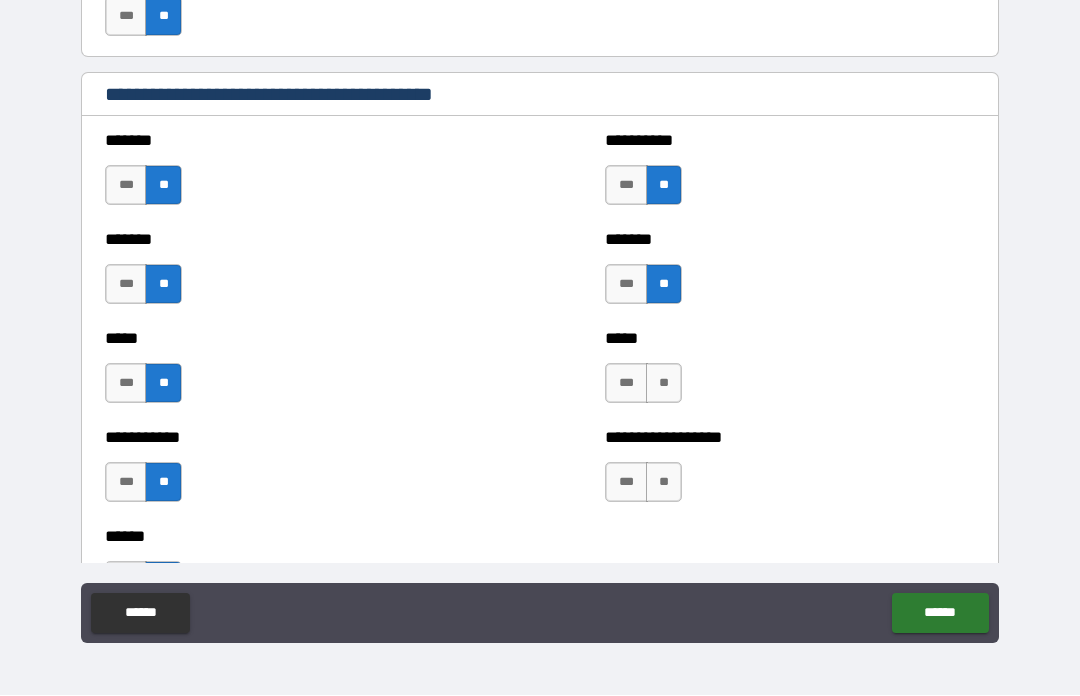 click on "**" at bounding box center [664, 384] 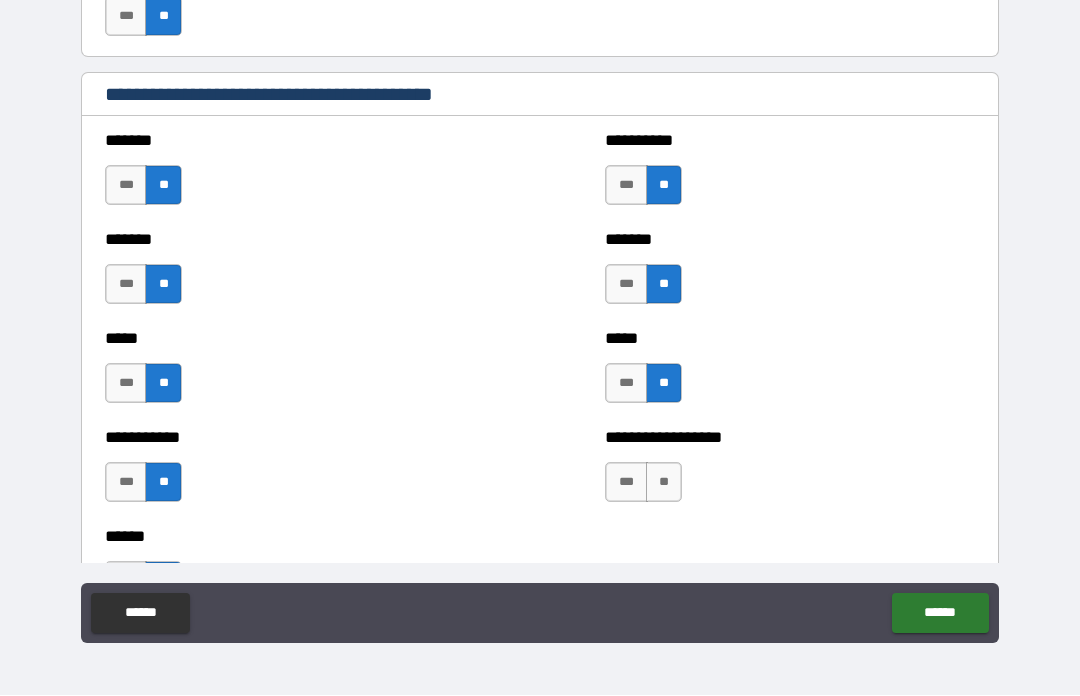 click on "**" at bounding box center [664, 483] 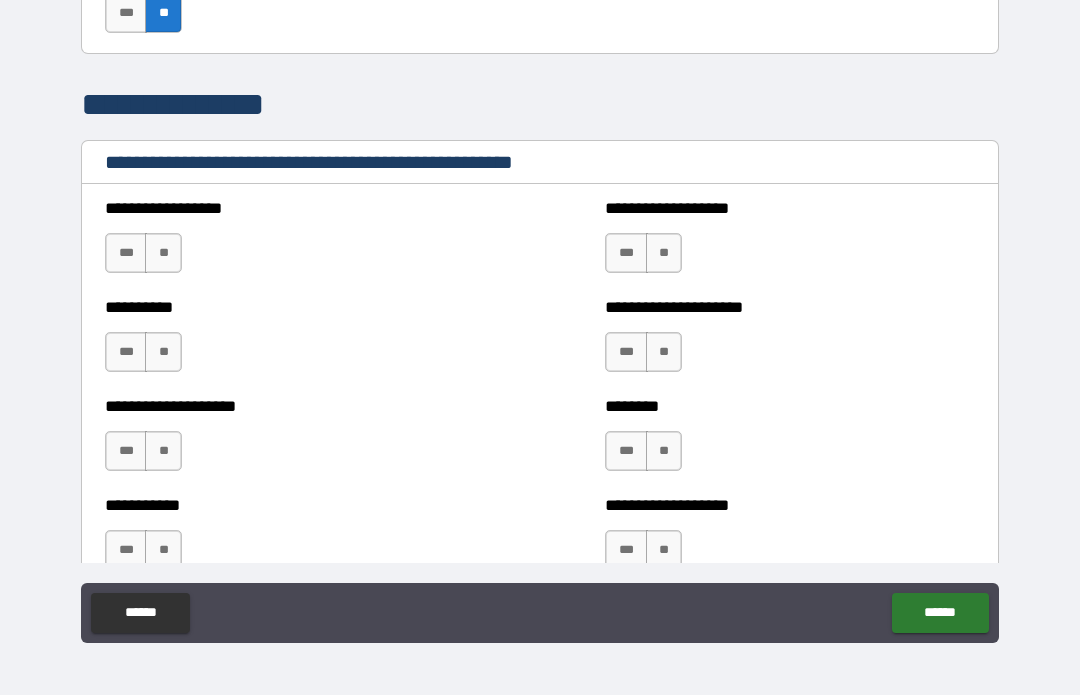 scroll, scrollTop: 2294, scrollLeft: 0, axis: vertical 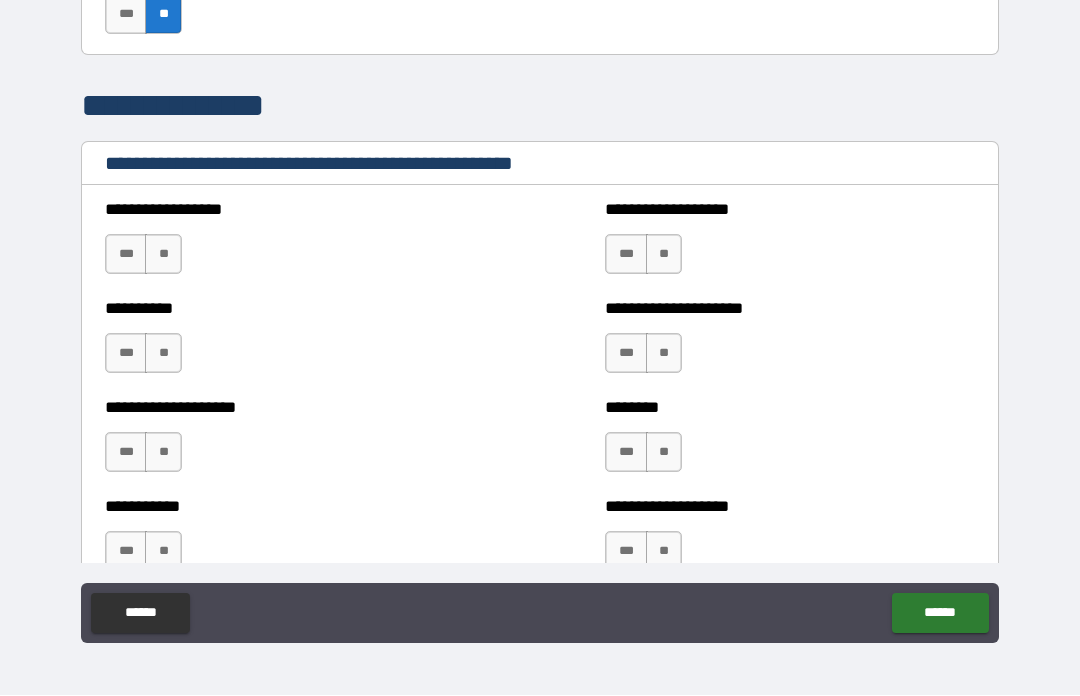 click on "**" at bounding box center [163, 453] 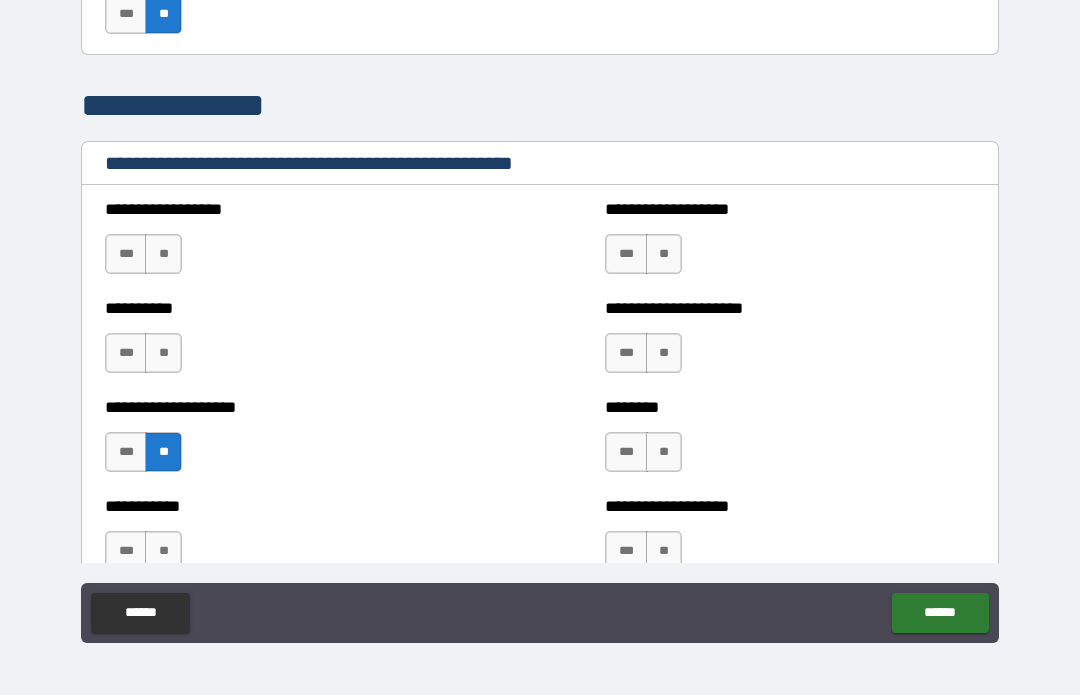 click on "**" at bounding box center (163, 354) 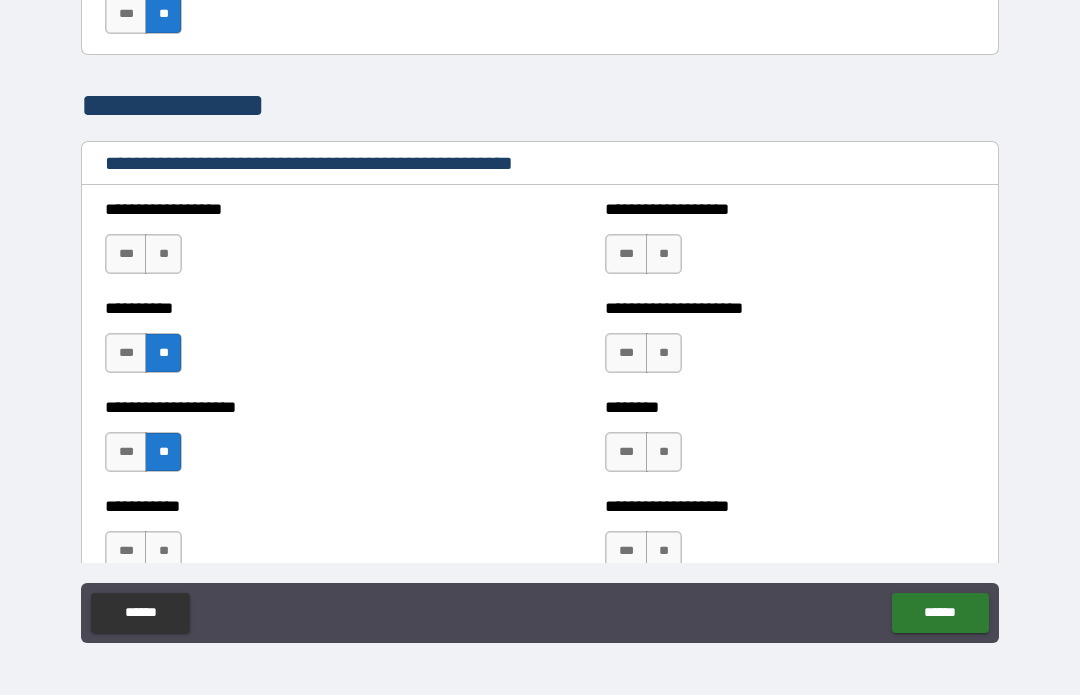 click on "**" at bounding box center [163, 255] 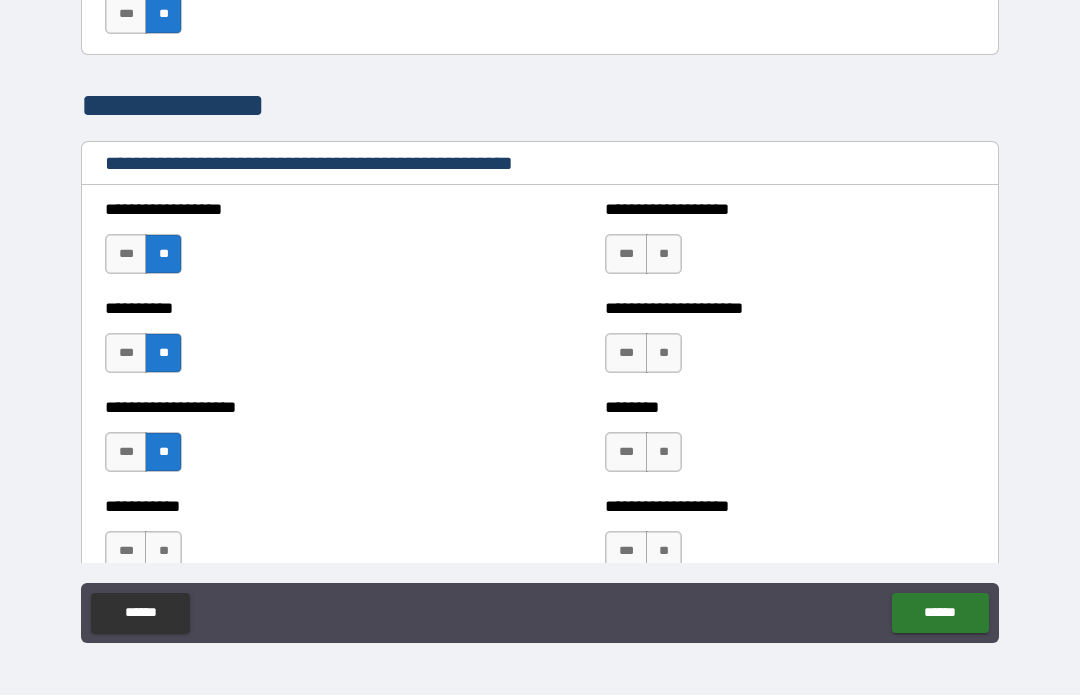 click on "**" at bounding box center (664, 255) 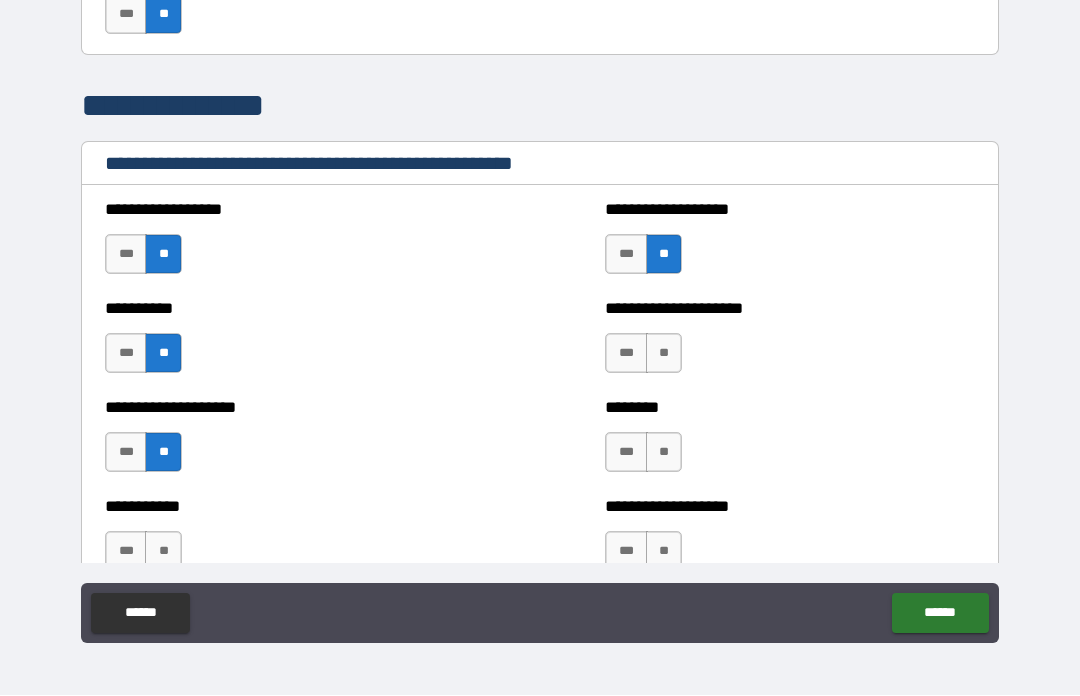 click on "**" at bounding box center (664, 354) 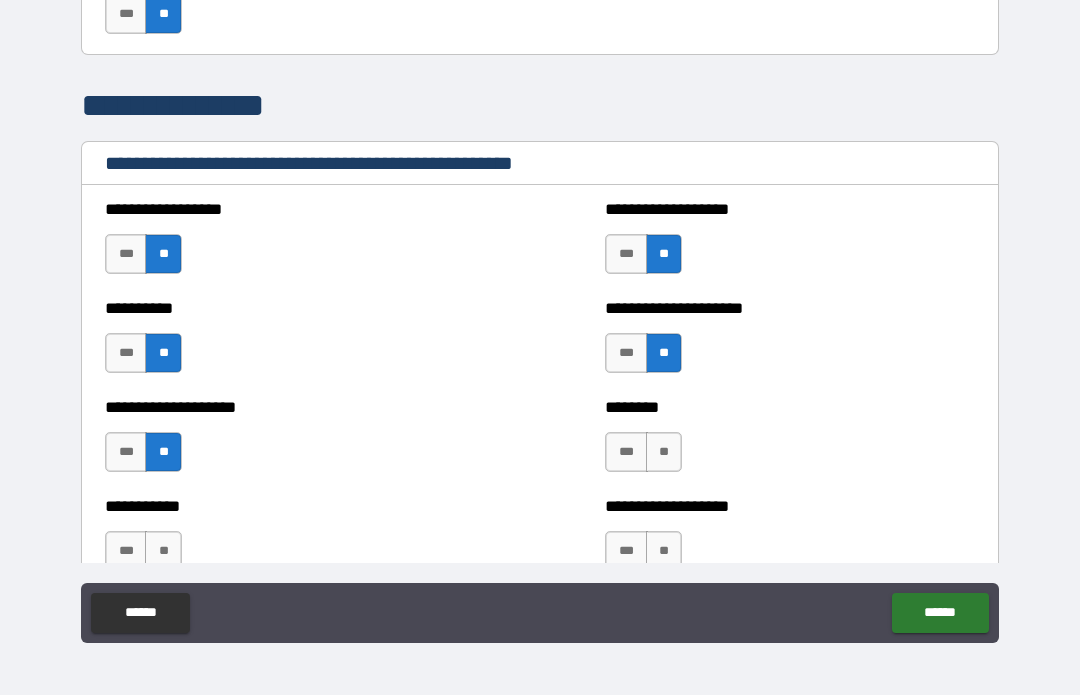 click on "**" at bounding box center [664, 453] 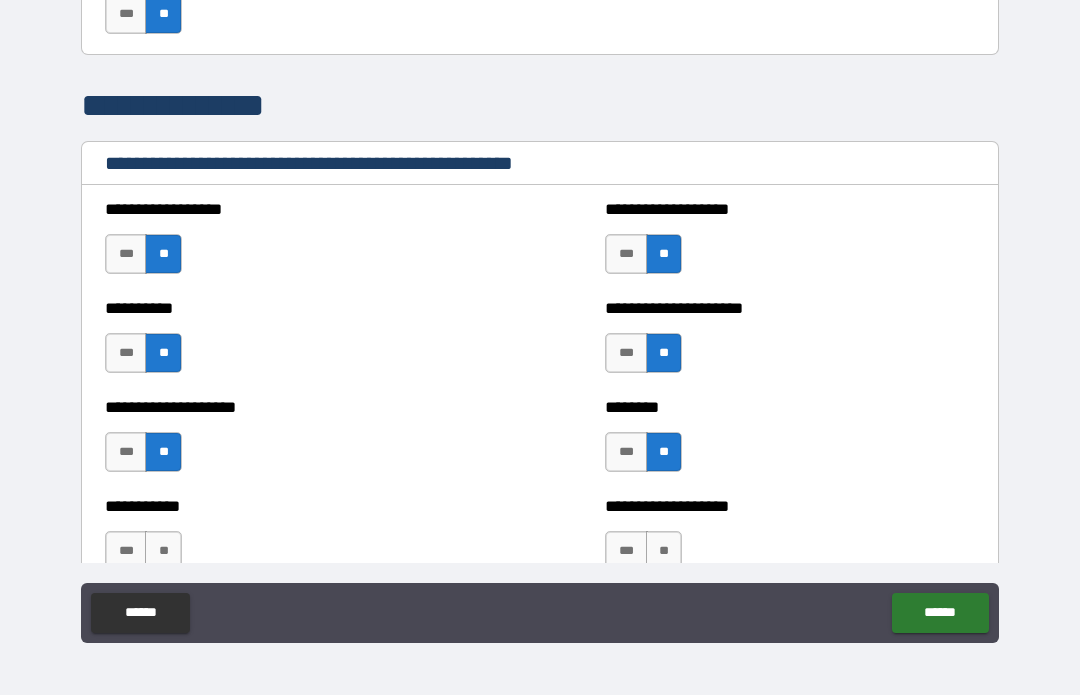 click on "**" at bounding box center [664, 552] 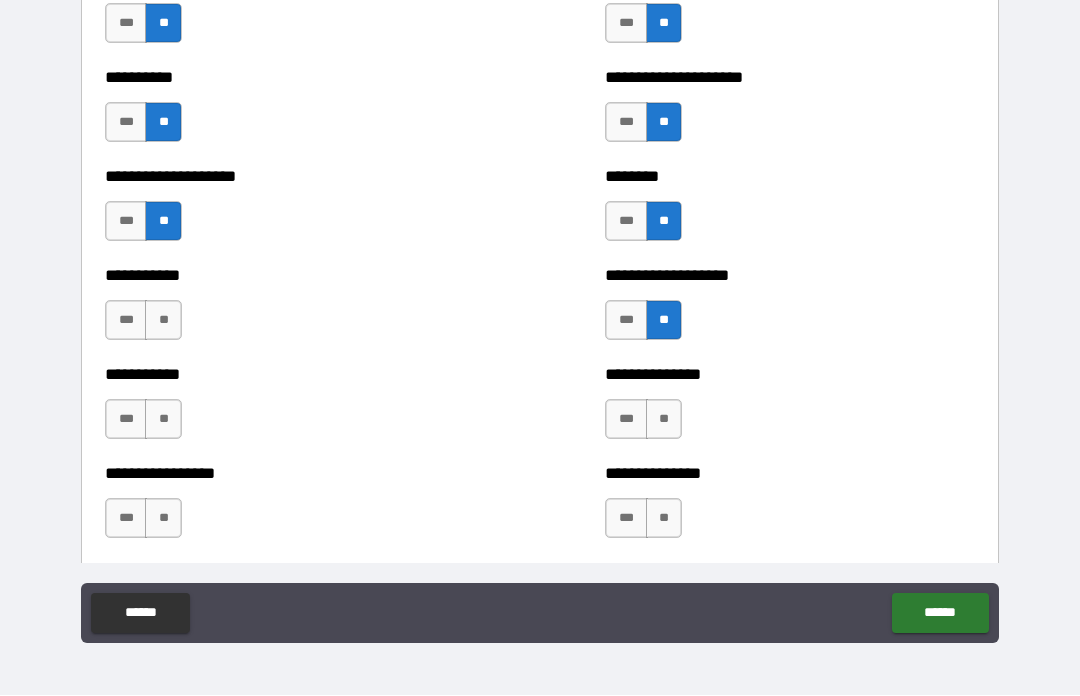 scroll, scrollTop: 2528, scrollLeft: 0, axis: vertical 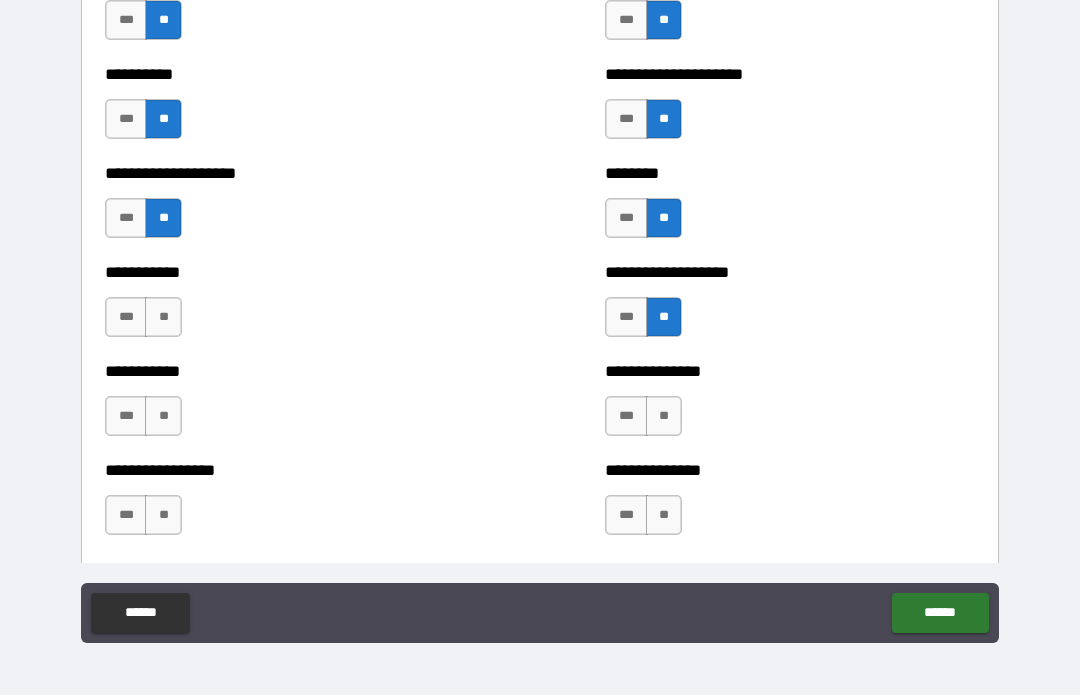 click on "**" at bounding box center [163, 318] 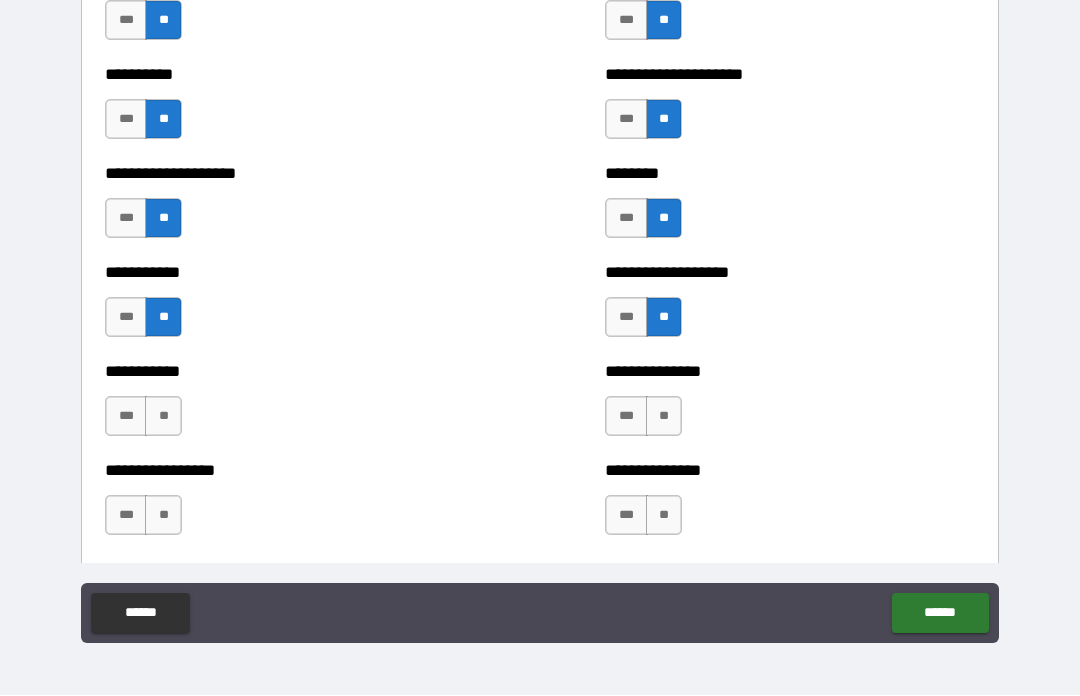 click on "**" at bounding box center [163, 417] 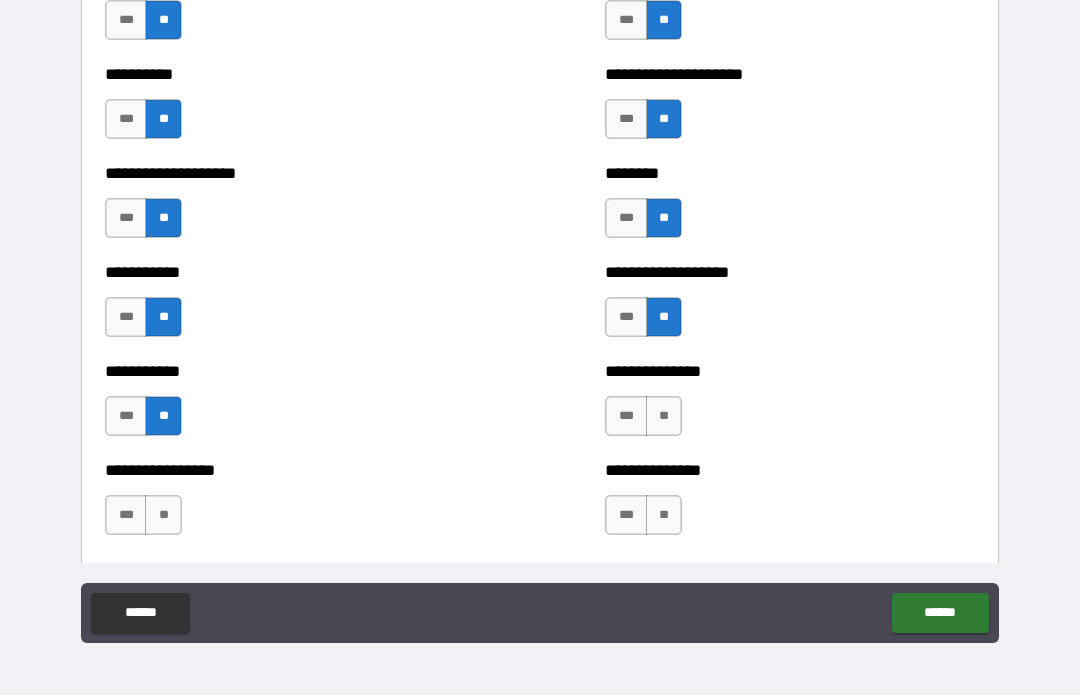 click on "**" at bounding box center (163, 516) 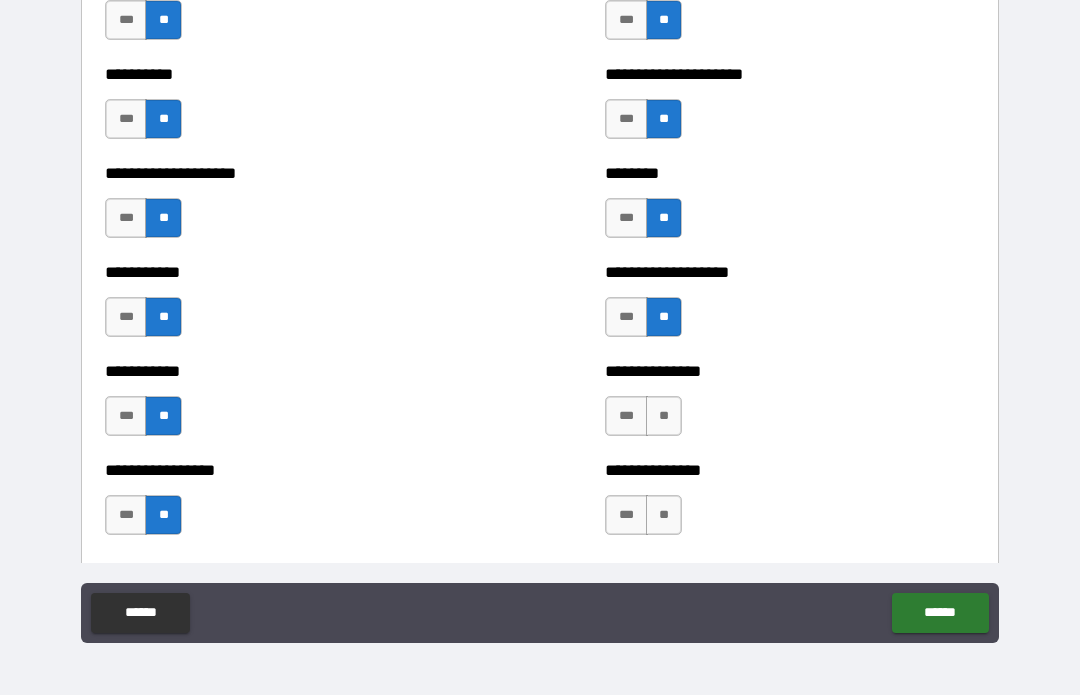 click on "**" at bounding box center (664, 417) 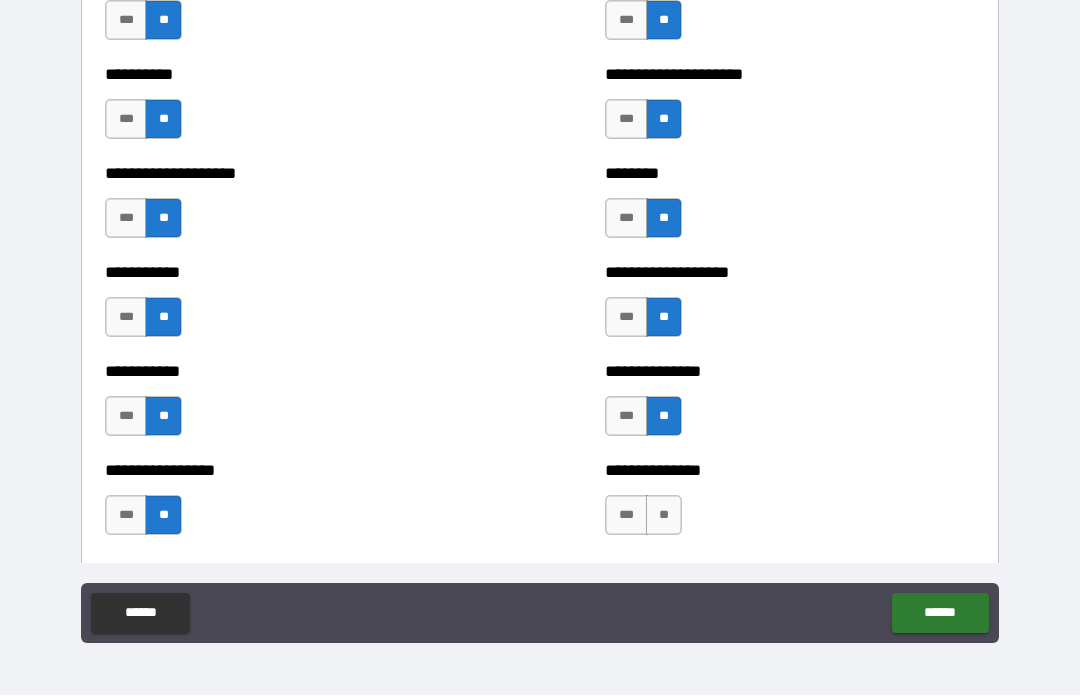 click on "**" at bounding box center [664, 516] 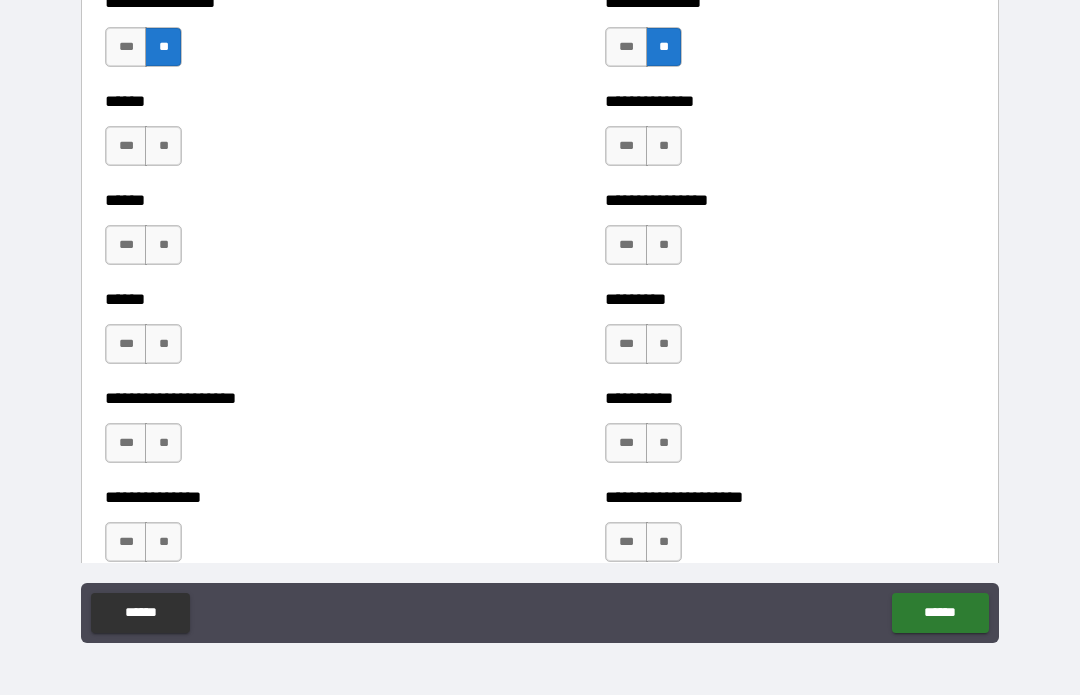 scroll, scrollTop: 3013, scrollLeft: 0, axis: vertical 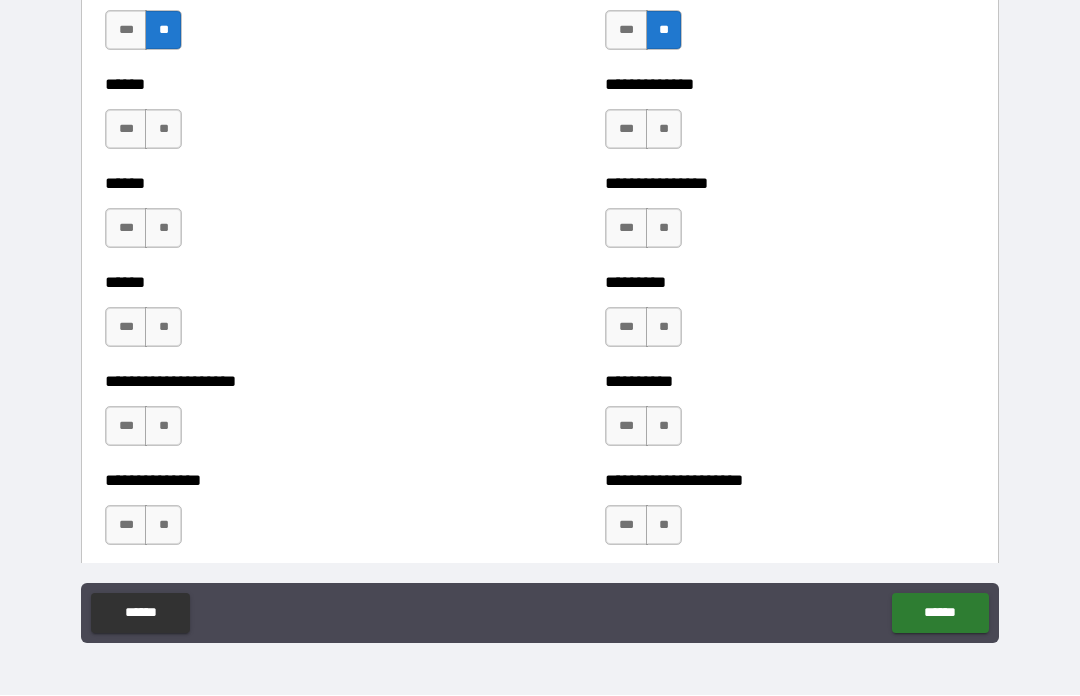 click on "**" at bounding box center [163, 130] 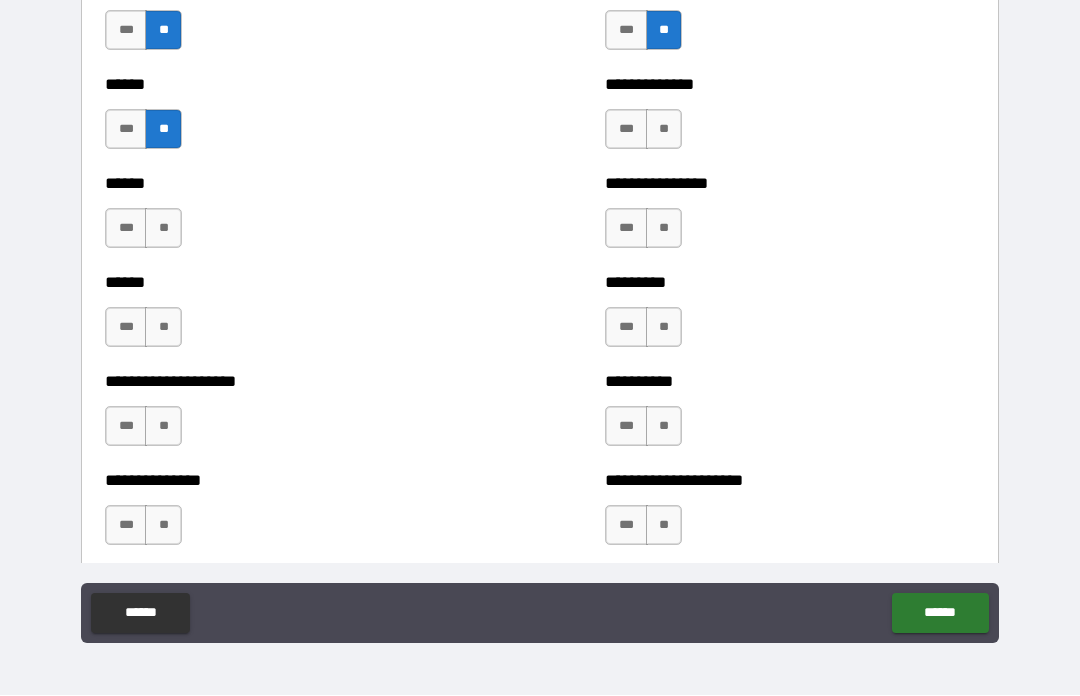 click on "**" at bounding box center (163, 229) 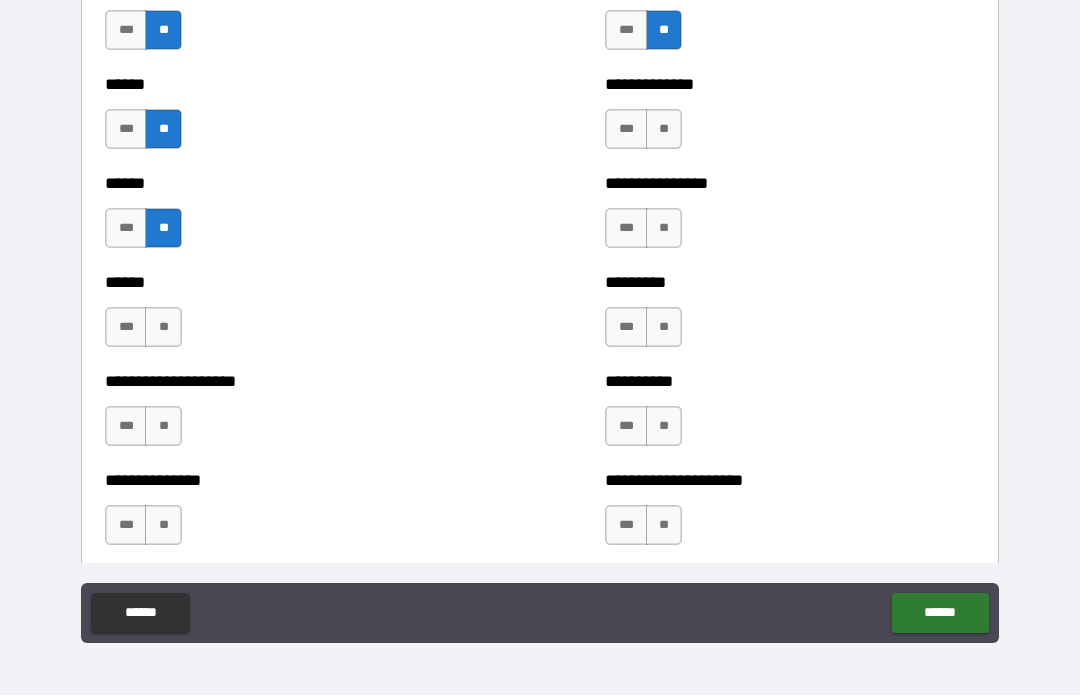 click on "**" at bounding box center [163, 328] 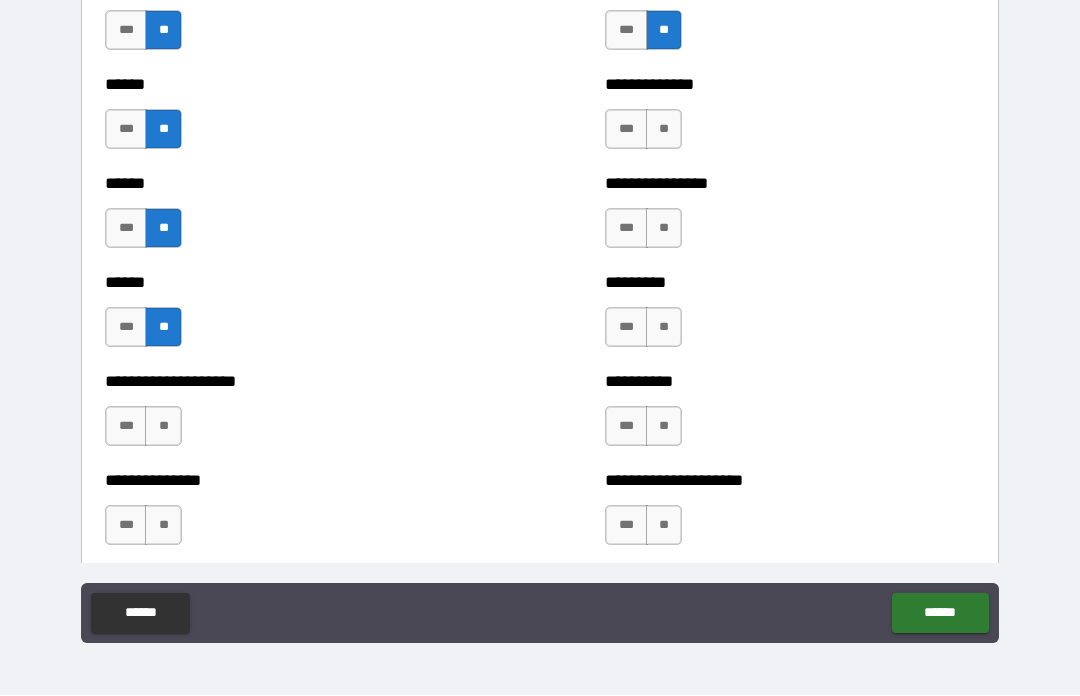 click on "**" at bounding box center (163, 427) 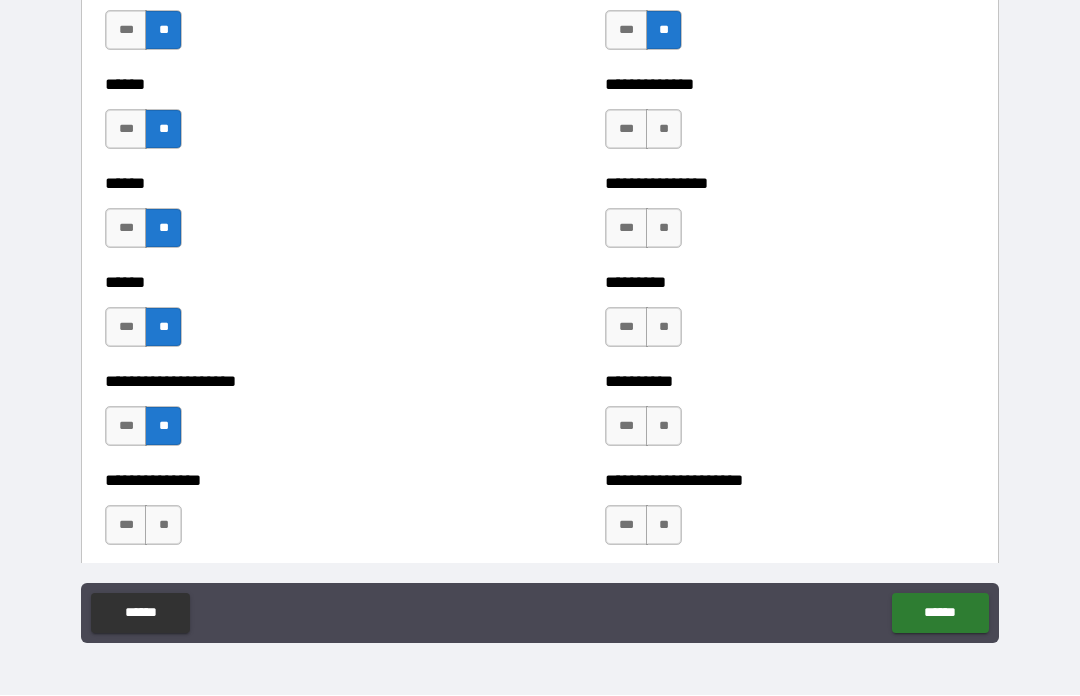 click on "**" at bounding box center (163, 526) 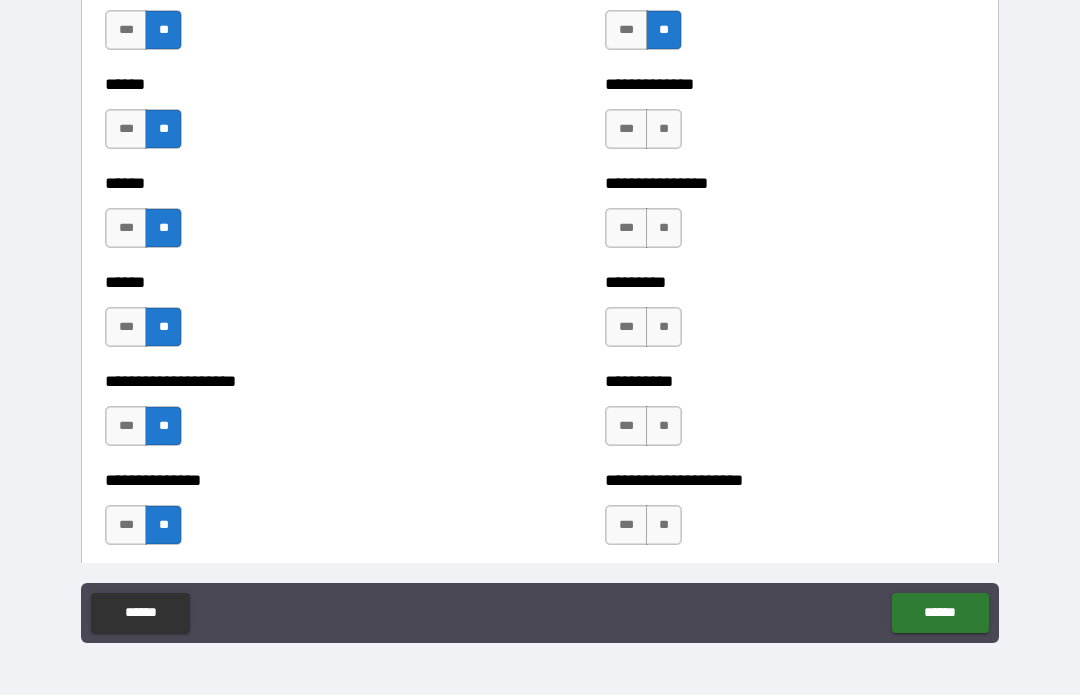 click on "**" at bounding box center [664, 130] 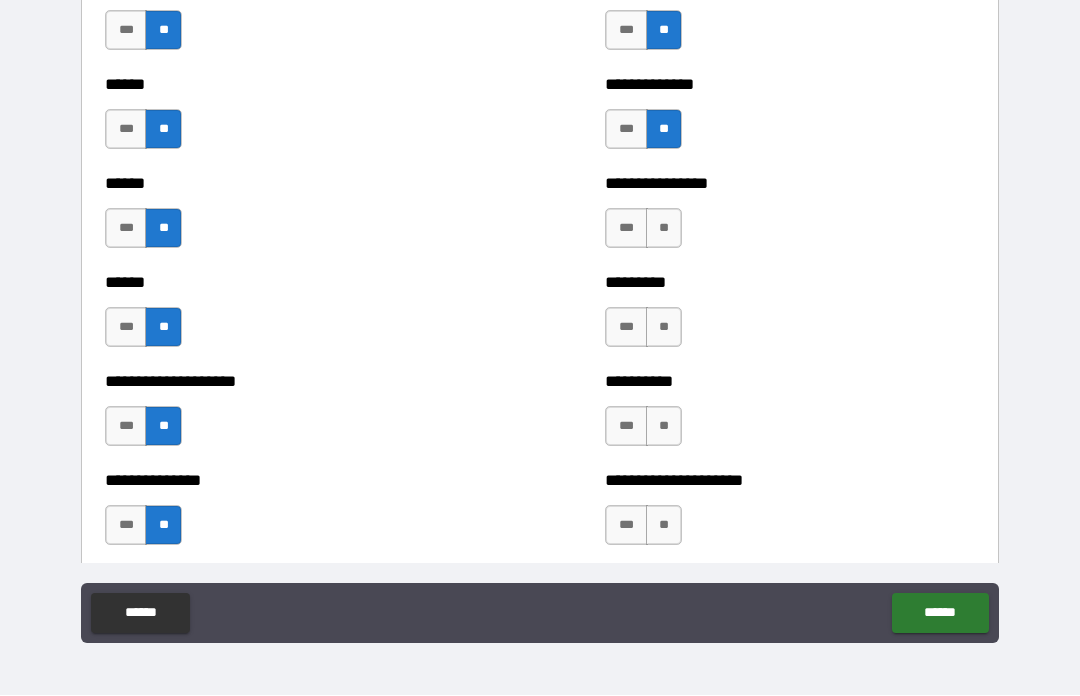click on "**" at bounding box center (664, 229) 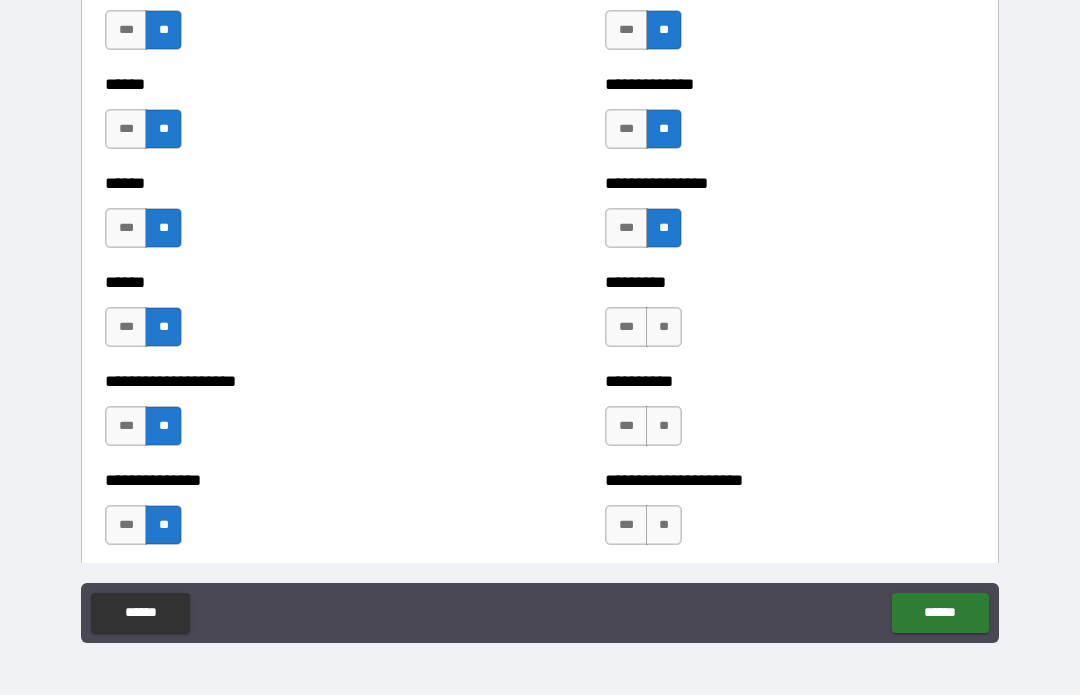 click on "**" at bounding box center (664, 328) 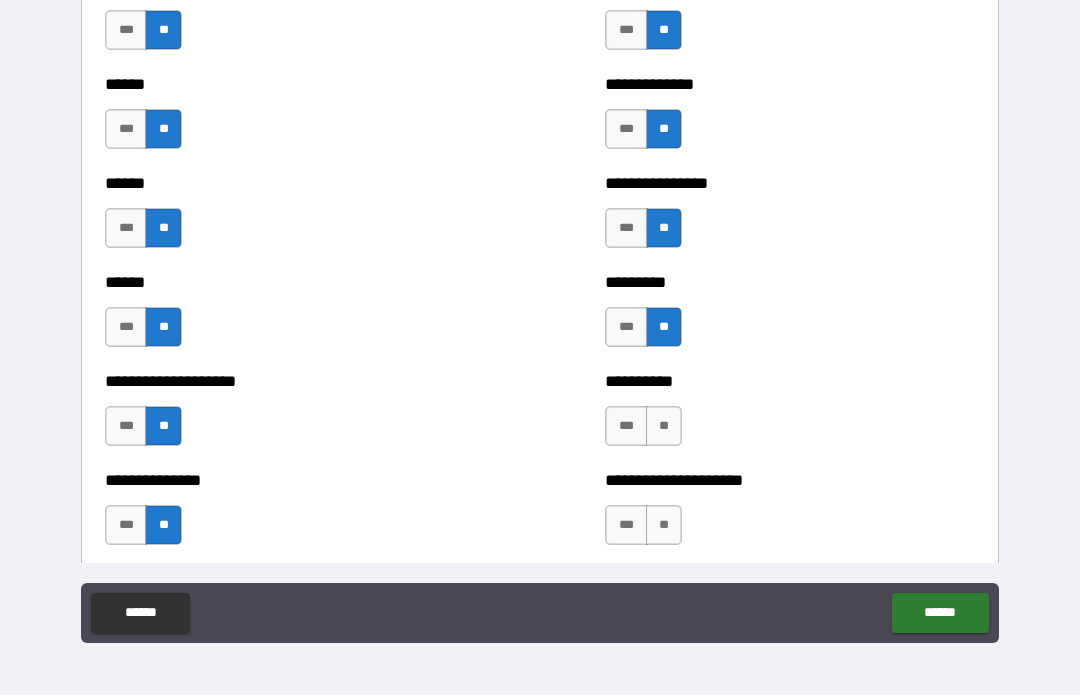 click on "**" at bounding box center [664, 427] 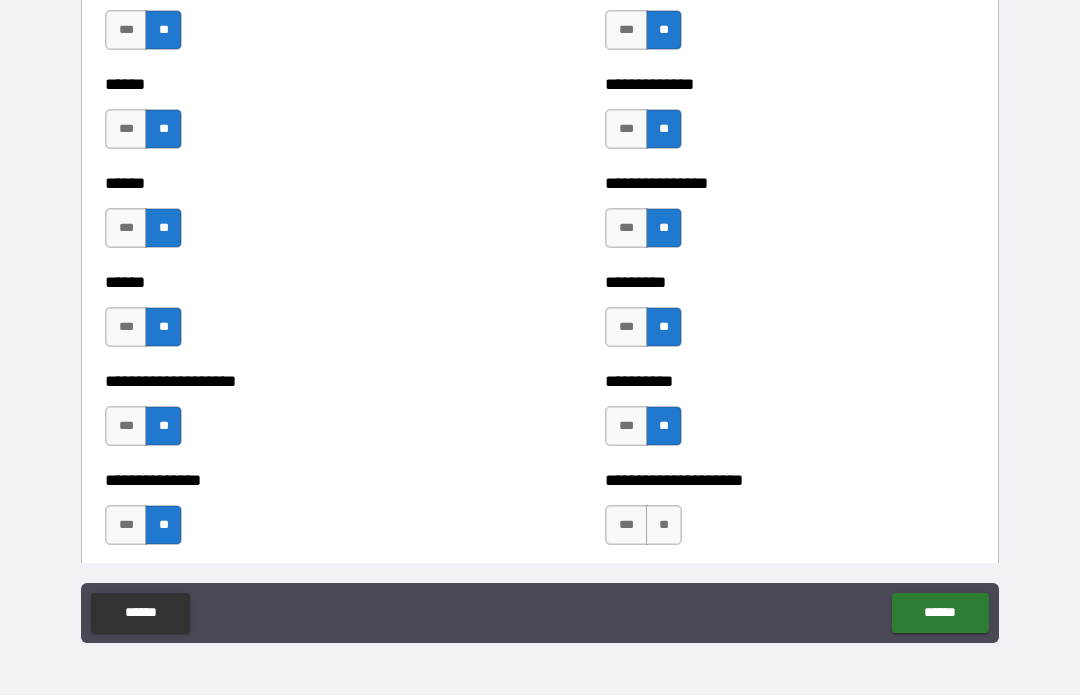 click on "**" at bounding box center (664, 526) 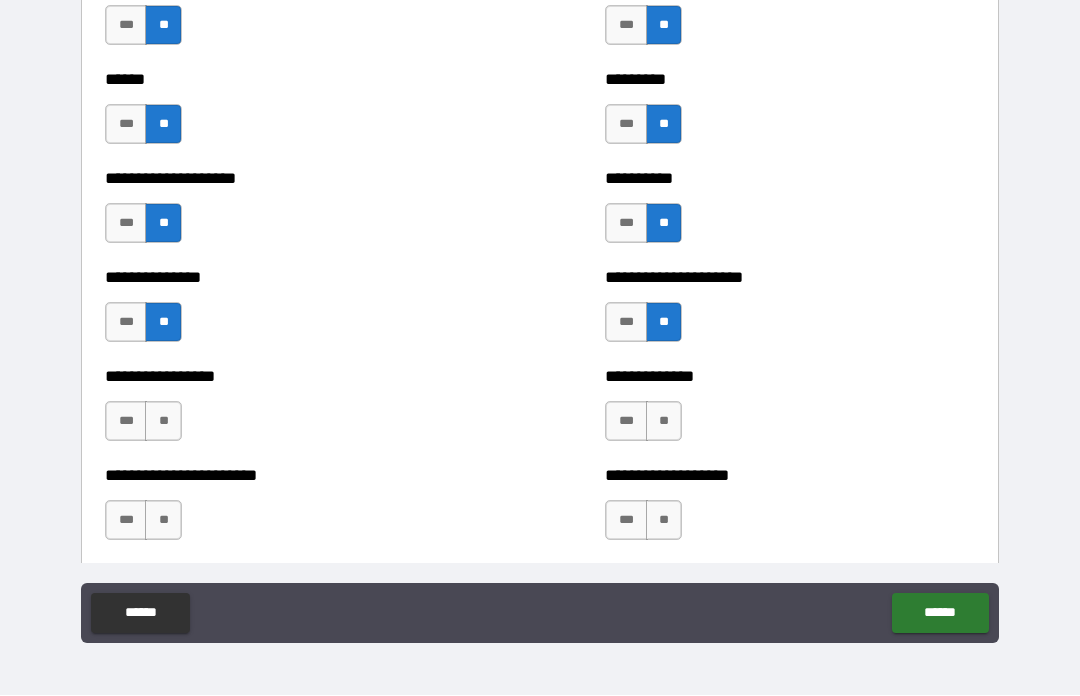 scroll, scrollTop: 3264, scrollLeft: 0, axis: vertical 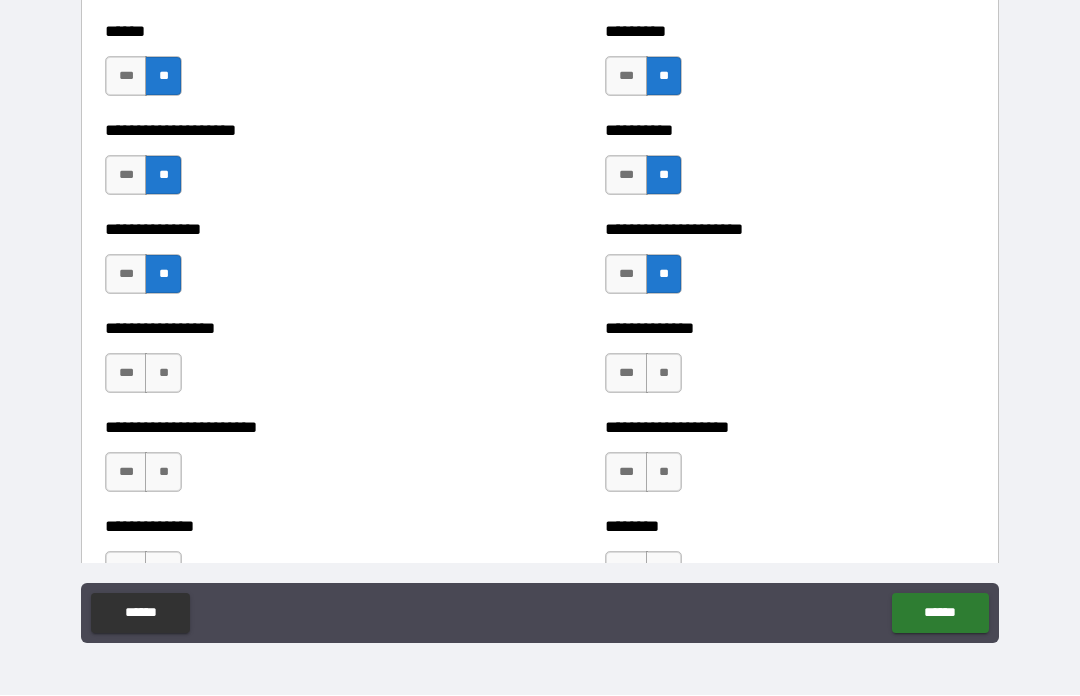 click on "**" at bounding box center [163, 374] 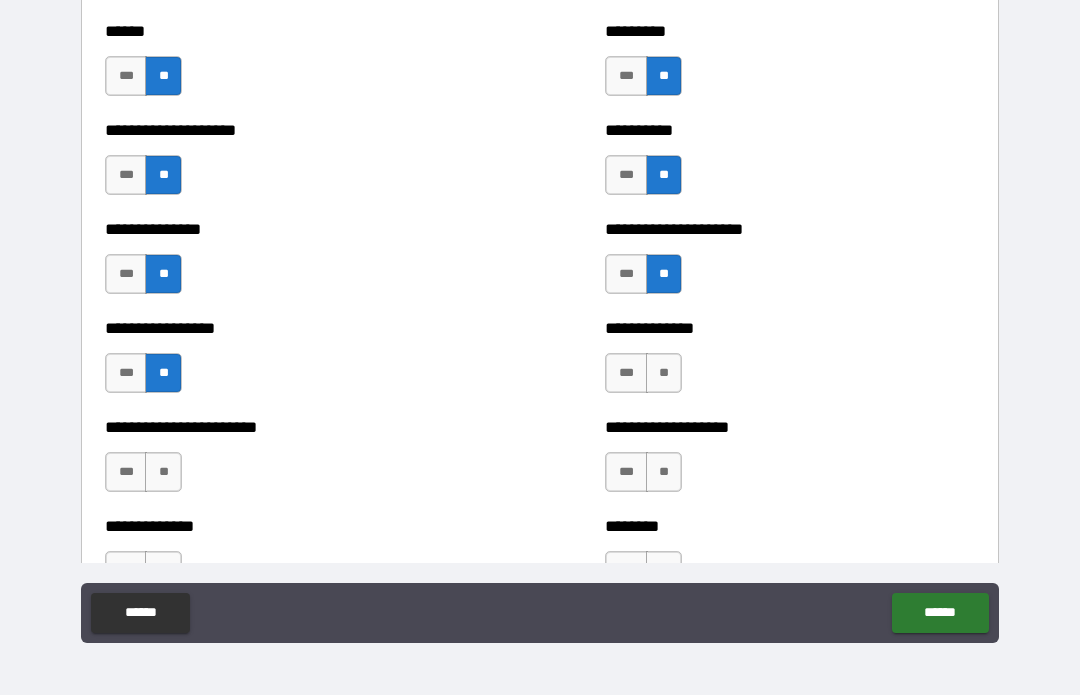 click on "**" at bounding box center (163, 473) 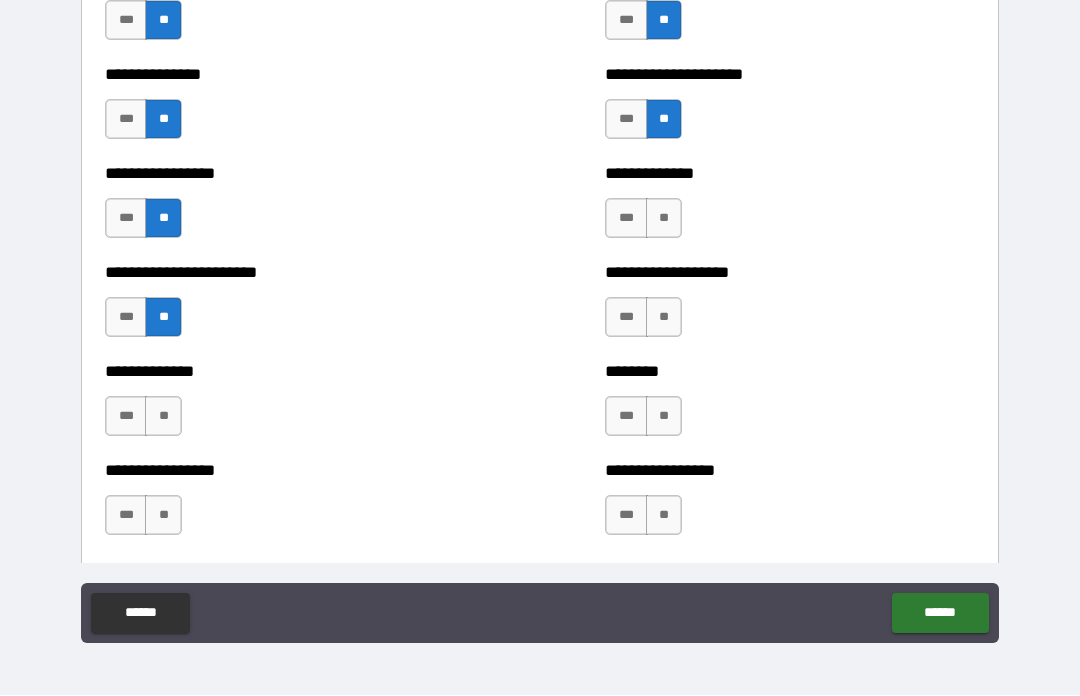 scroll, scrollTop: 3420, scrollLeft: 0, axis: vertical 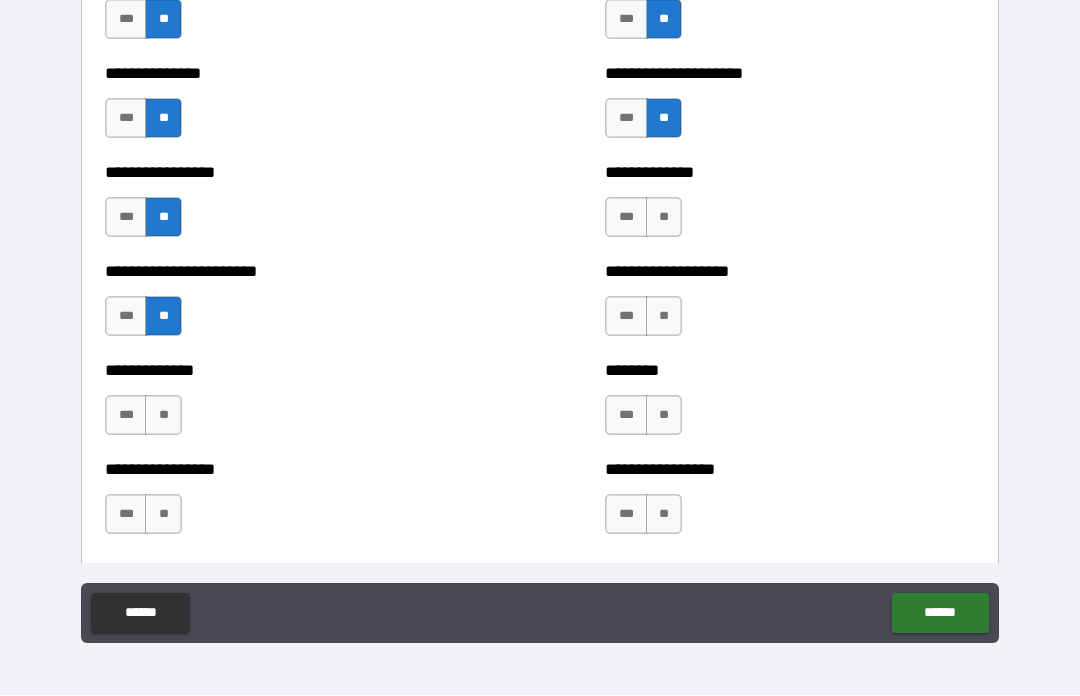 click on "**" at bounding box center (664, 218) 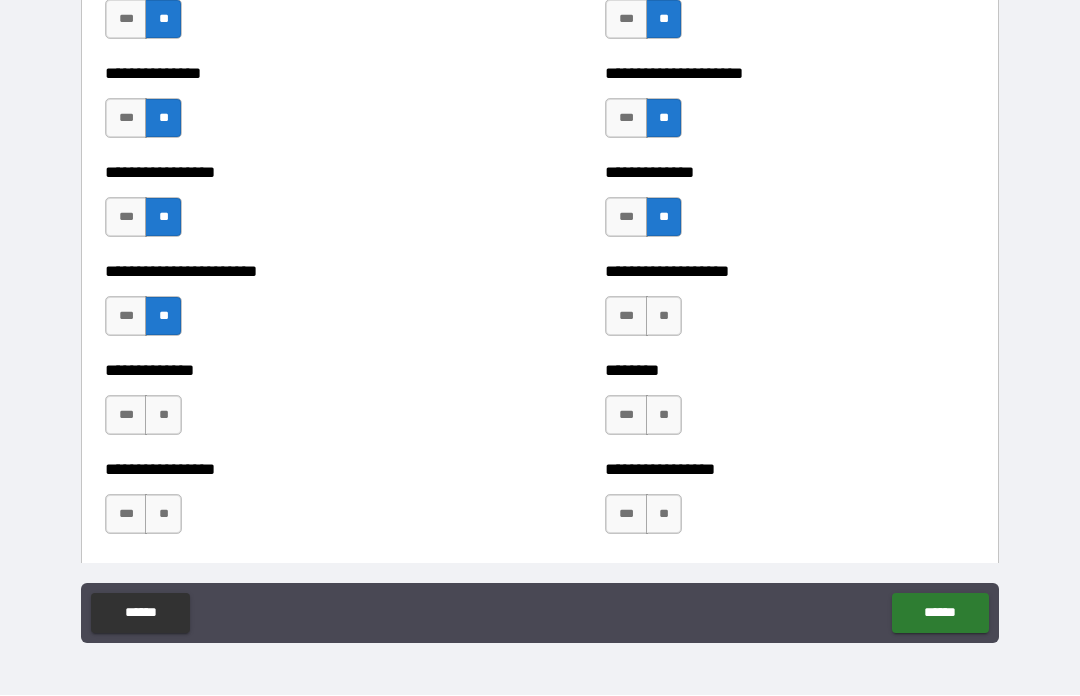 click on "**" at bounding box center (664, 317) 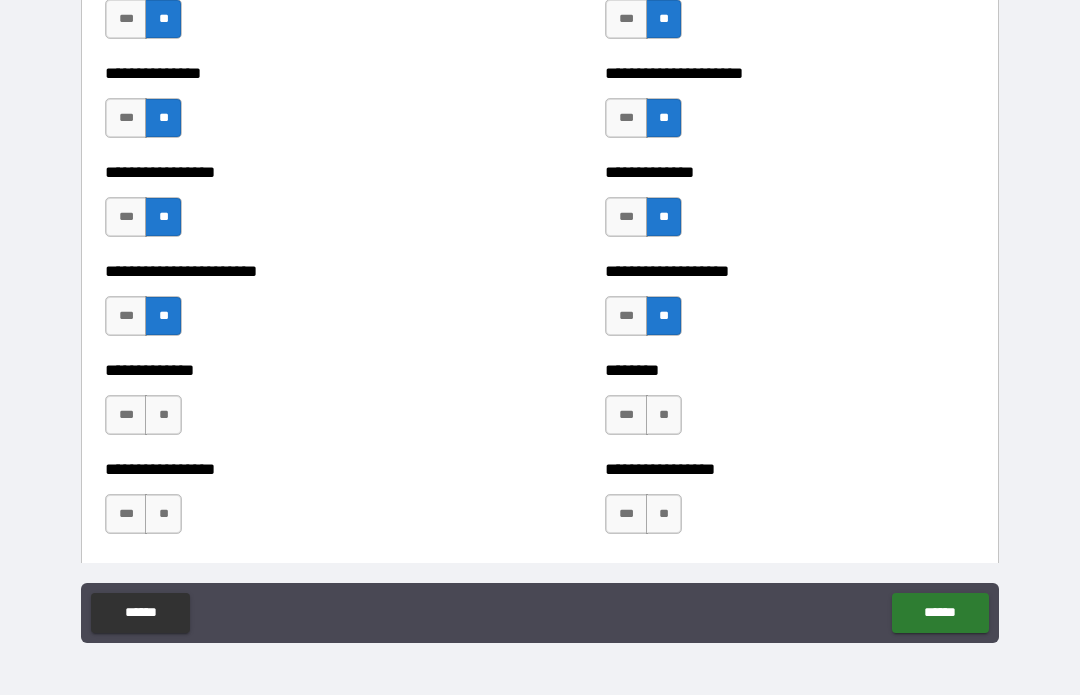 click on "**" at bounding box center [664, 416] 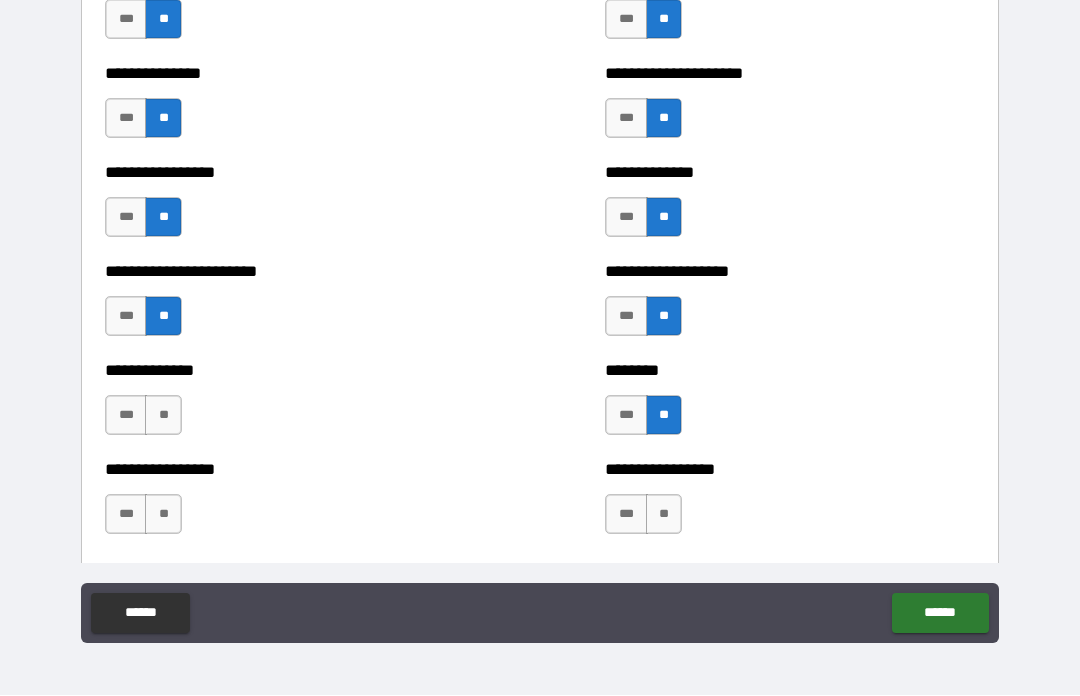 click on "**" at bounding box center [664, 515] 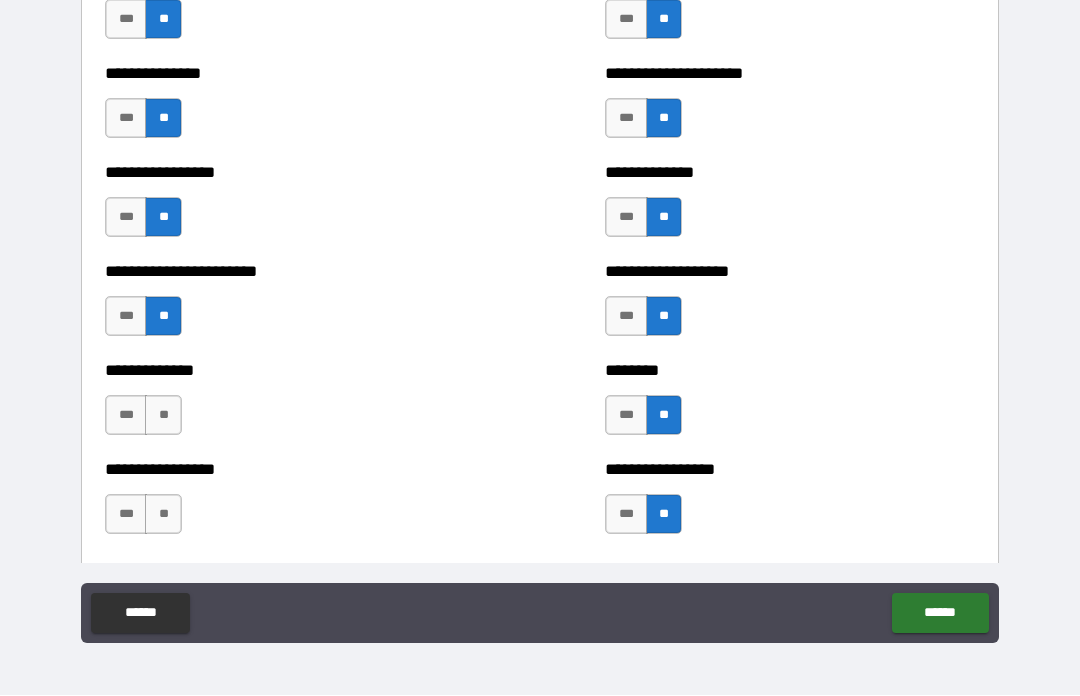 click on "**" at bounding box center (163, 416) 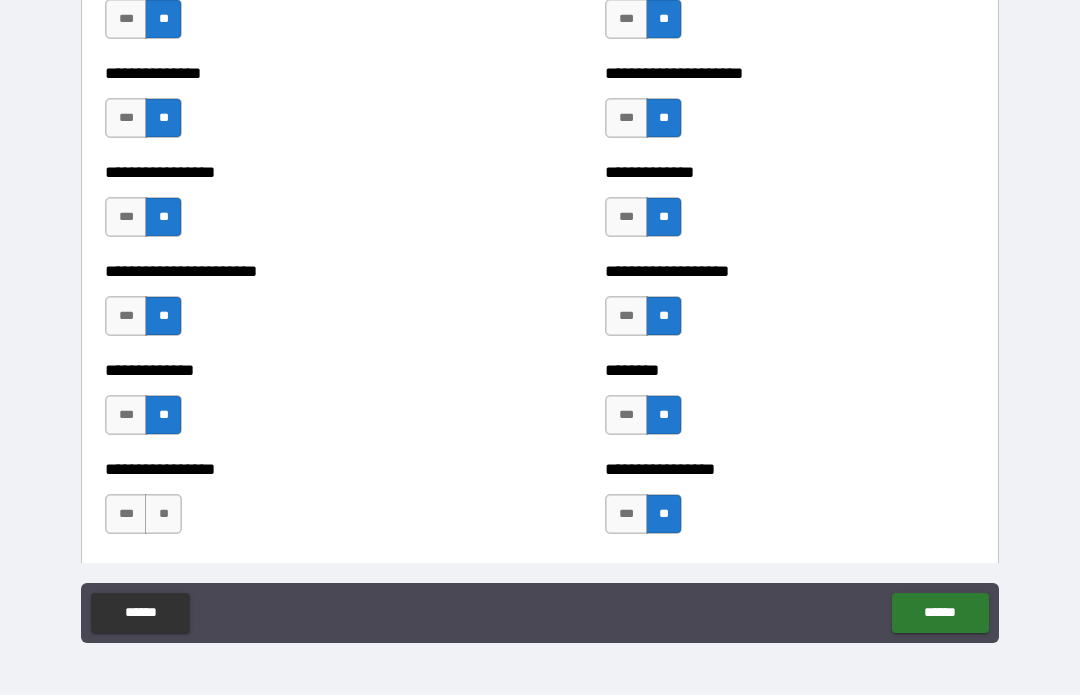 click on "**" at bounding box center (163, 515) 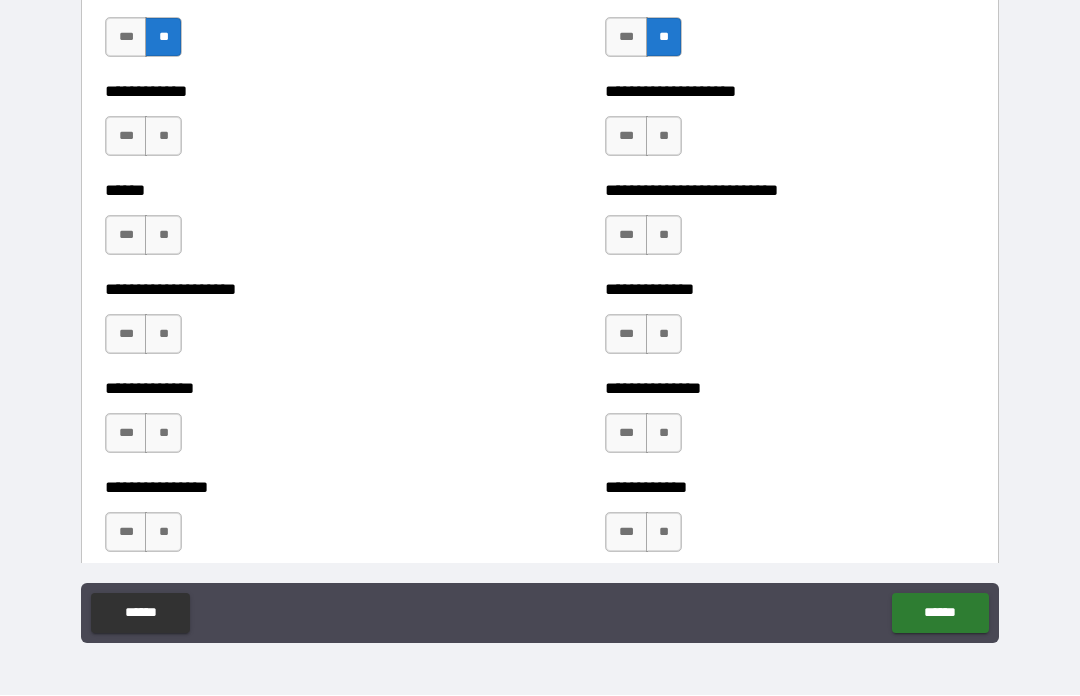 scroll, scrollTop: 3898, scrollLeft: 0, axis: vertical 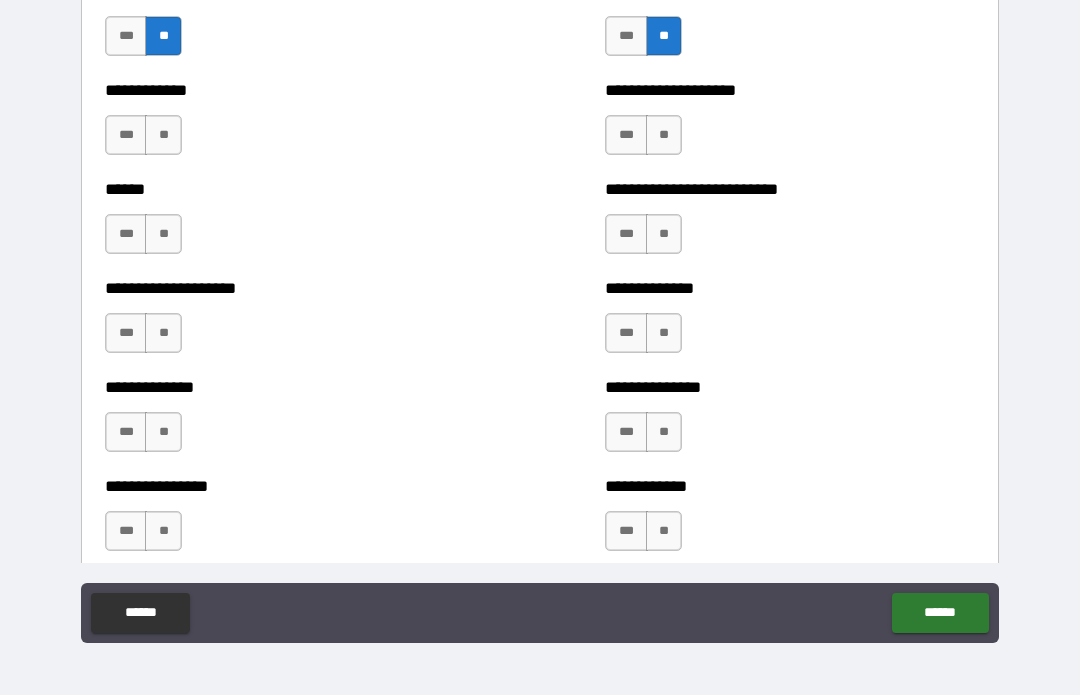 click on "**" at bounding box center (163, 136) 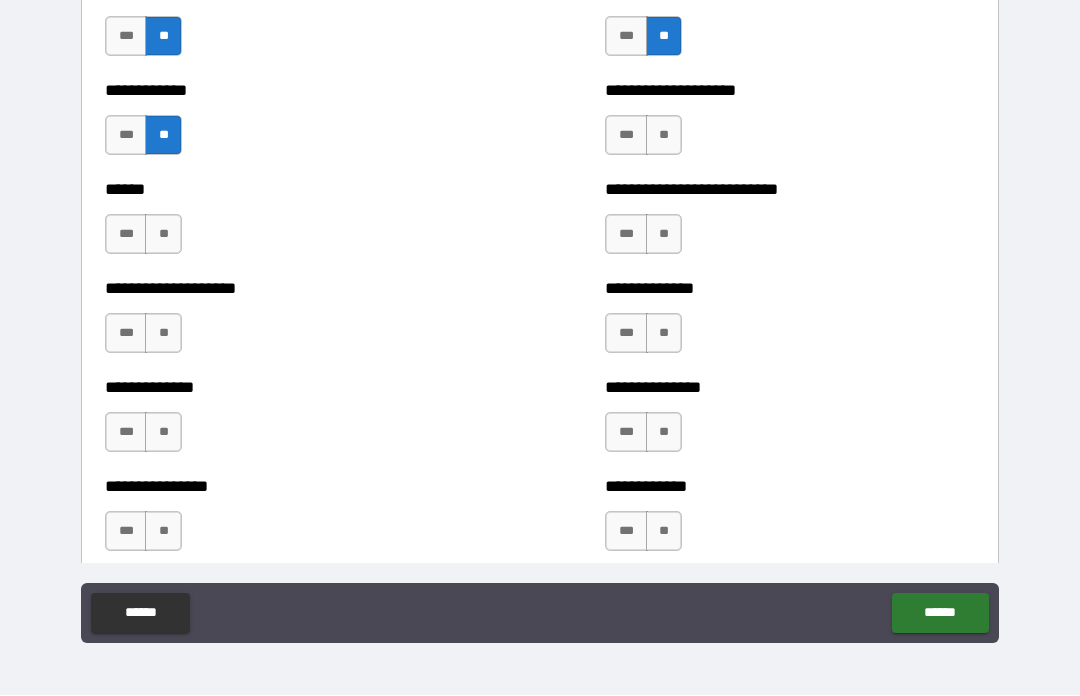 click on "**" at bounding box center [163, 235] 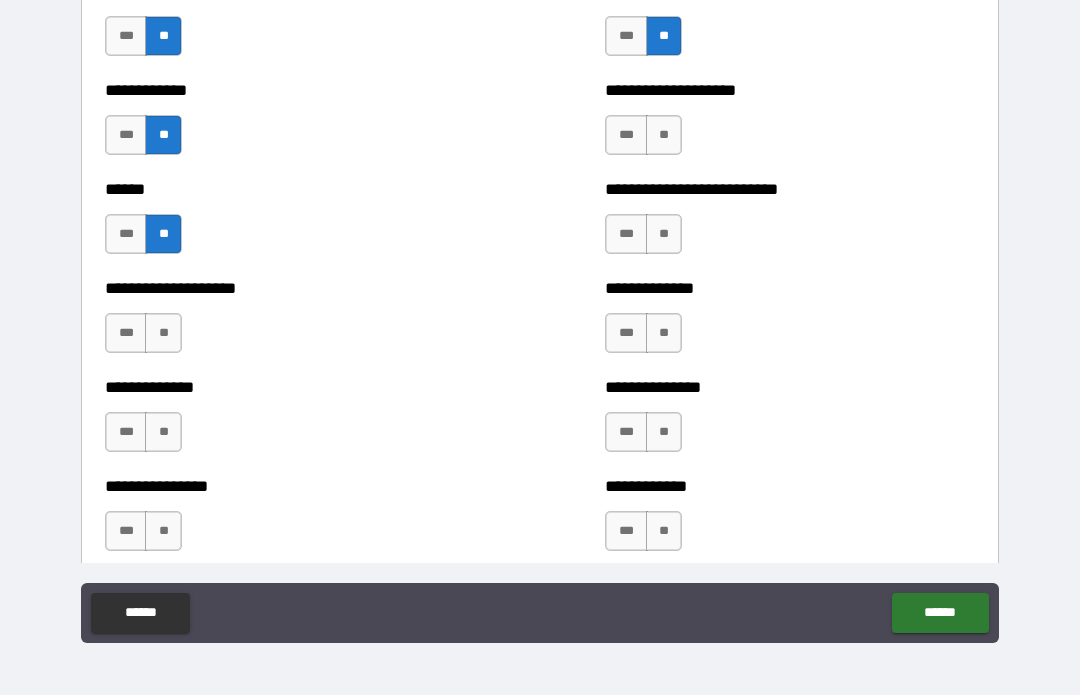 click on "**" at bounding box center [163, 334] 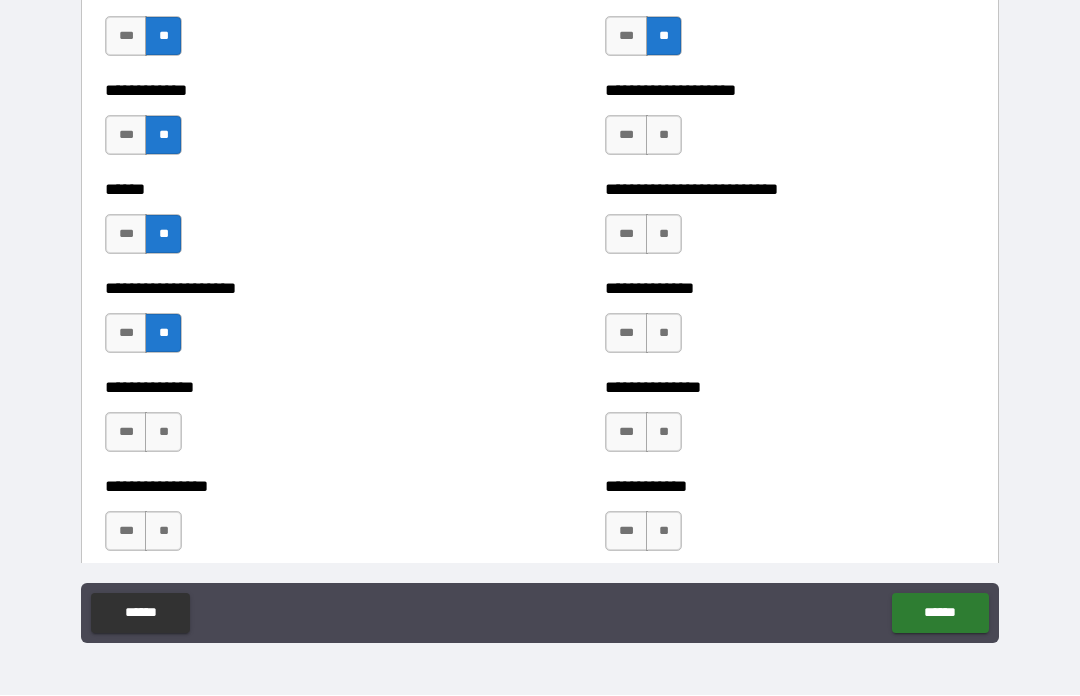 click on "**" at bounding box center [163, 433] 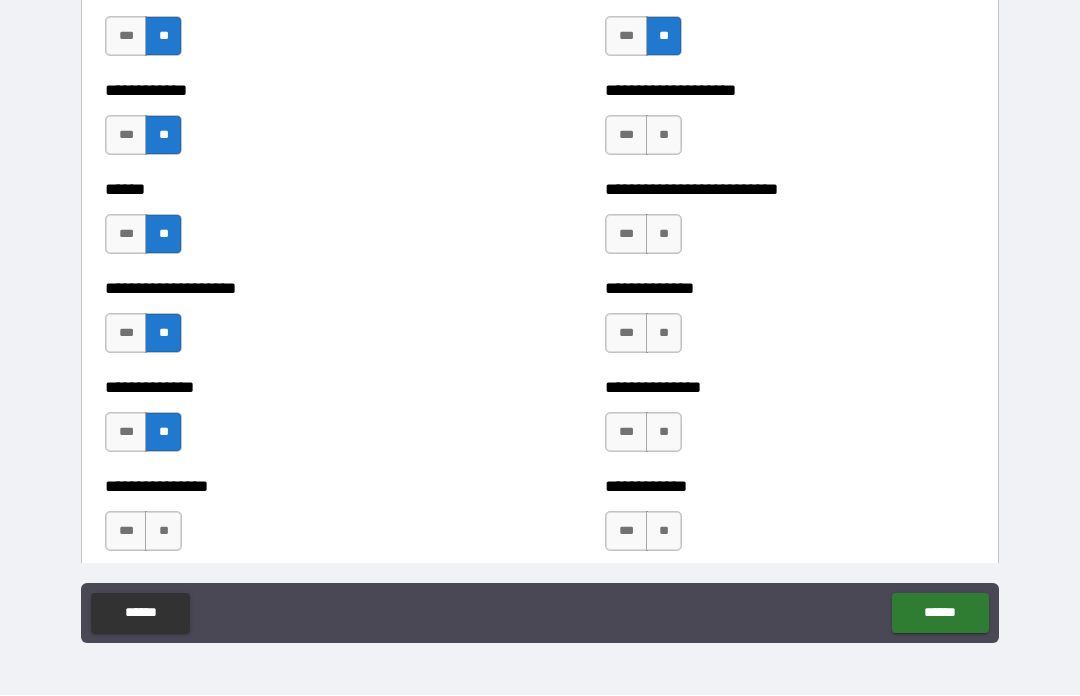 click on "**" at bounding box center (163, 532) 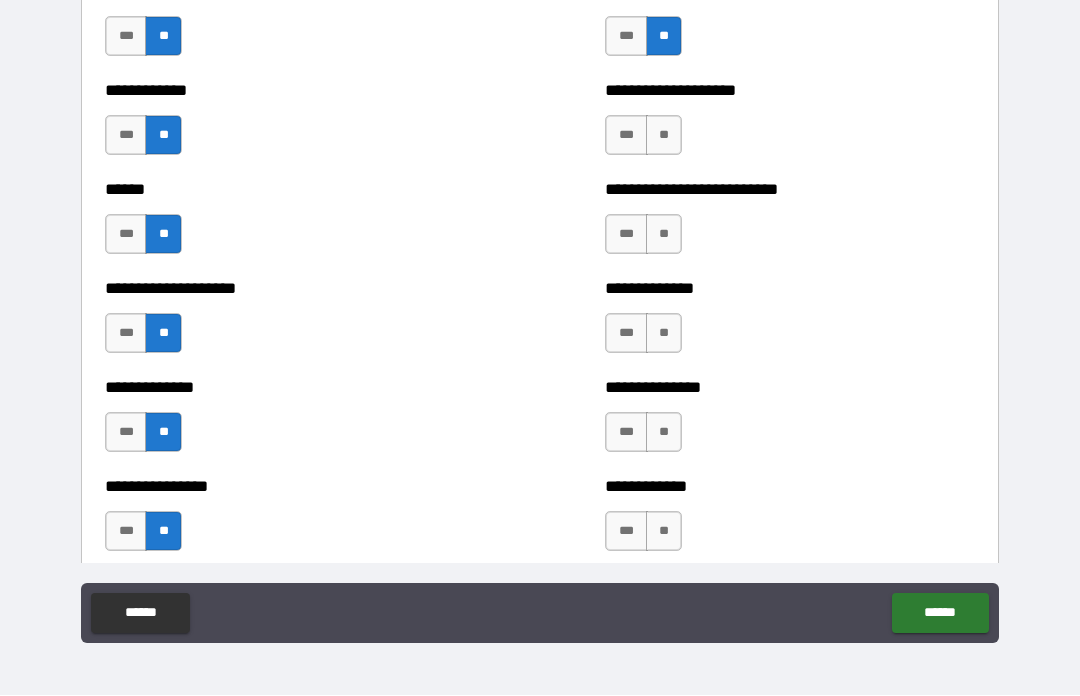 click on "**" at bounding box center (664, 235) 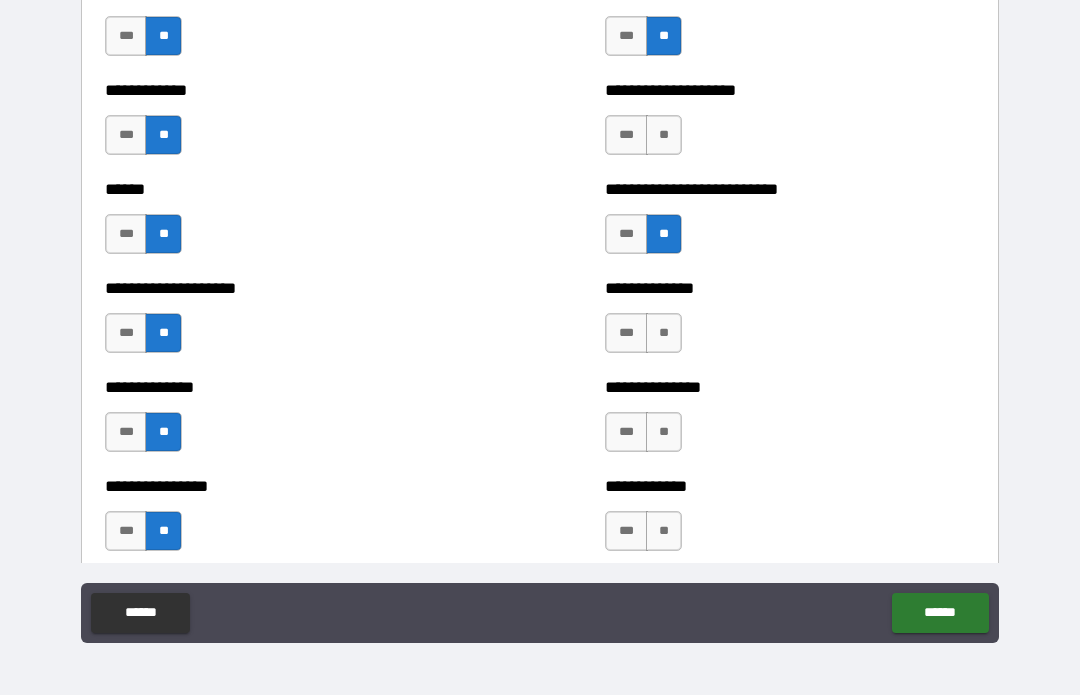 click on "**" at bounding box center (664, 136) 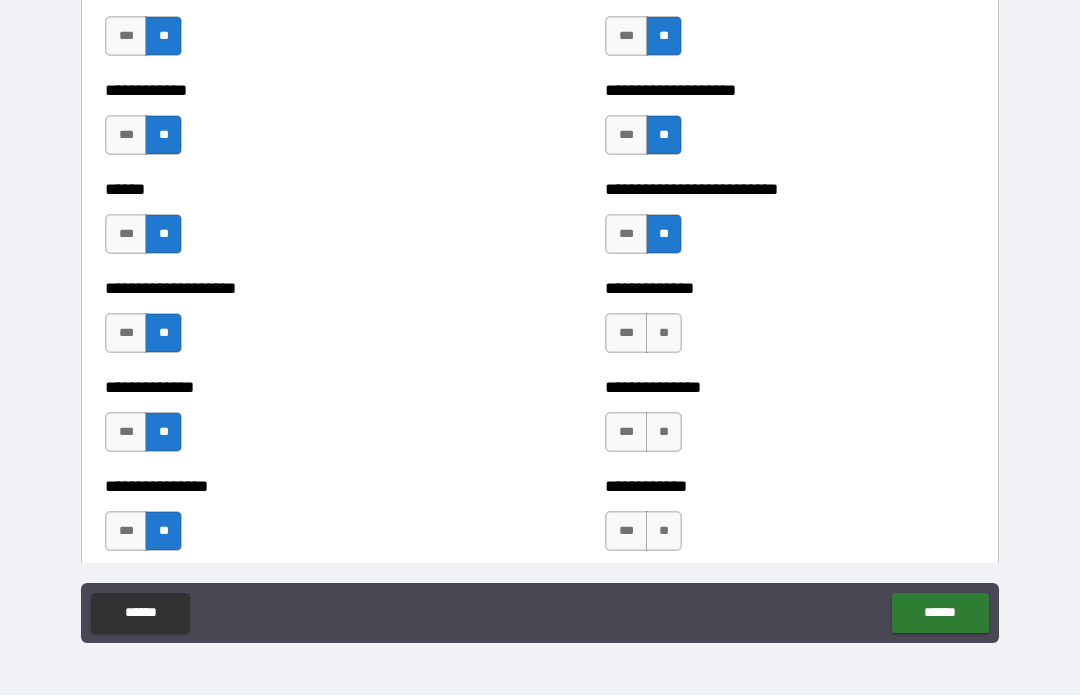 click on "**" at bounding box center [664, 334] 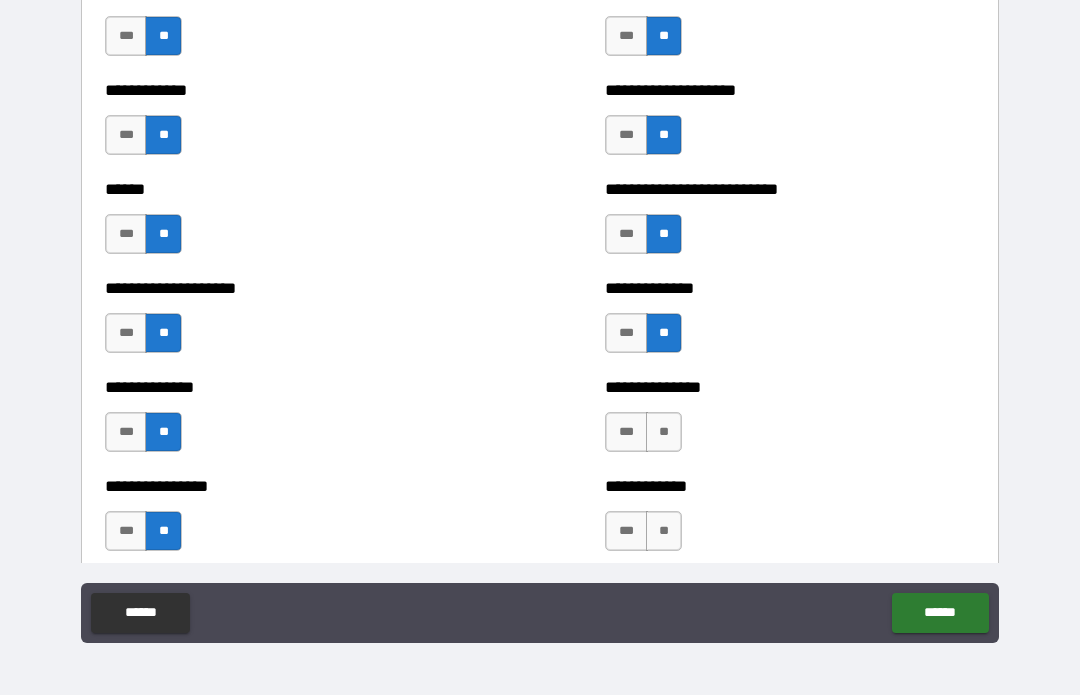 click on "**" at bounding box center [664, 433] 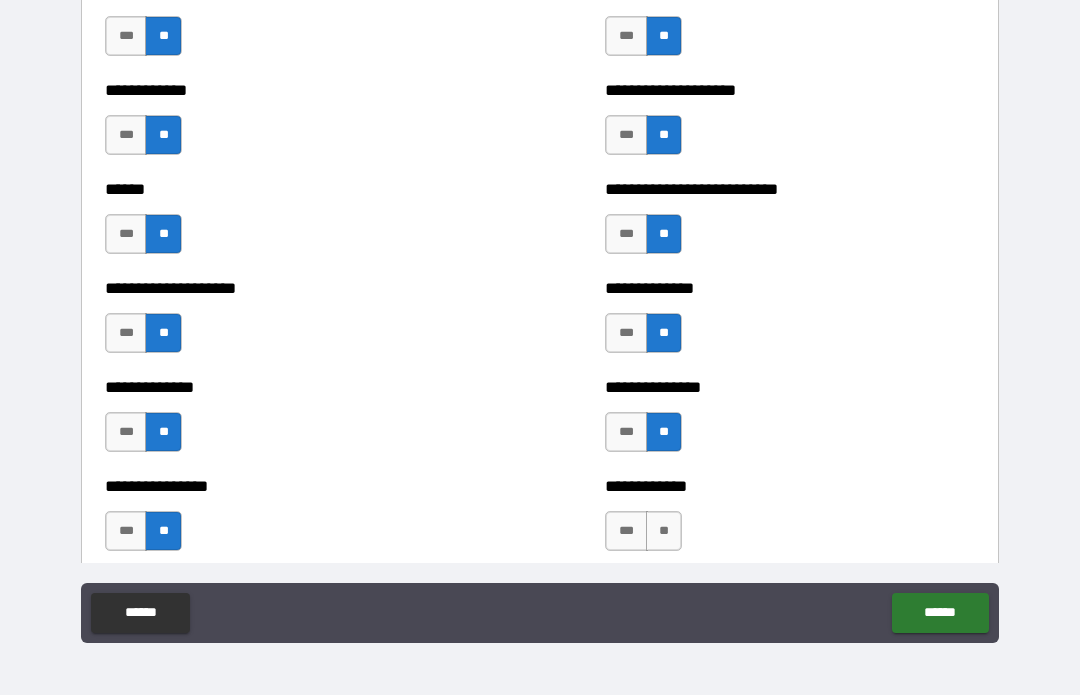 click on "**" at bounding box center [664, 532] 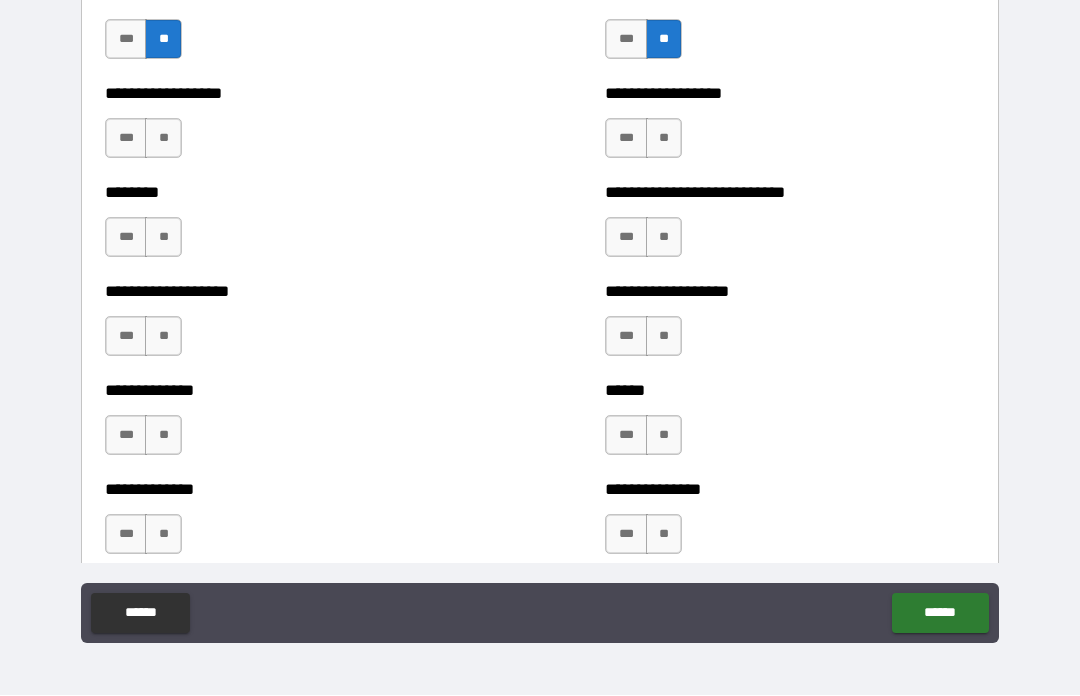 scroll, scrollTop: 4400, scrollLeft: 0, axis: vertical 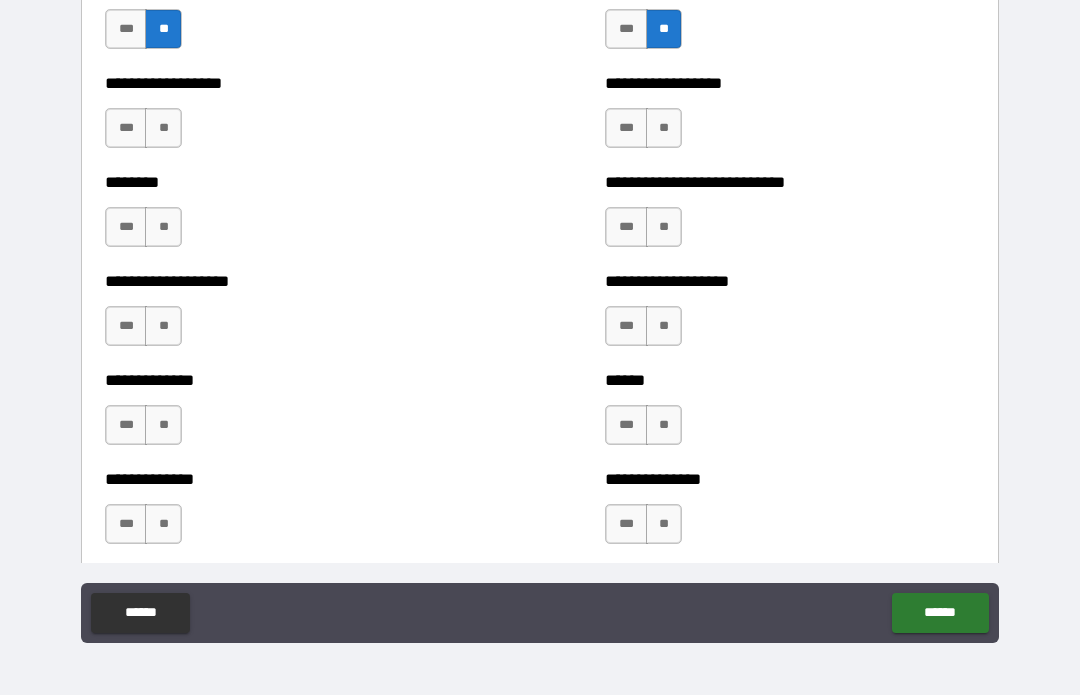 click on "**" at bounding box center (163, 129) 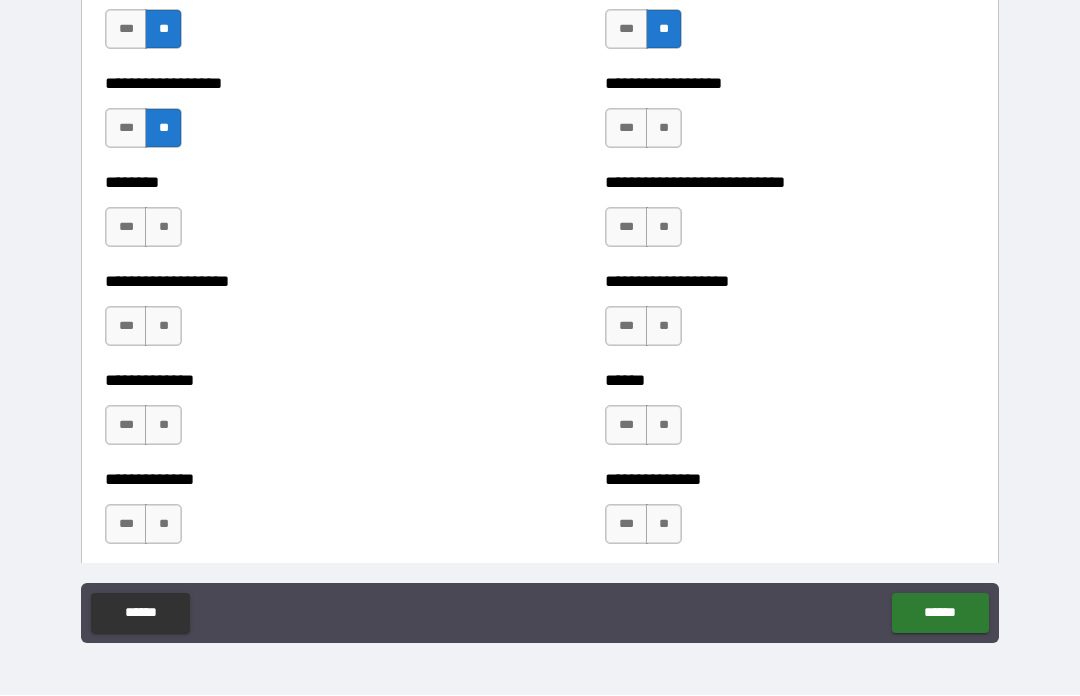click on "**" at bounding box center (163, 228) 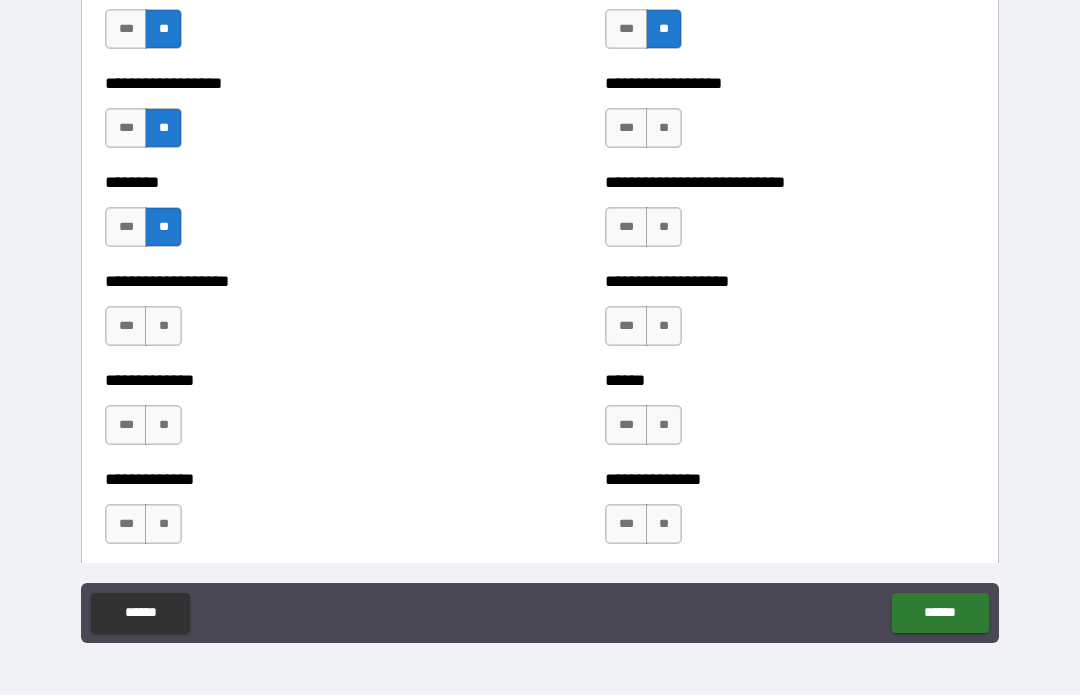 click on "**" at bounding box center (163, 327) 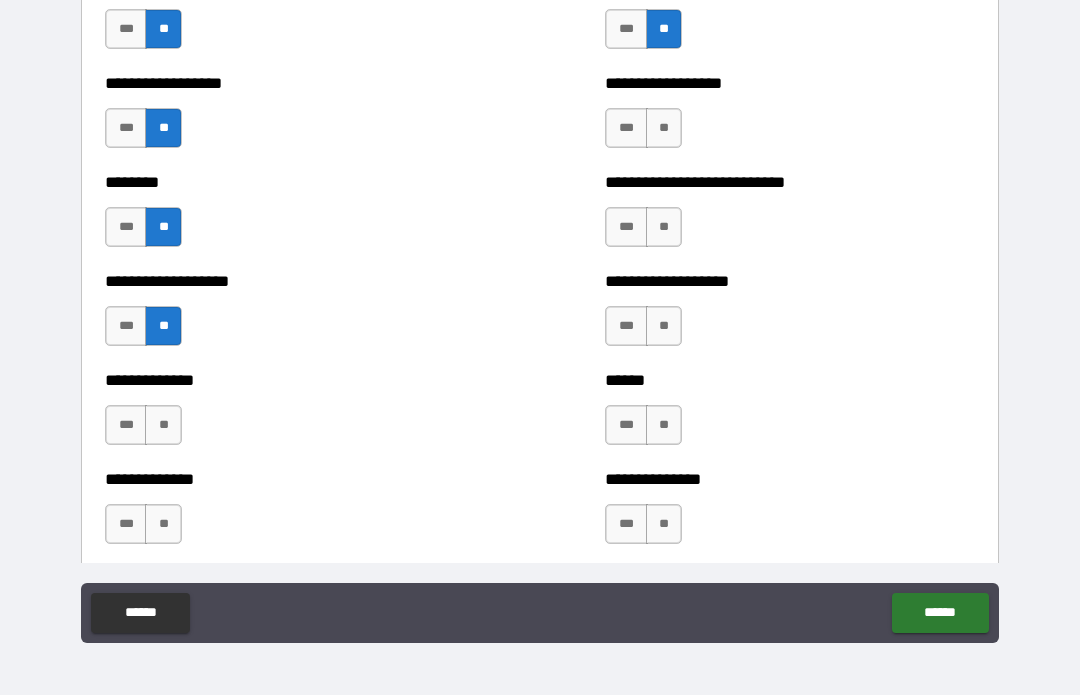 click on "**" at bounding box center [163, 426] 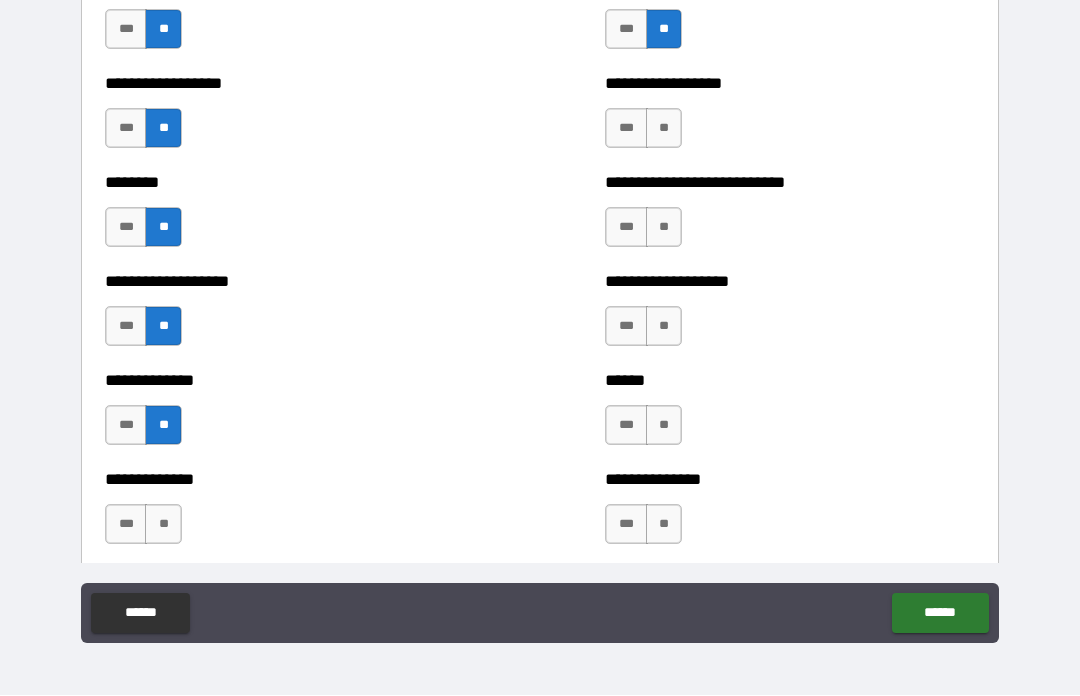 click on "**" at bounding box center [163, 525] 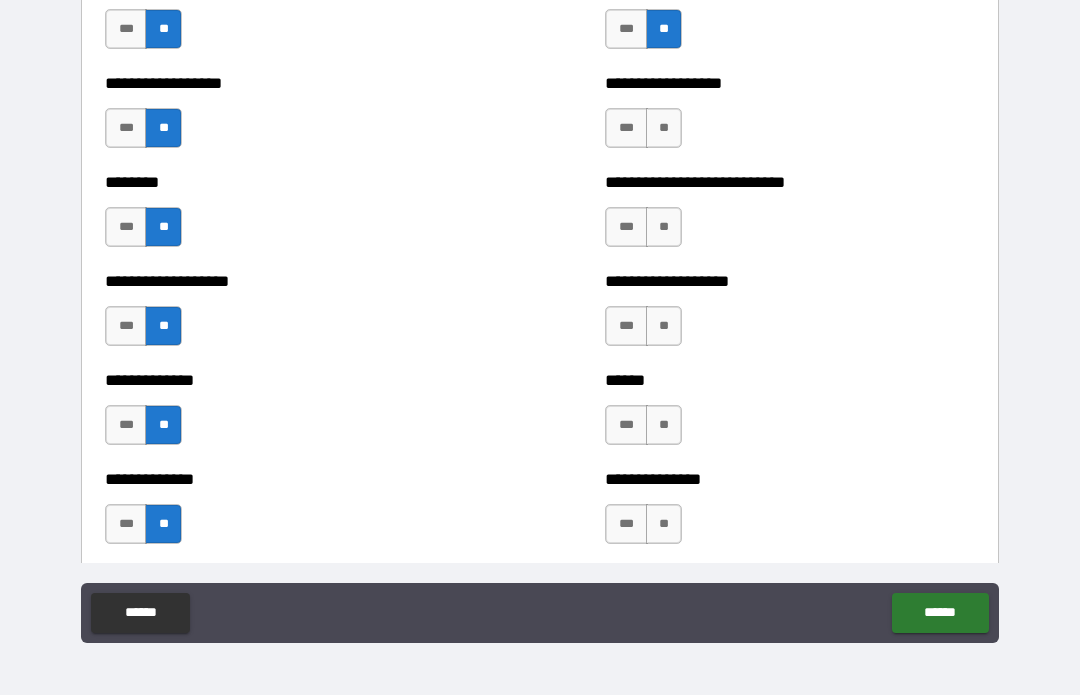 click on "**" at bounding box center [664, 129] 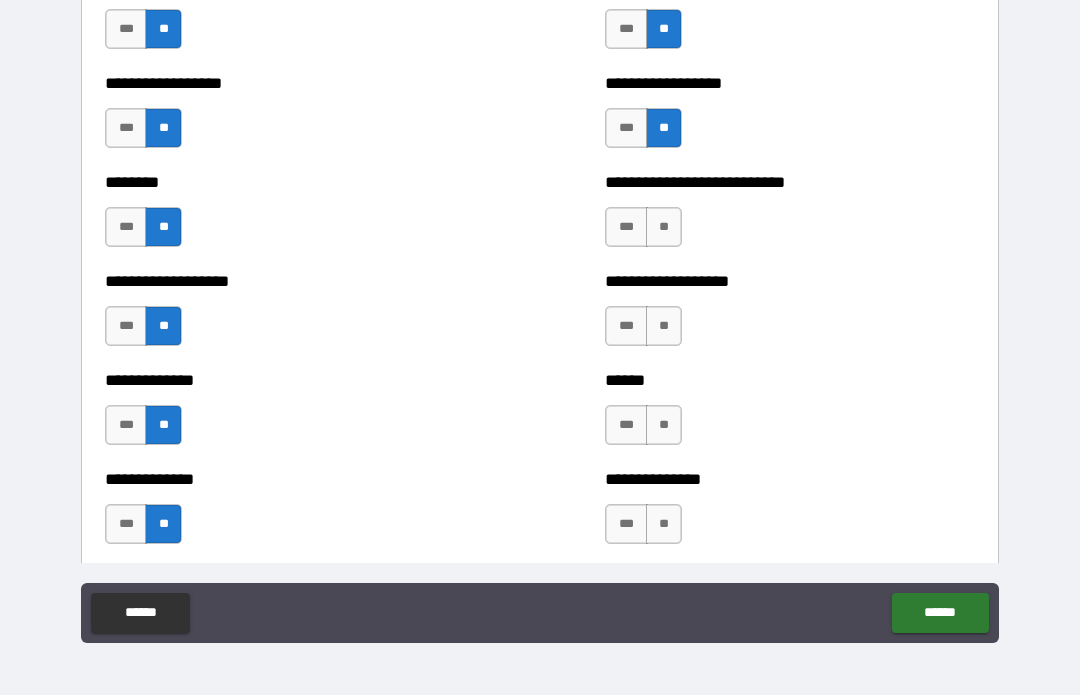 click on "**" at bounding box center [664, 228] 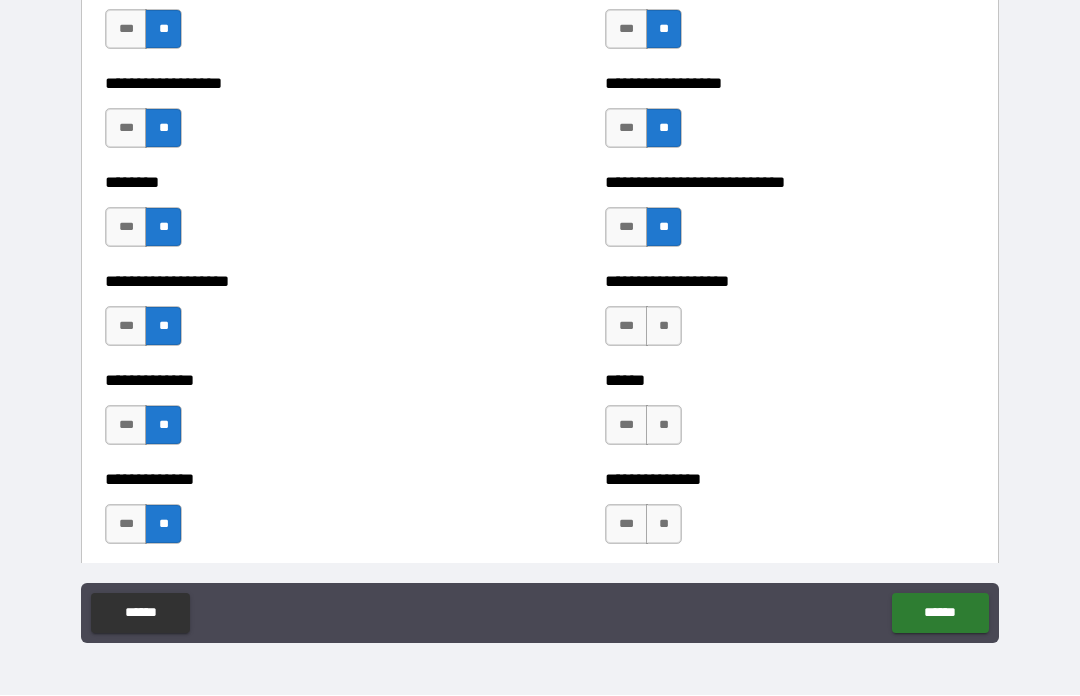 click on "**" at bounding box center (664, 327) 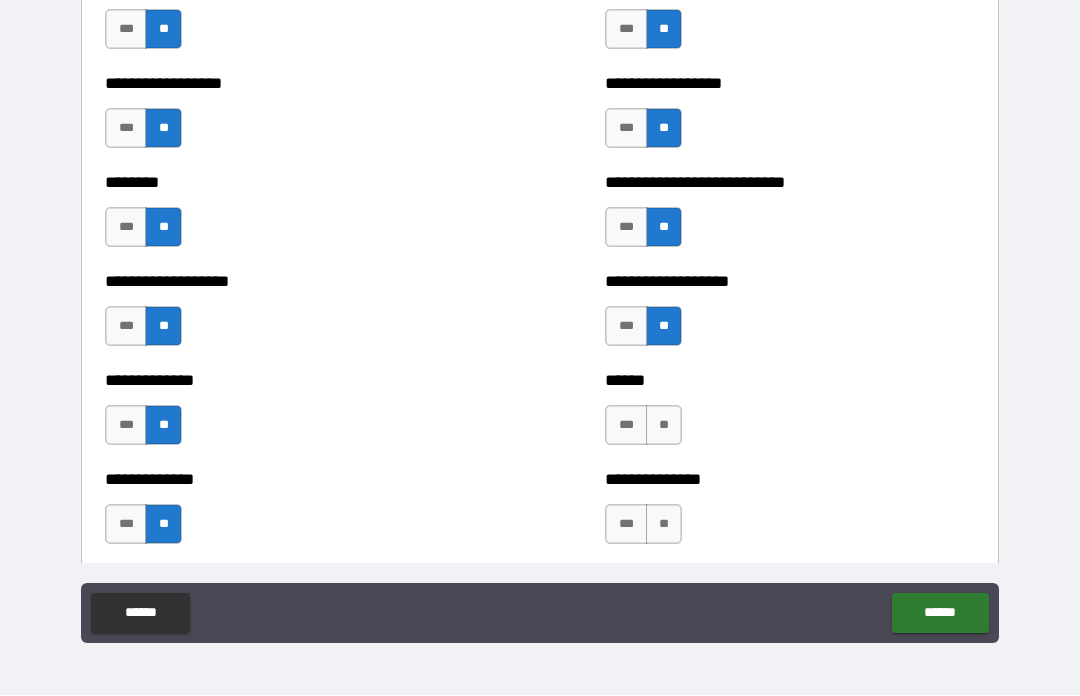 click on "**" at bounding box center (664, 426) 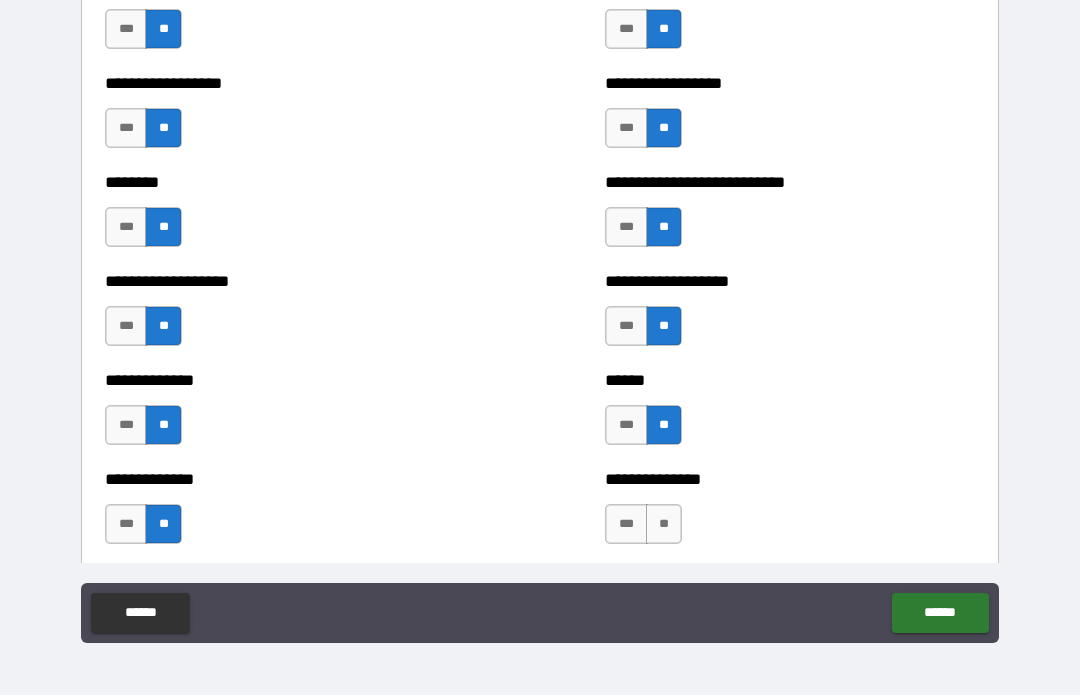 click on "**" at bounding box center (664, 525) 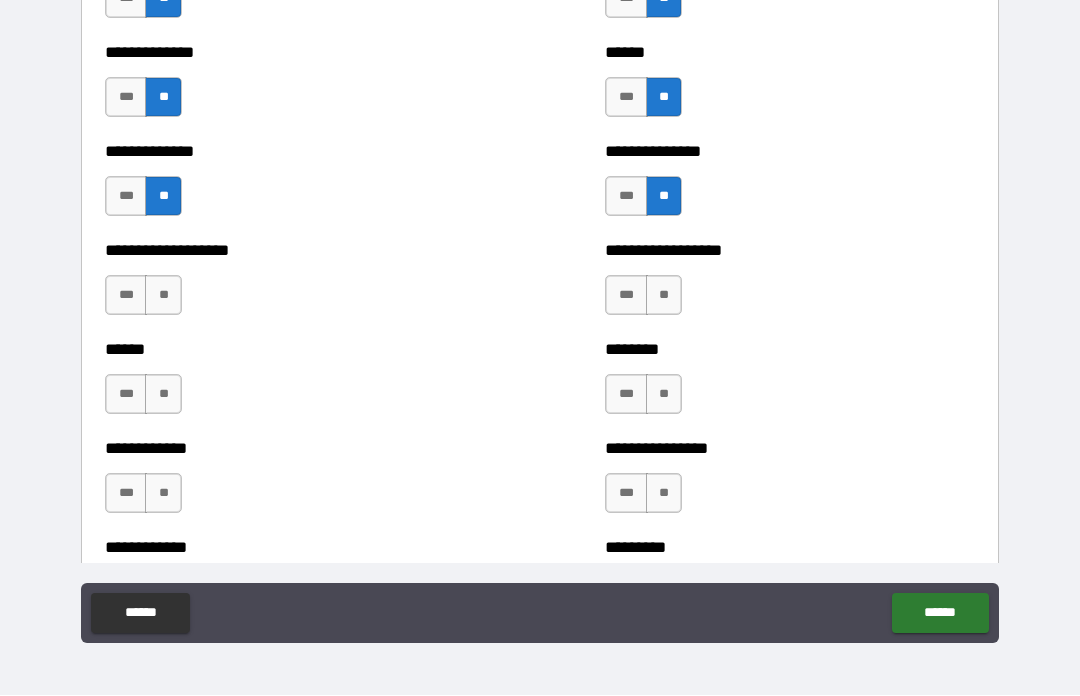 scroll, scrollTop: 4740, scrollLeft: 0, axis: vertical 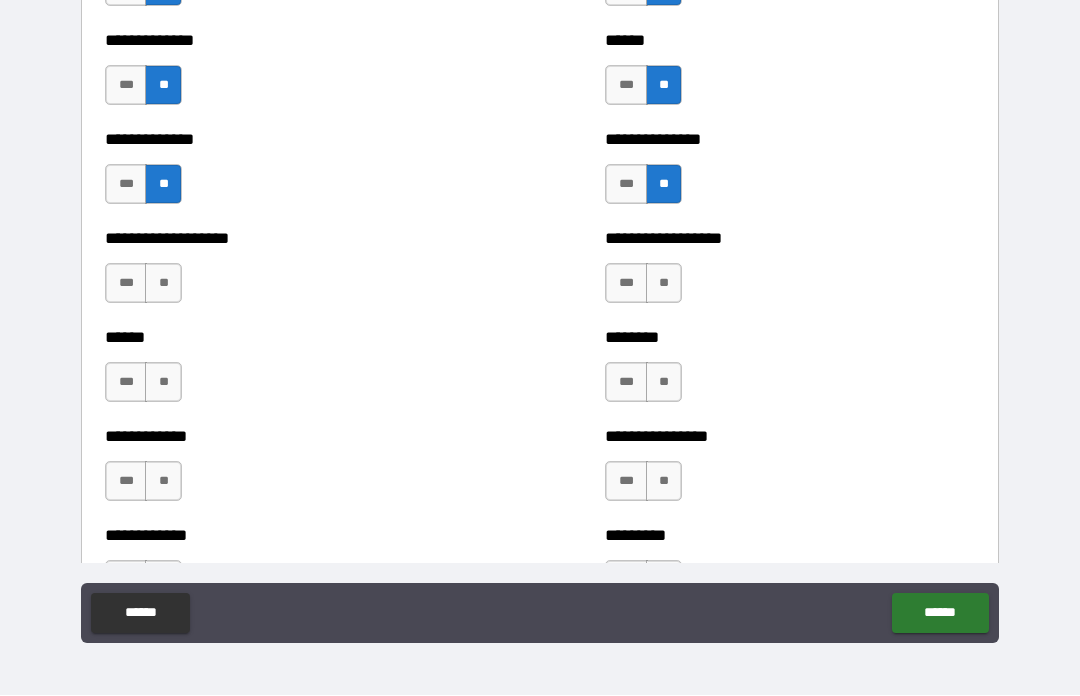click on "**" at bounding box center [163, 284] 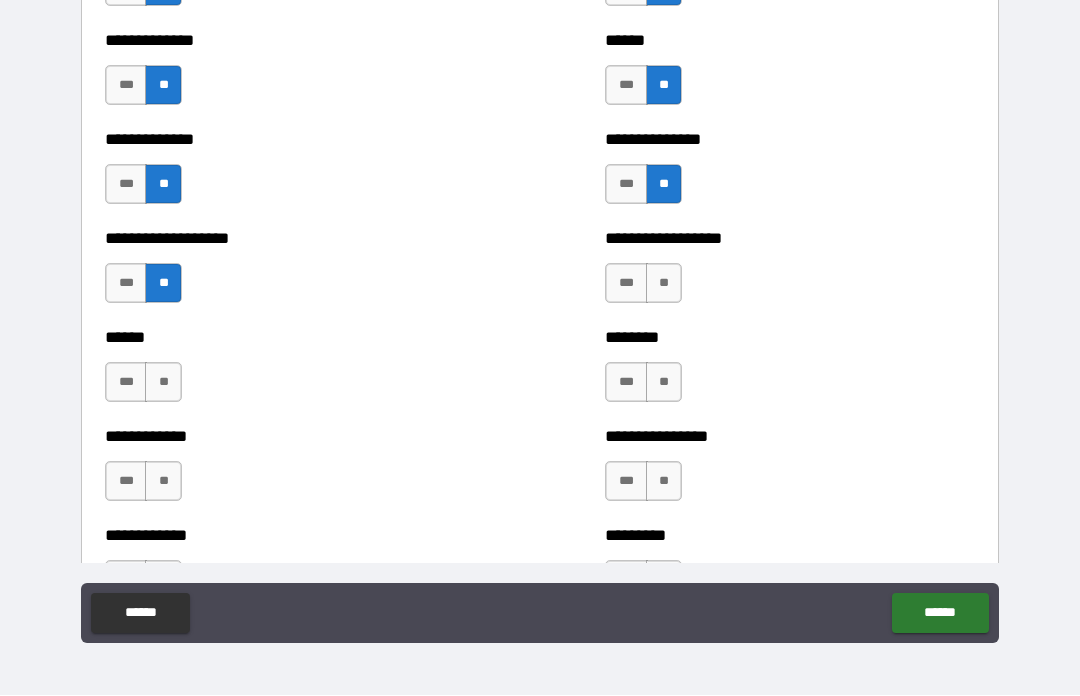 click on "**" at bounding box center (163, 383) 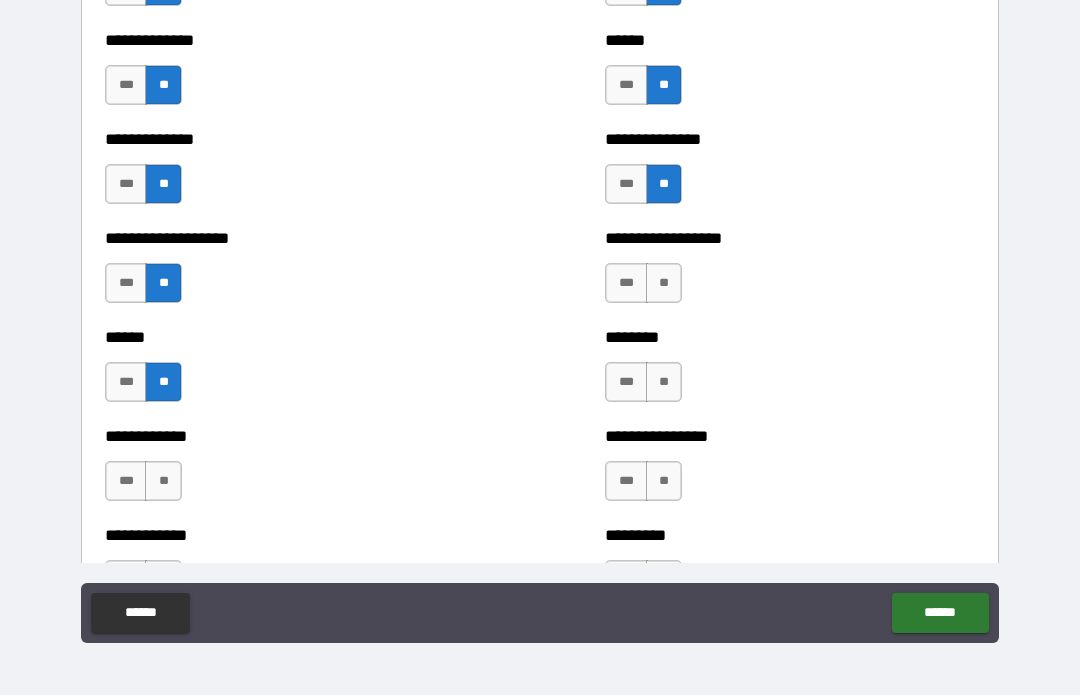 click on "**" at bounding box center (163, 482) 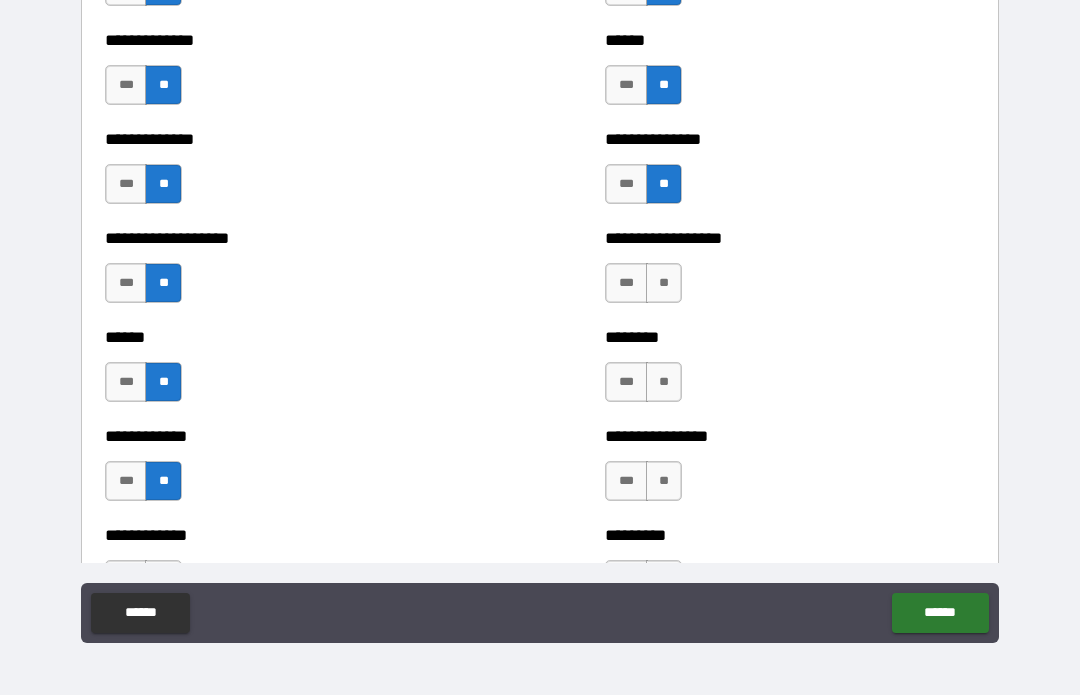 click on "**" at bounding box center [664, 284] 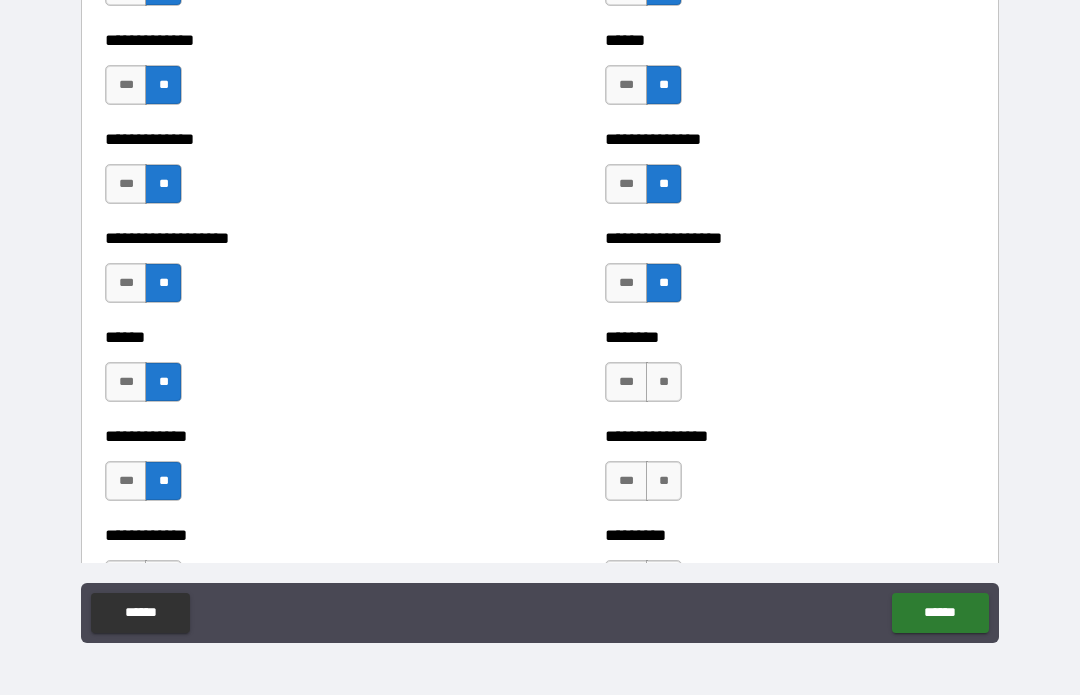 click on "**" at bounding box center (664, 383) 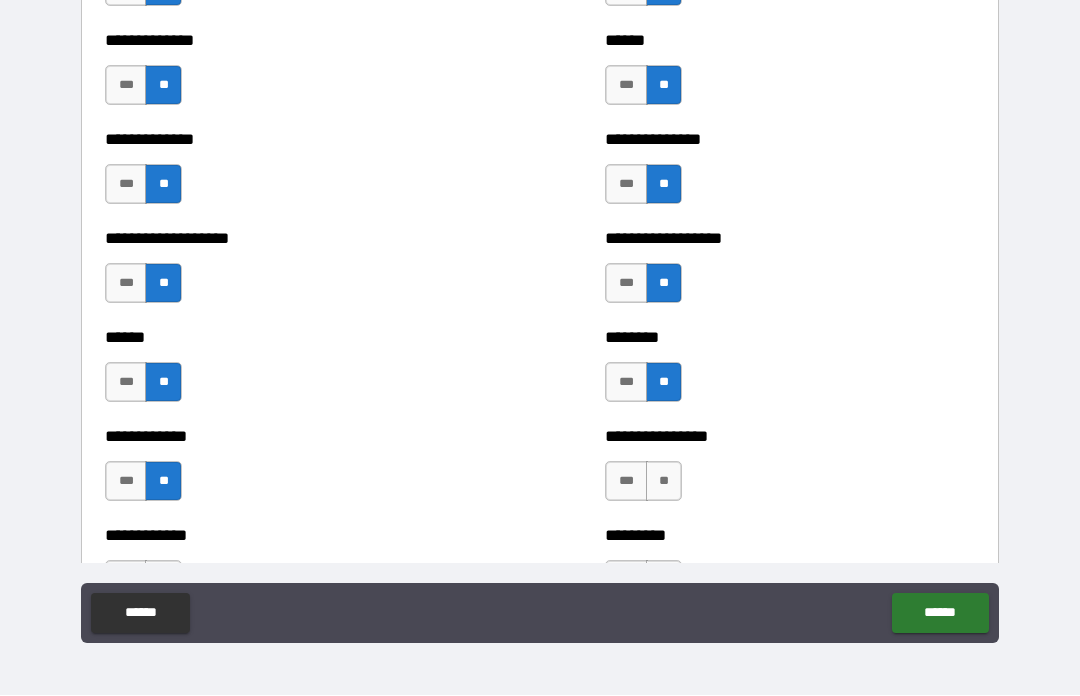 click on "**" at bounding box center (664, 482) 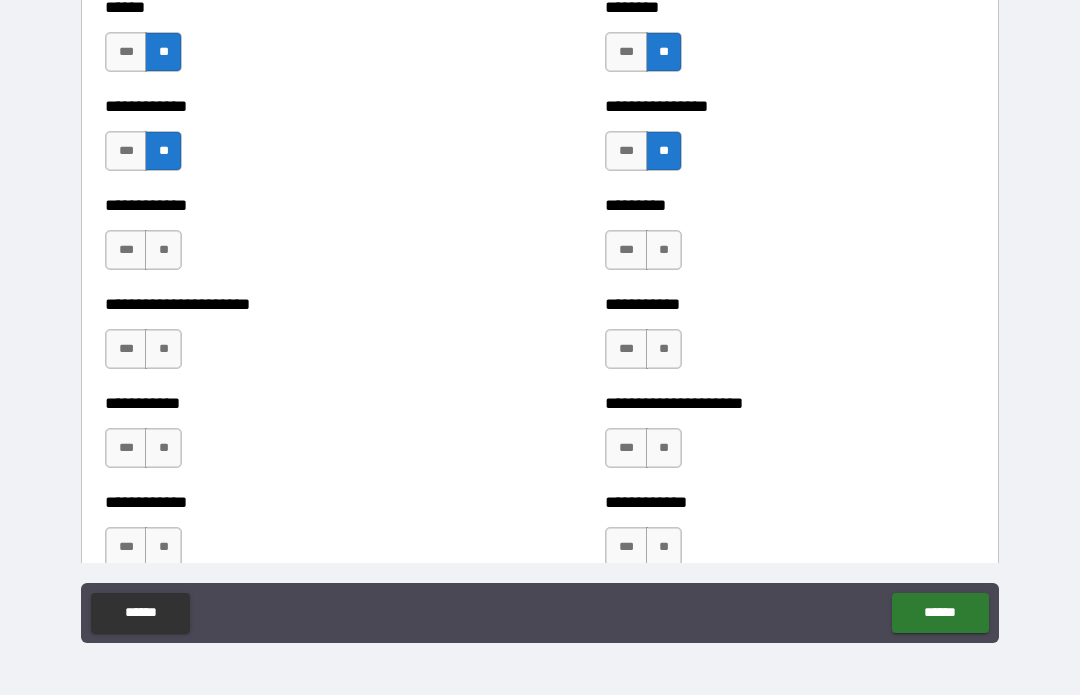 scroll, scrollTop: 5073, scrollLeft: 0, axis: vertical 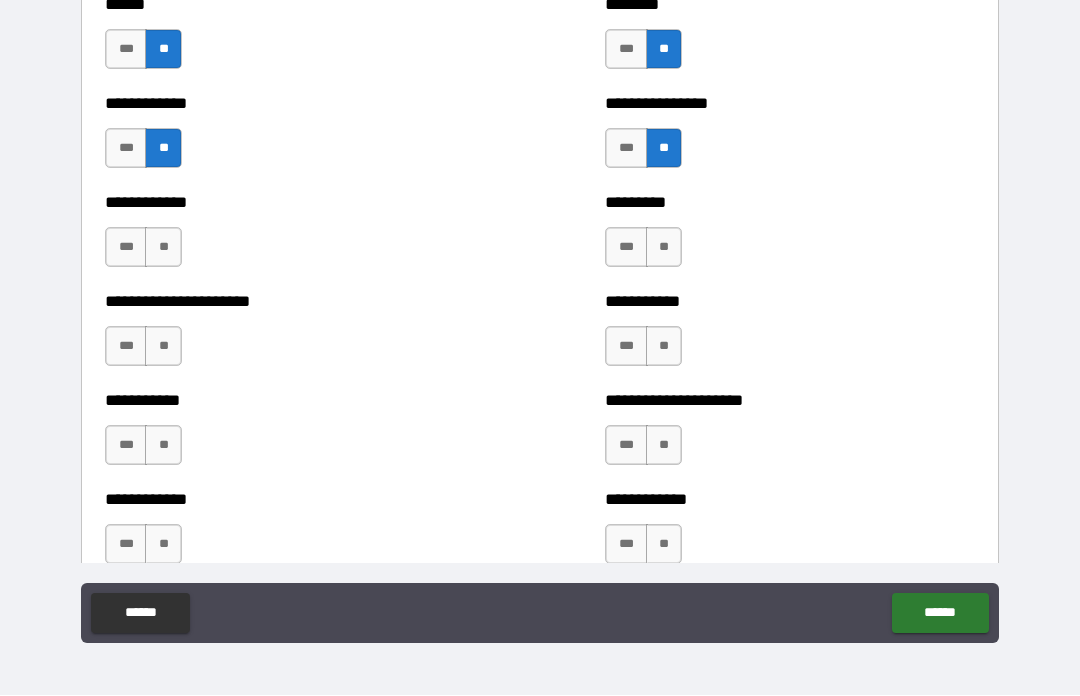 click on "**" at bounding box center (664, 248) 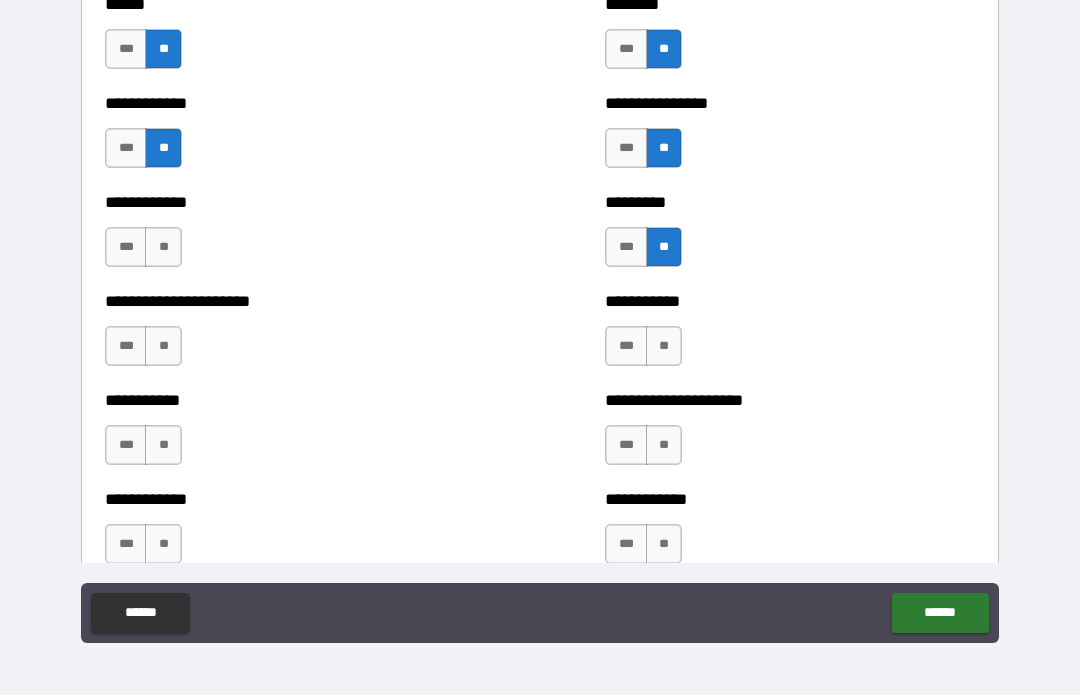 click on "**" at bounding box center [664, 347] 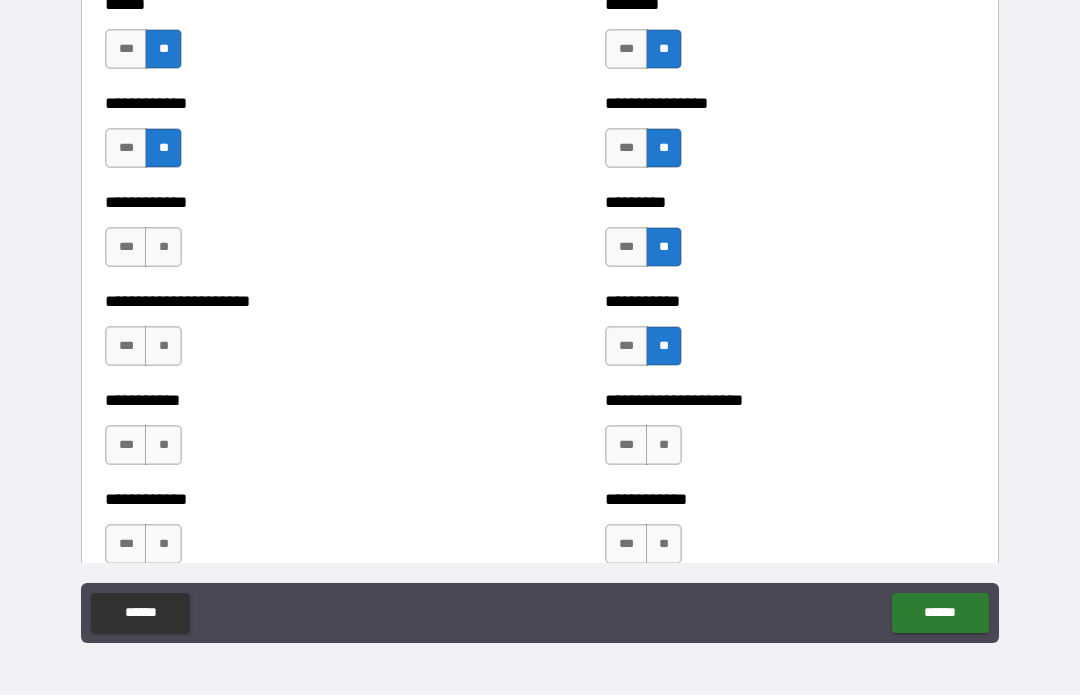 click on "**" at bounding box center (163, 248) 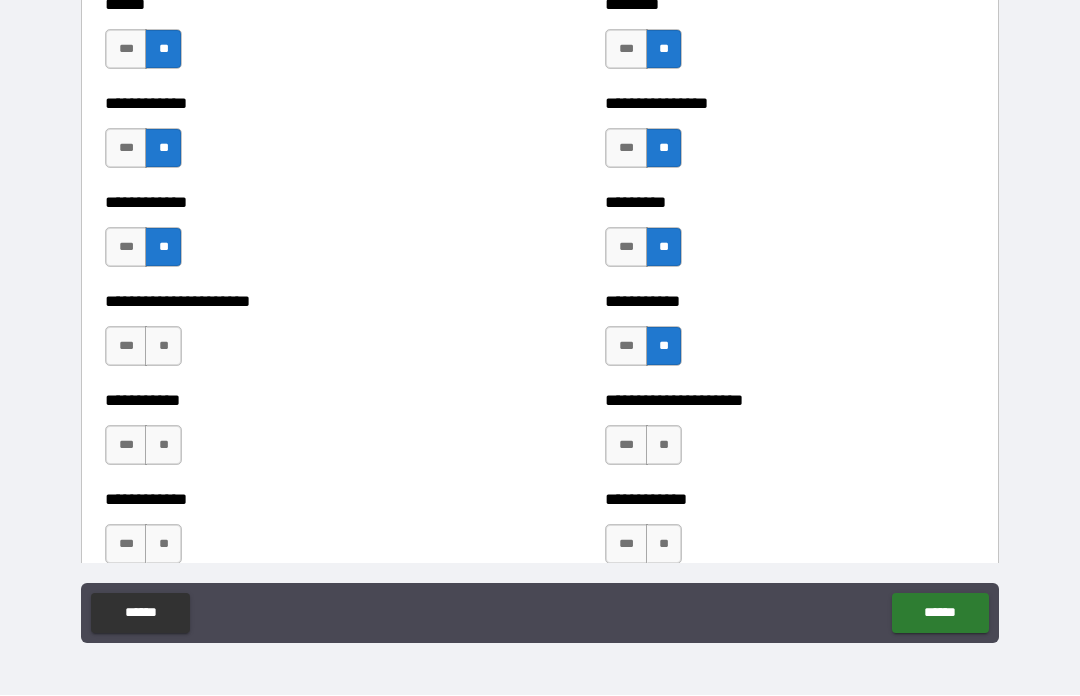 click on "**" at bounding box center [163, 347] 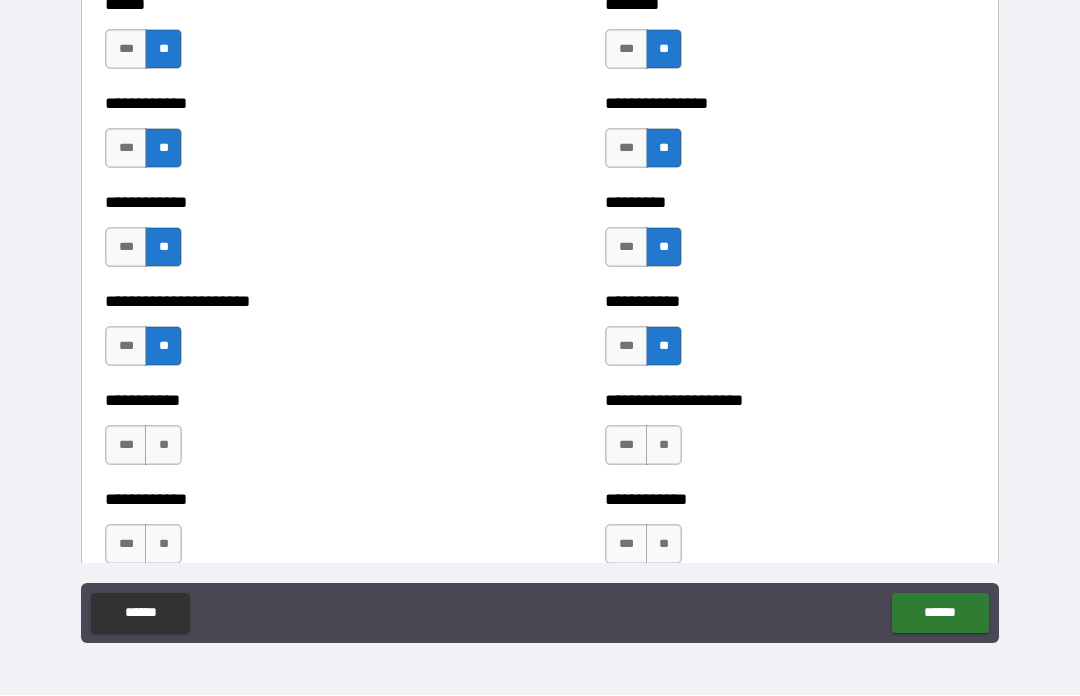 click on "**" at bounding box center [163, 446] 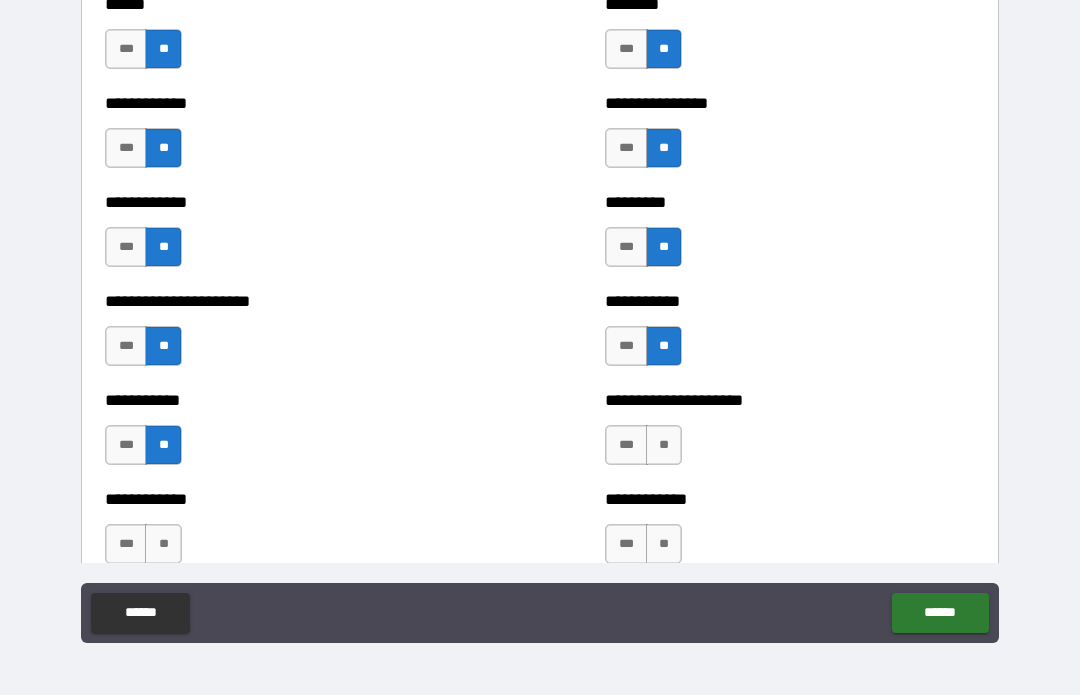 click on "**" at bounding box center (163, 545) 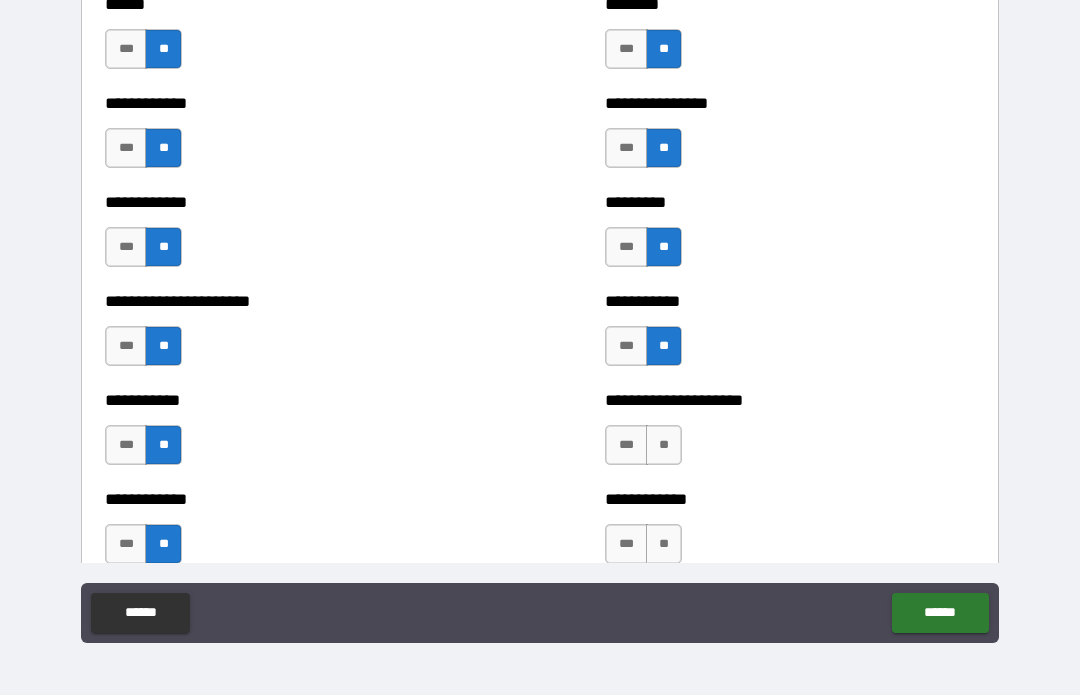 click on "**" at bounding box center [664, 446] 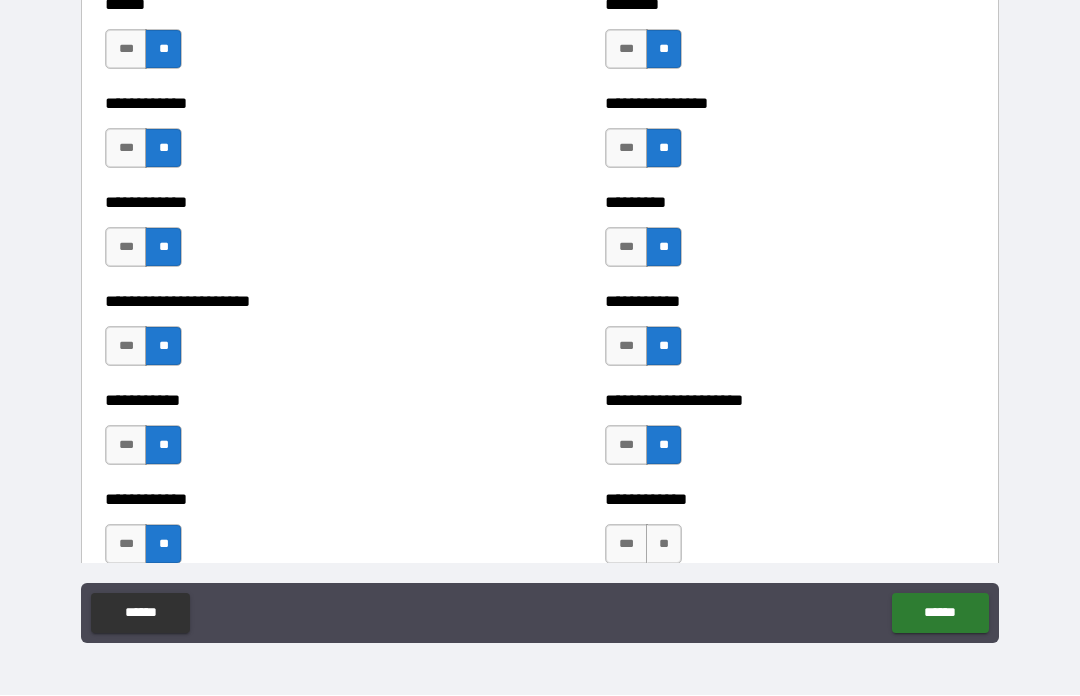 click on "**" at bounding box center (664, 545) 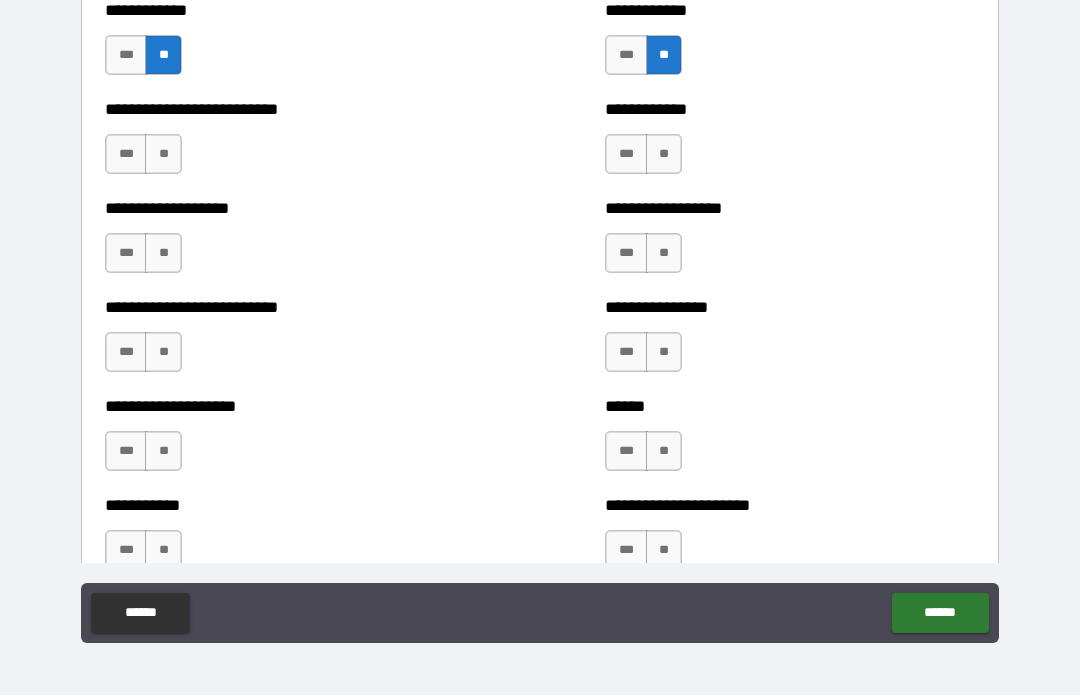 scroll, scrollTop: 5529, scrollLeft: 0, axis: vertical 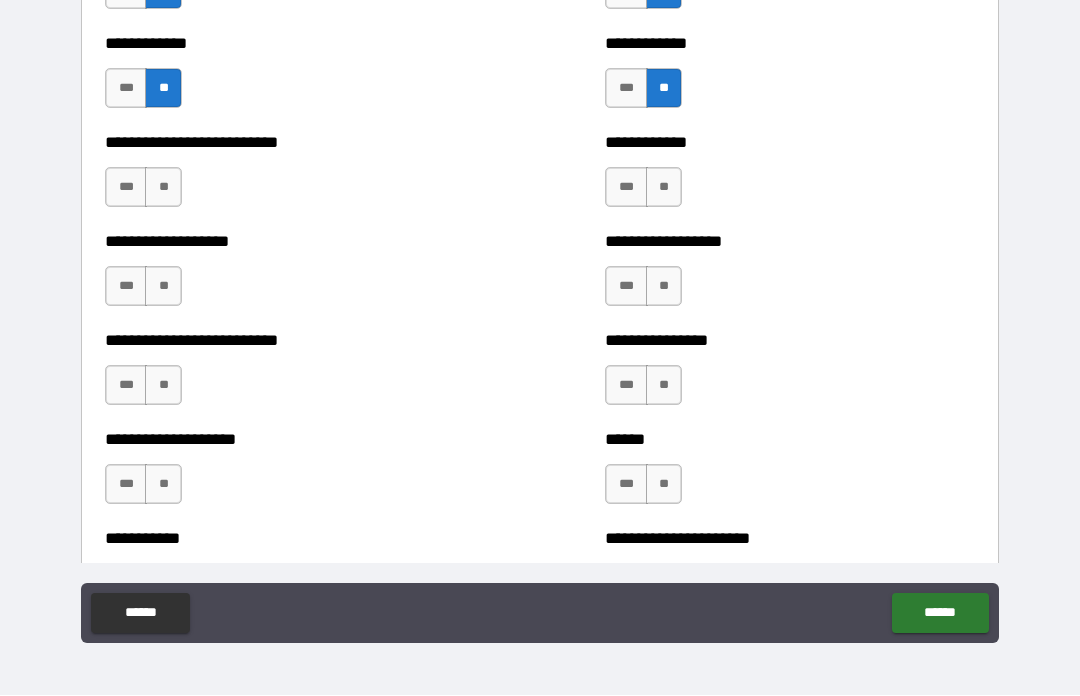 click on "**" at bounding box center (163, 188) 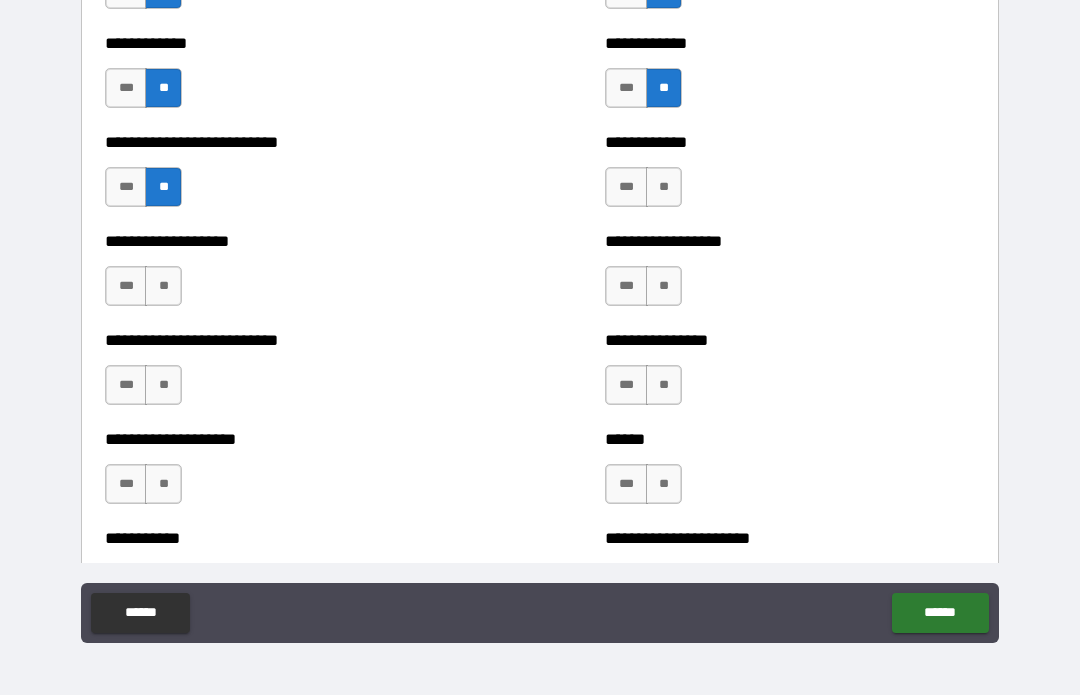 click on "**" at bounding box center (163, 287) 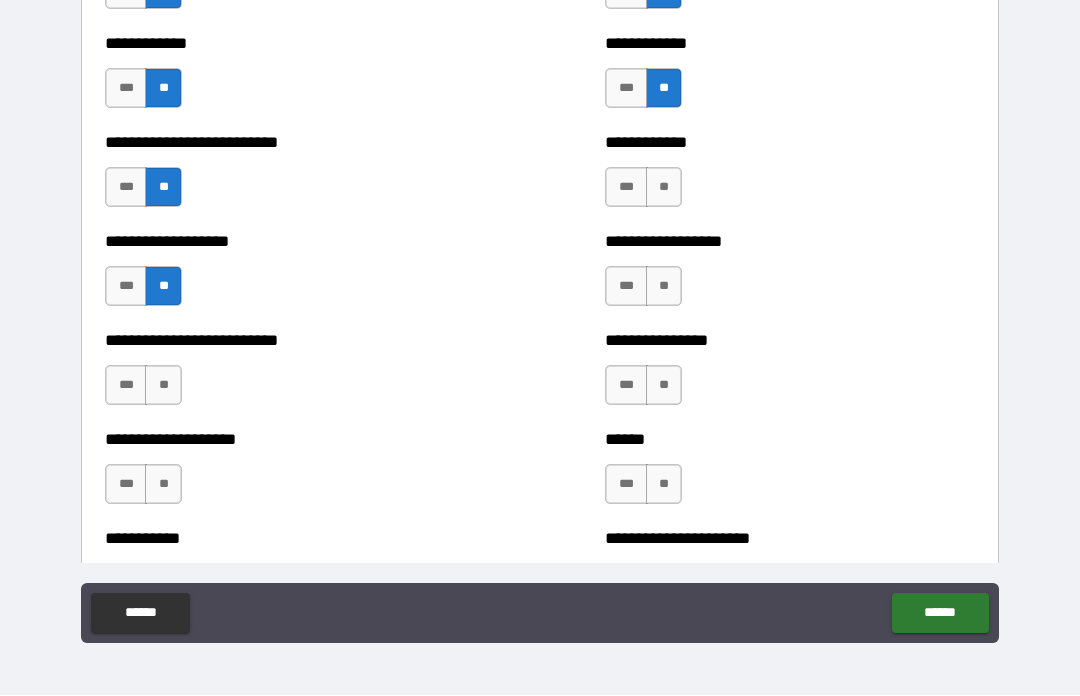 click on "**" at bounding box center [664, 188] 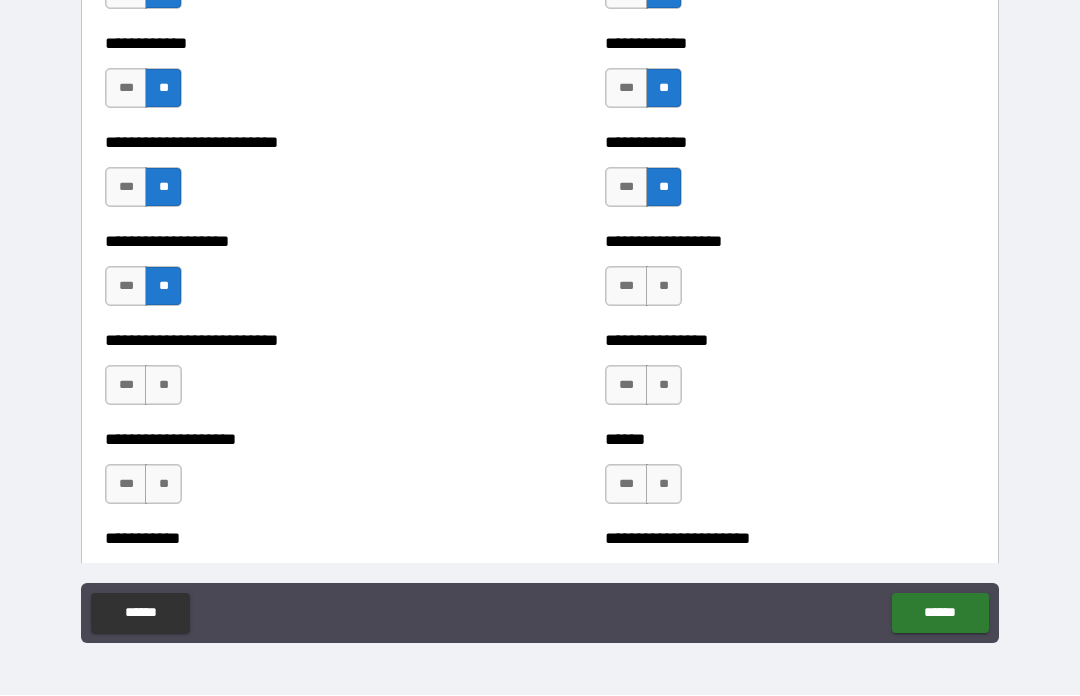 click on "**" at bounding box center [163, 386] 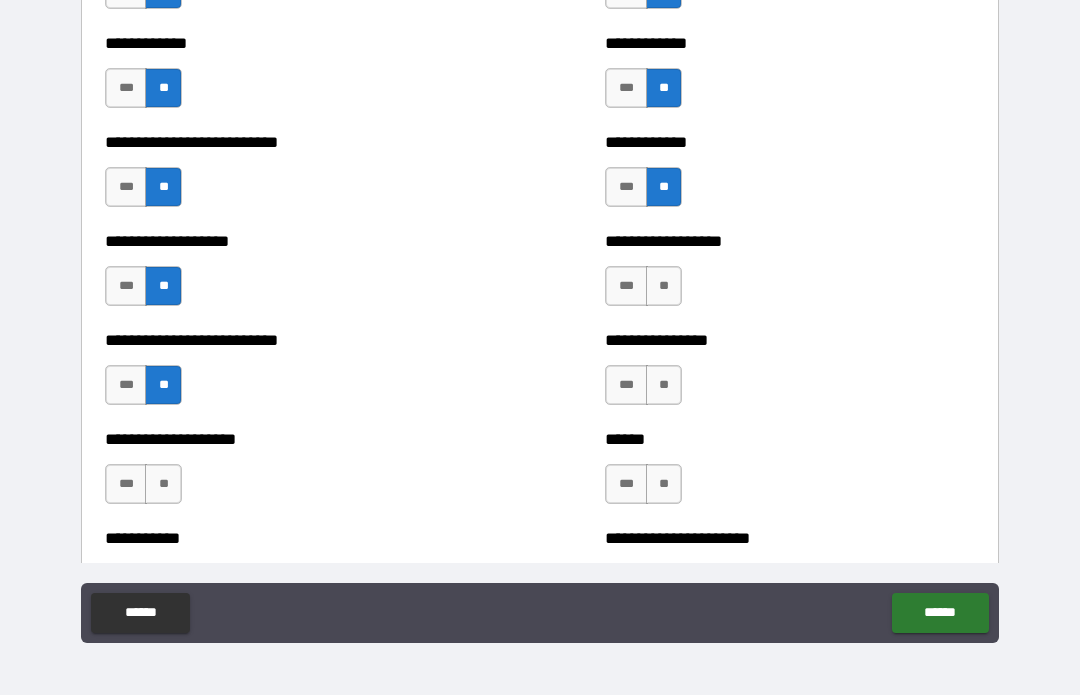 click on "**" at bounding box center [163, 485] 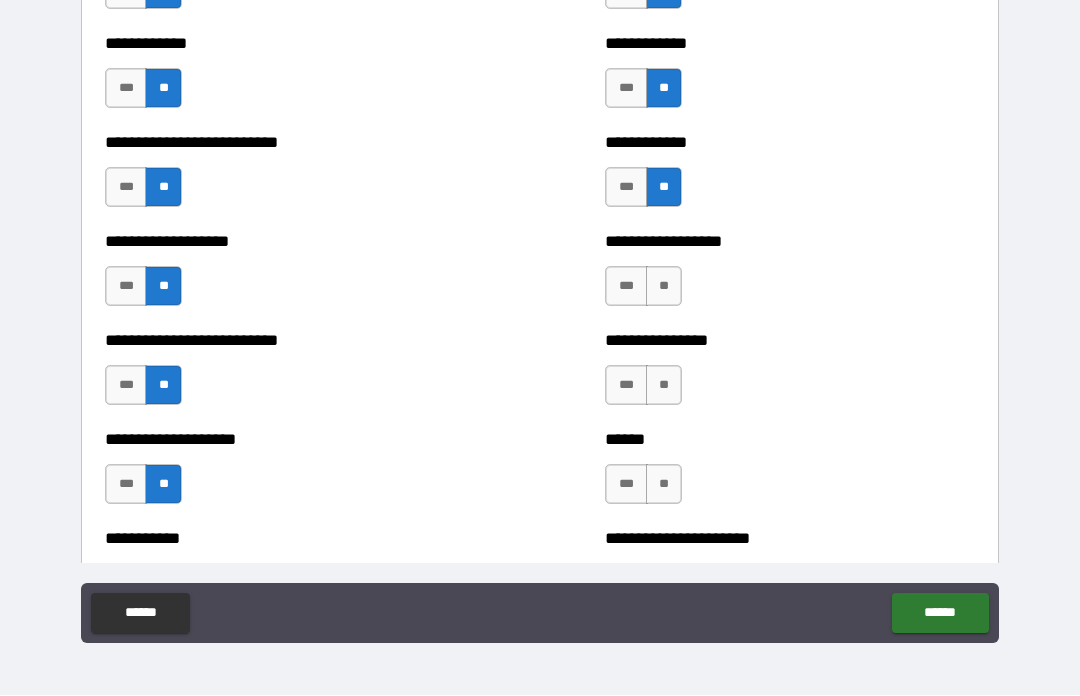 click on "**" at bounding box center (664, 287) 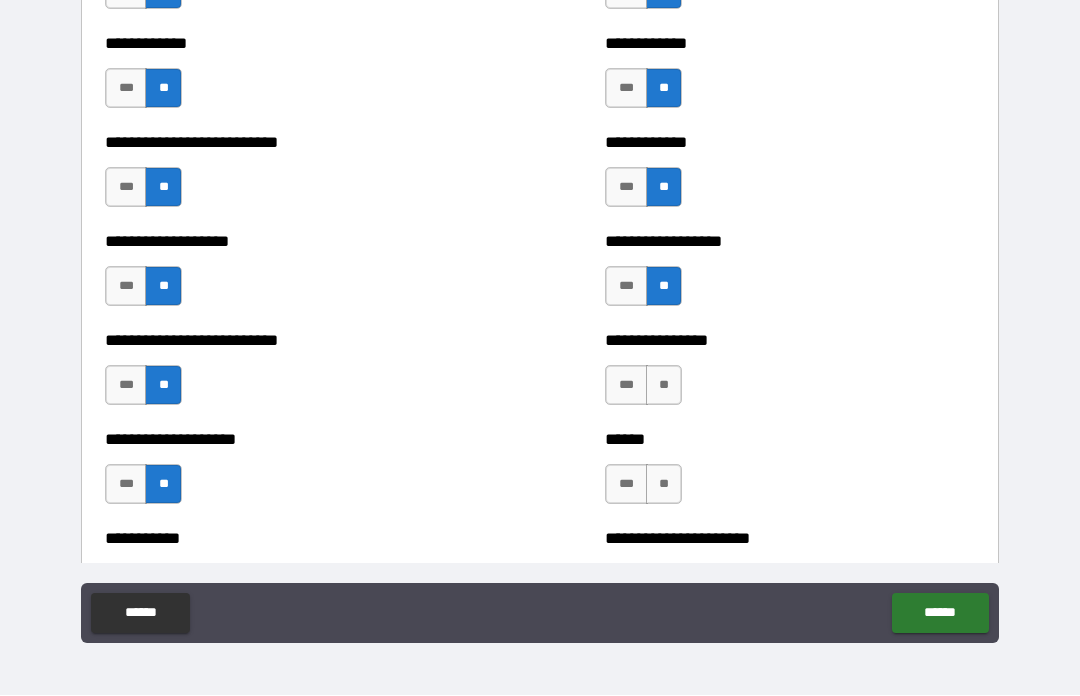 click on "**" at bounding box center (664, 386) 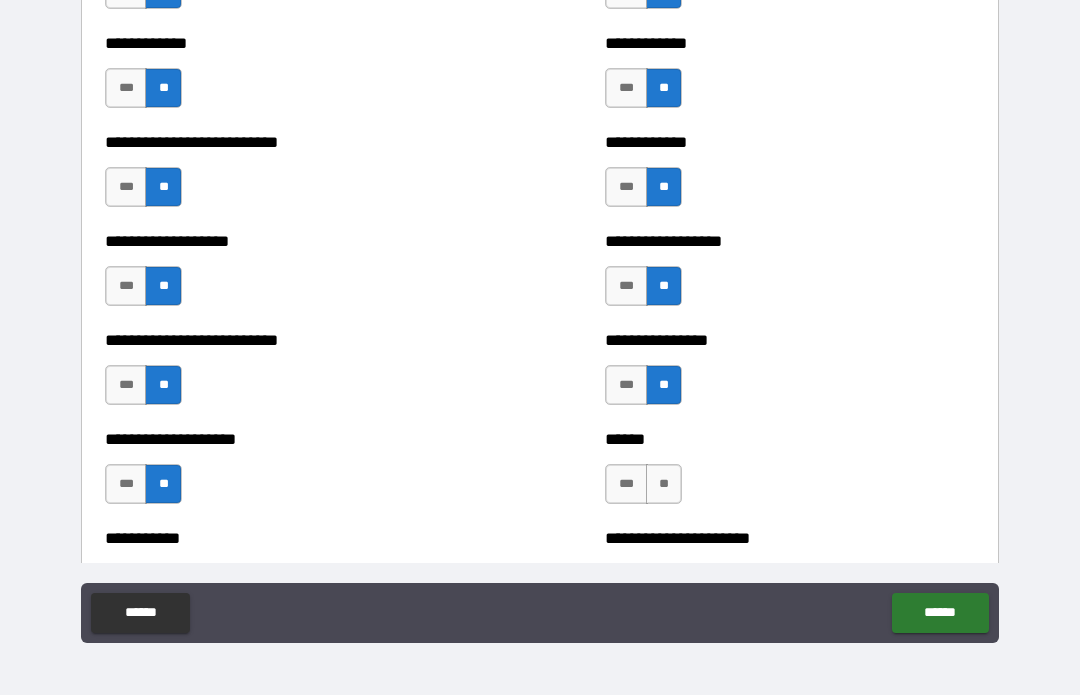 click on "**" at bounding box center [664, 485] 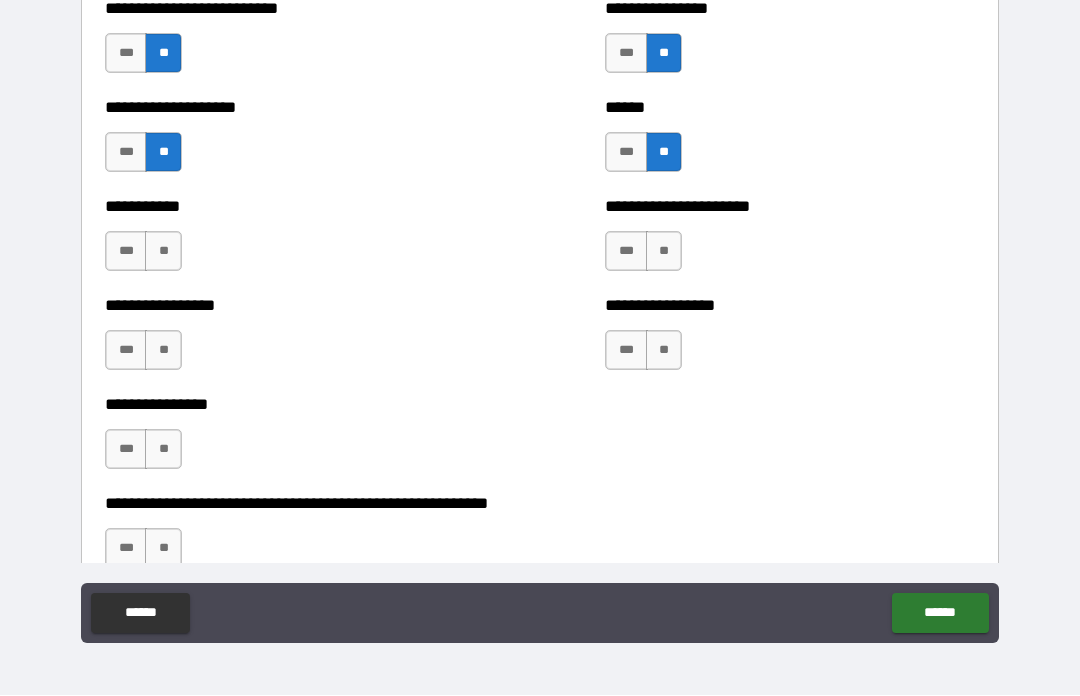 scroll, scrollTop: 5869, scrollLeft: 0, axis: vertical 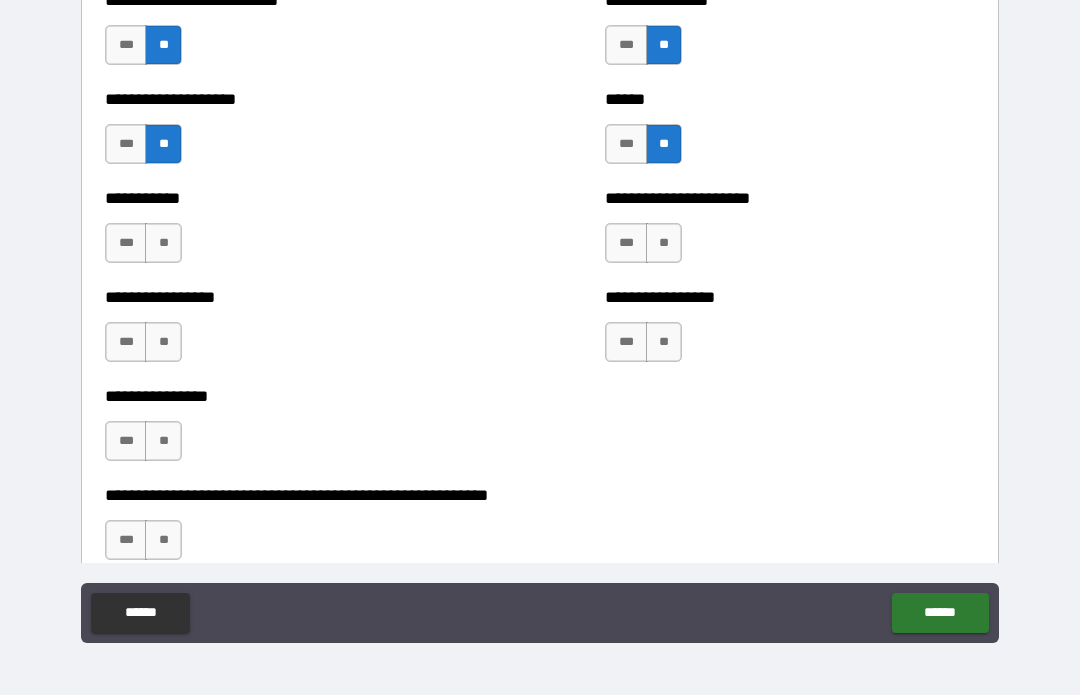 click on "**" at bounding box center (163, 244) 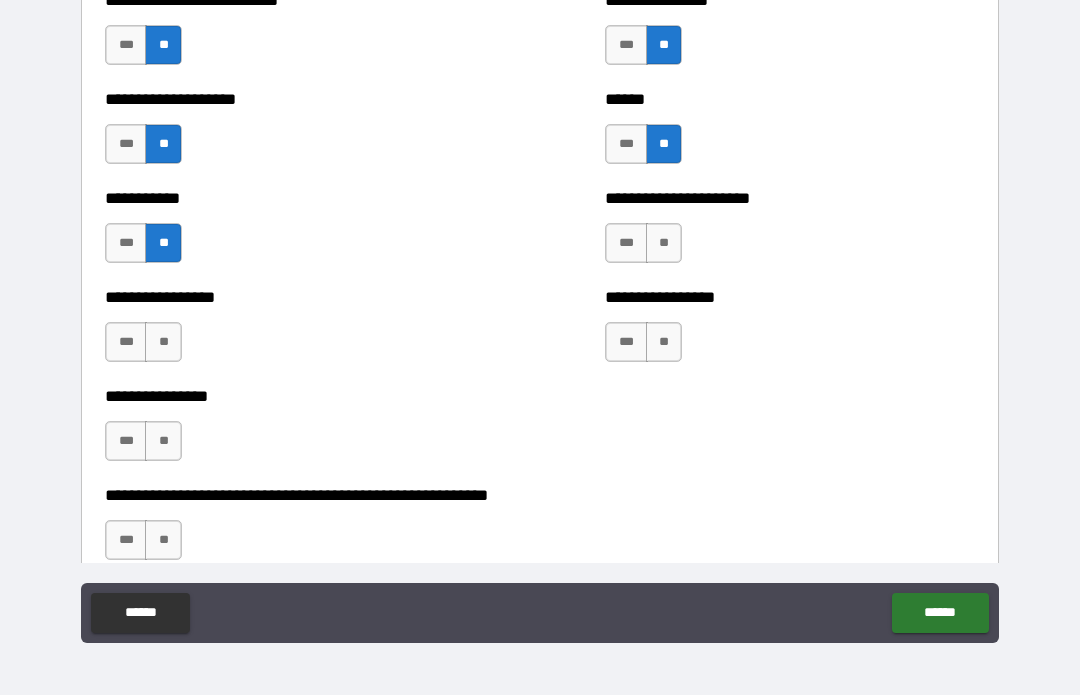click on "**" at bounding box center [163, 343] 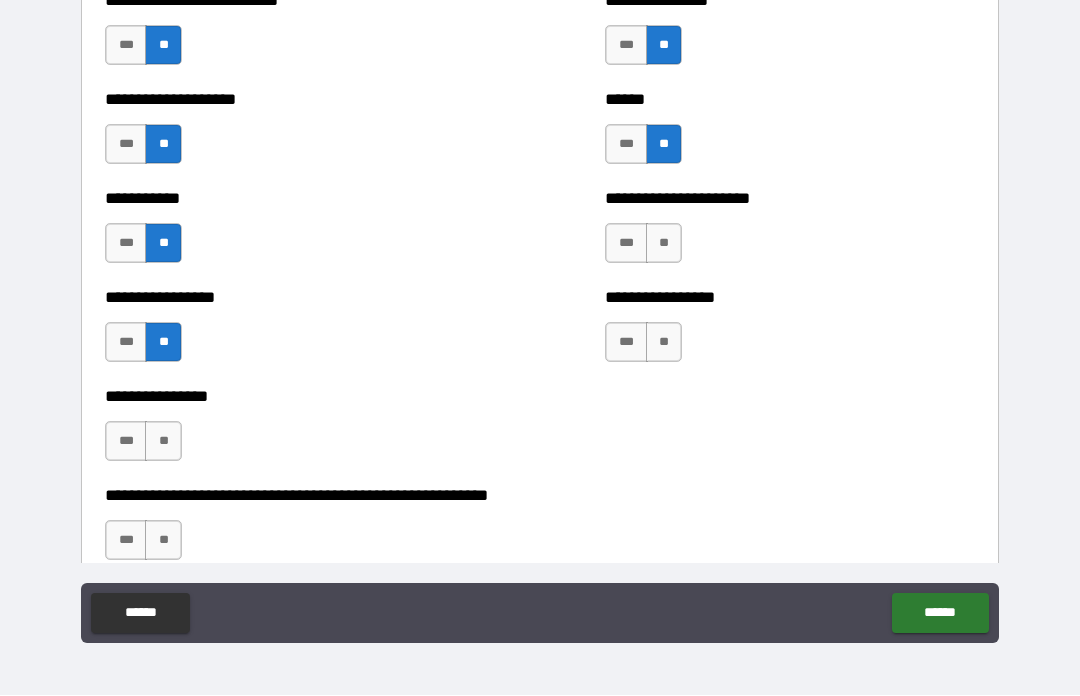 click on "**" at bounding box center (163, 442) 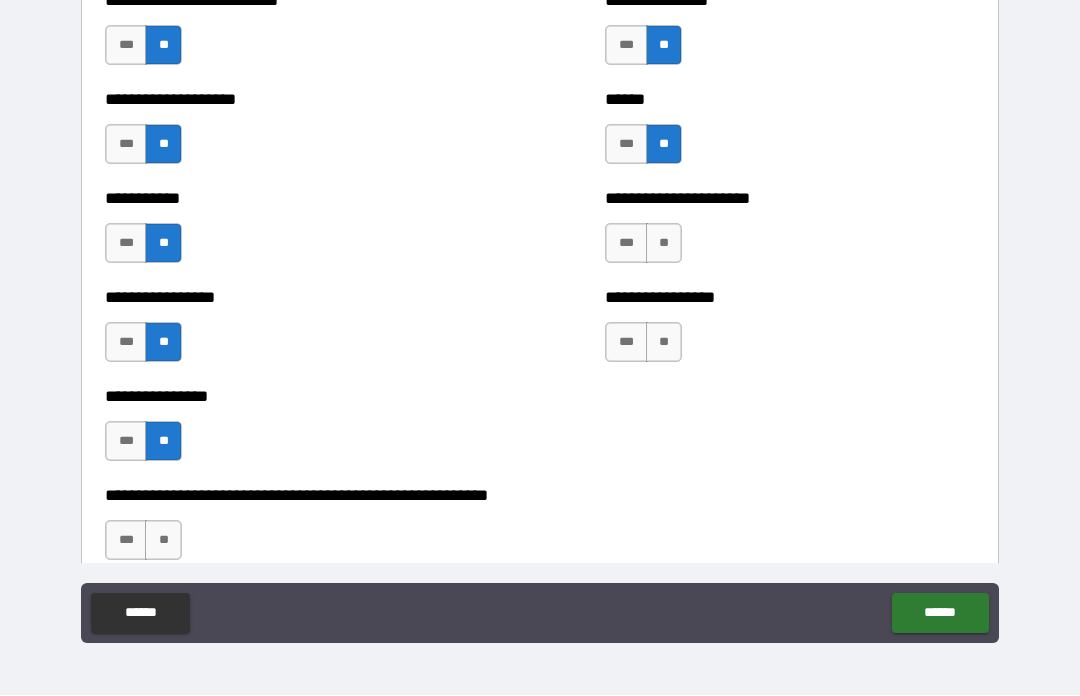 click on "**" at bounding box center [163, 541] 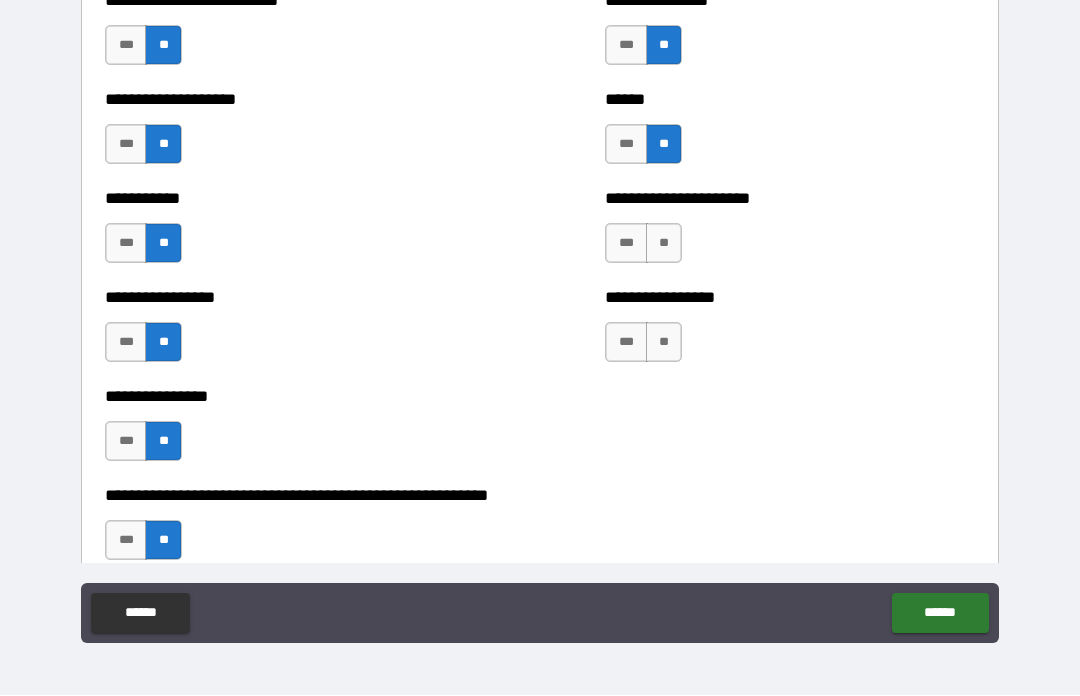 click on "**" at bounding box center [664, 244] 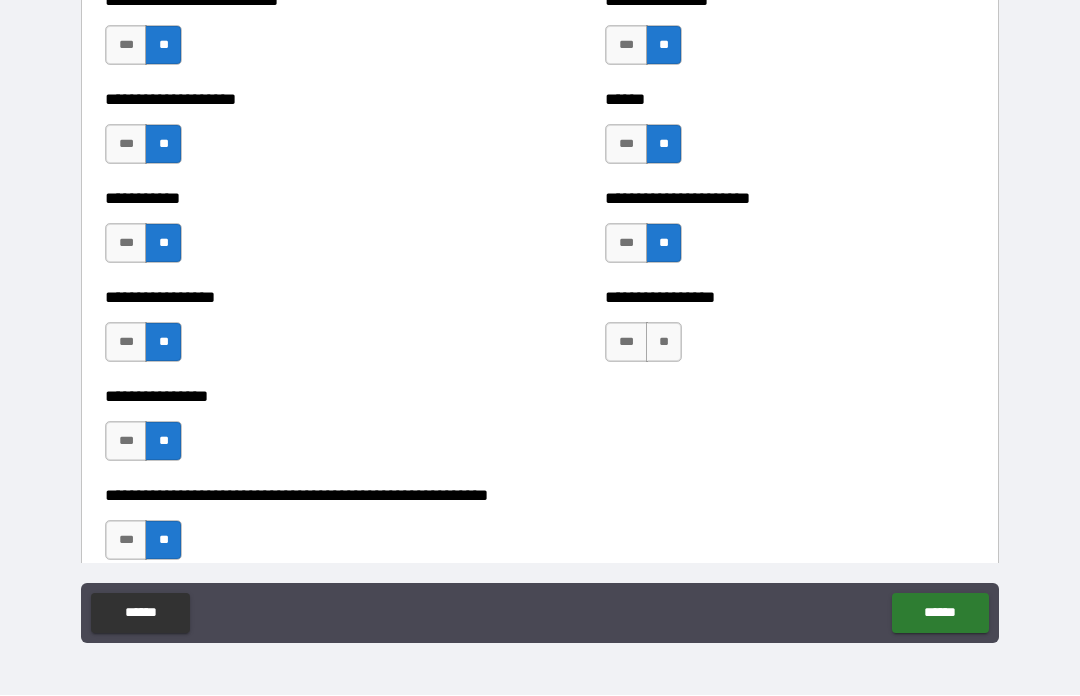 click on "**" at bounding box center (664, 343) 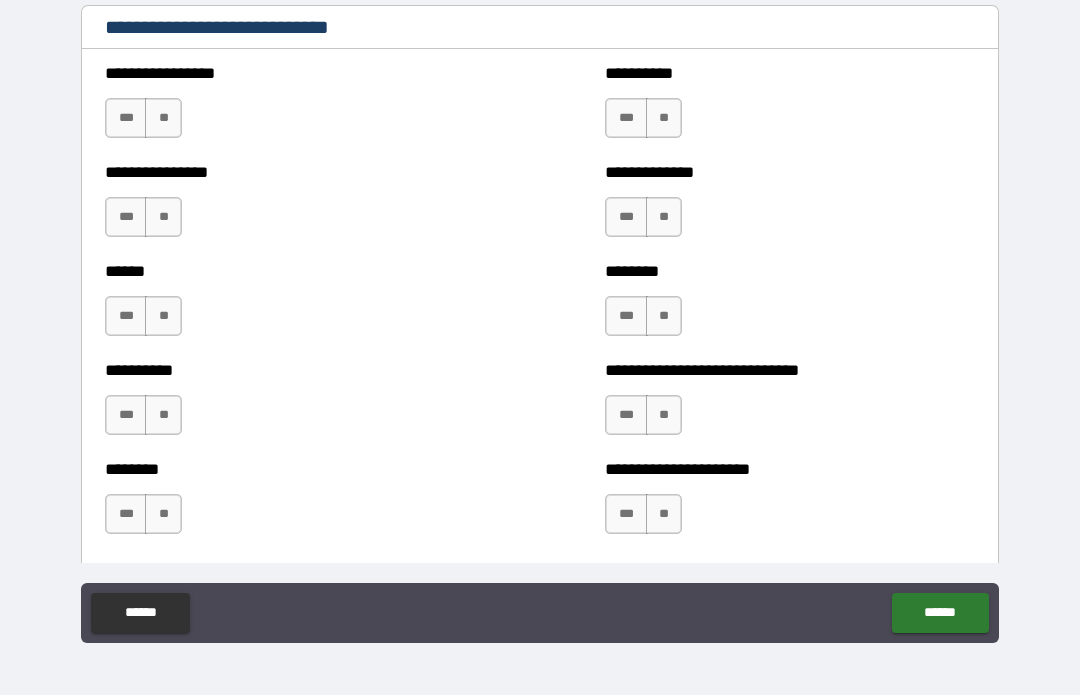 scroll, scrollTop: 6739, scrollLeft: 0, axis: vertical 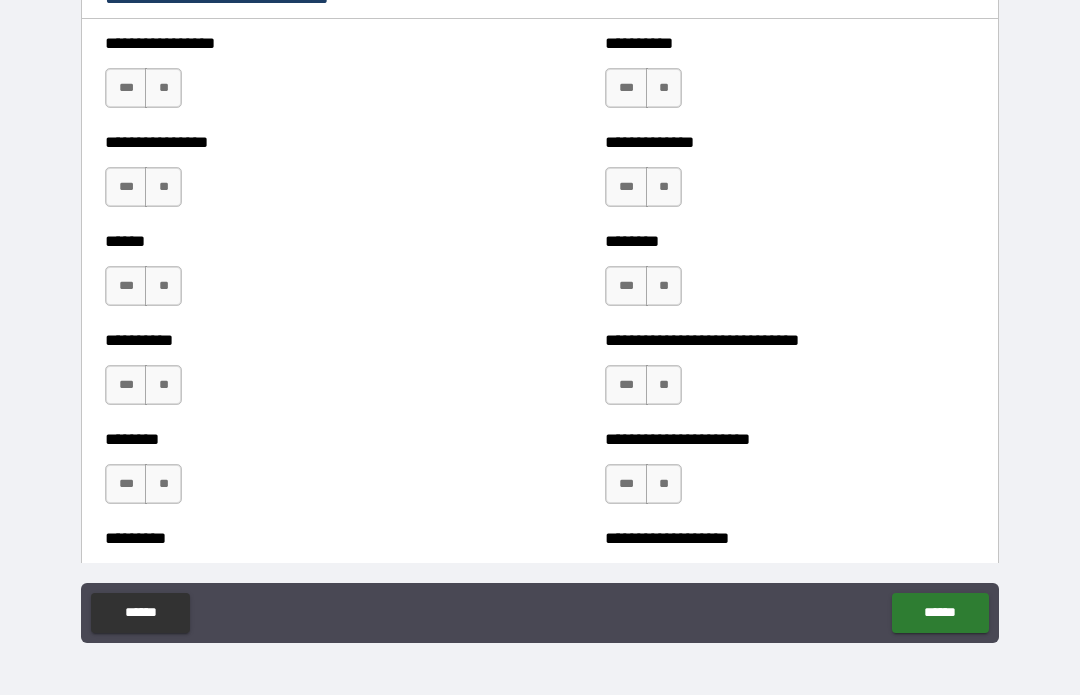 click on "**" at bounding box center [163, 89] 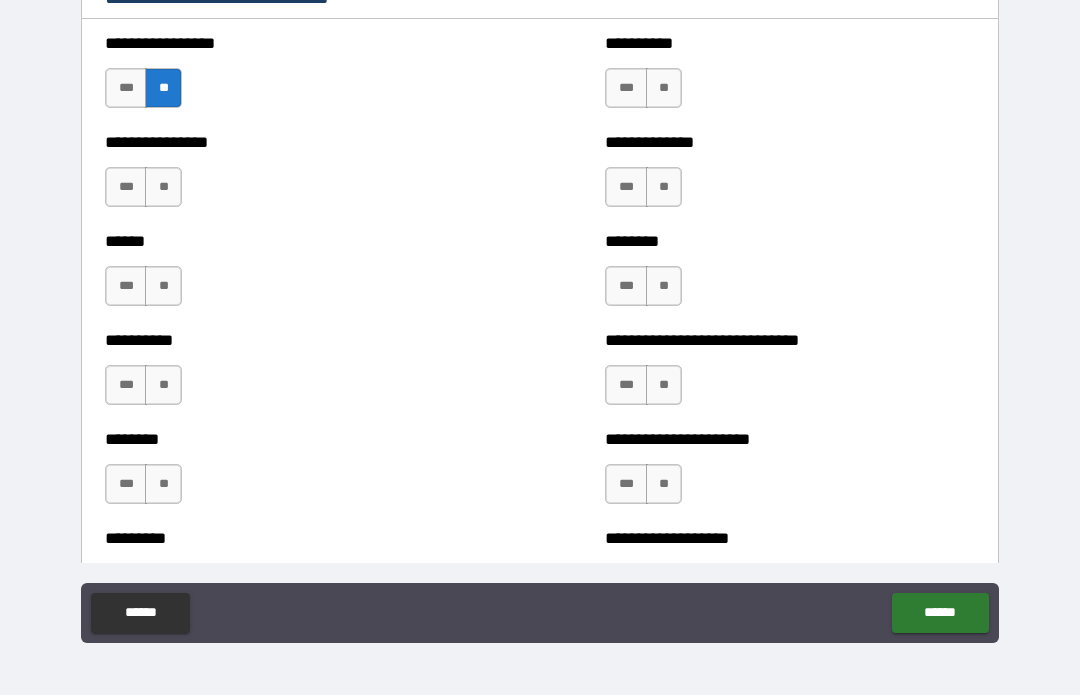 click on "**" at bounding box center [163, 188] 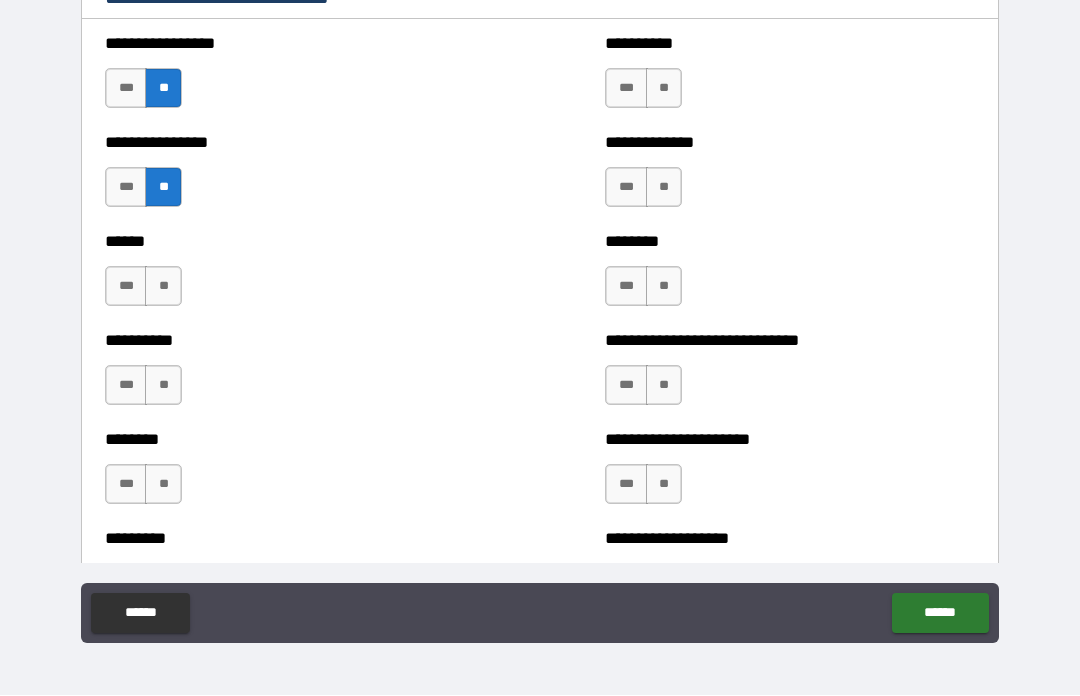 click on "**" at bounding box center (163, 287) 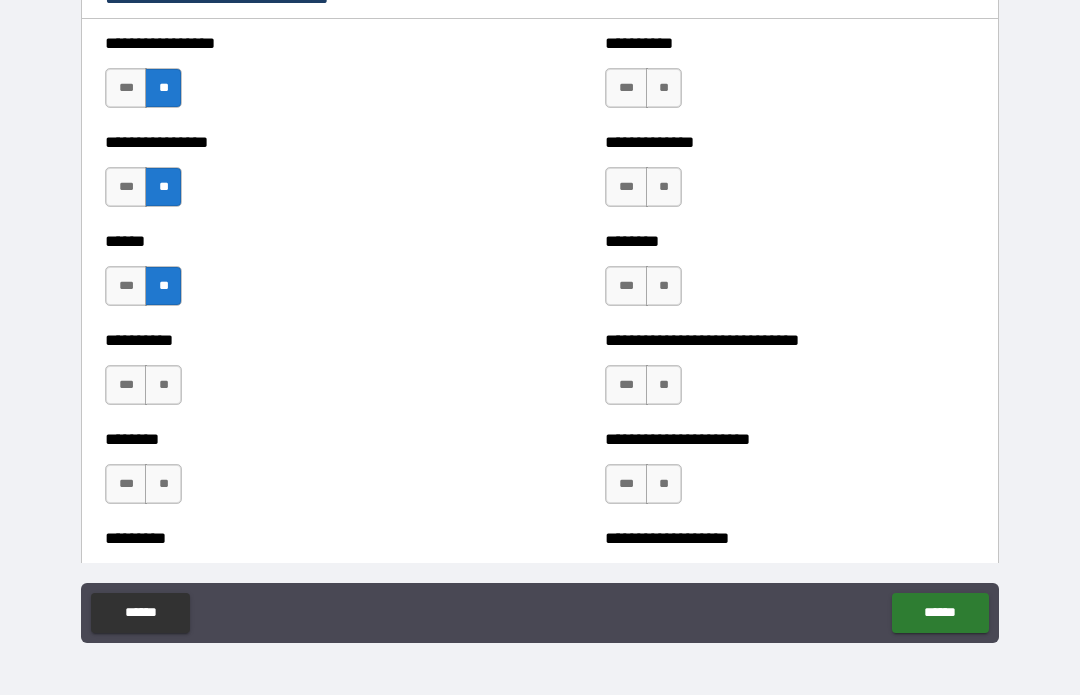 click on "**" at bounding box center (163, 386) 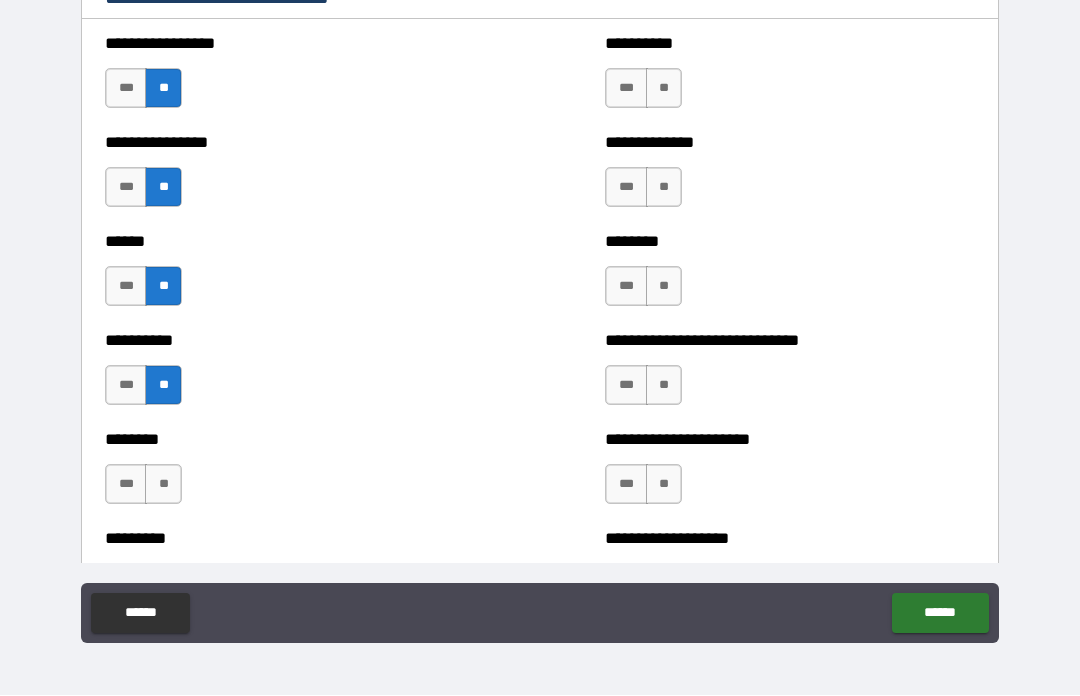 click on "**" at bounding box center [163, 485] 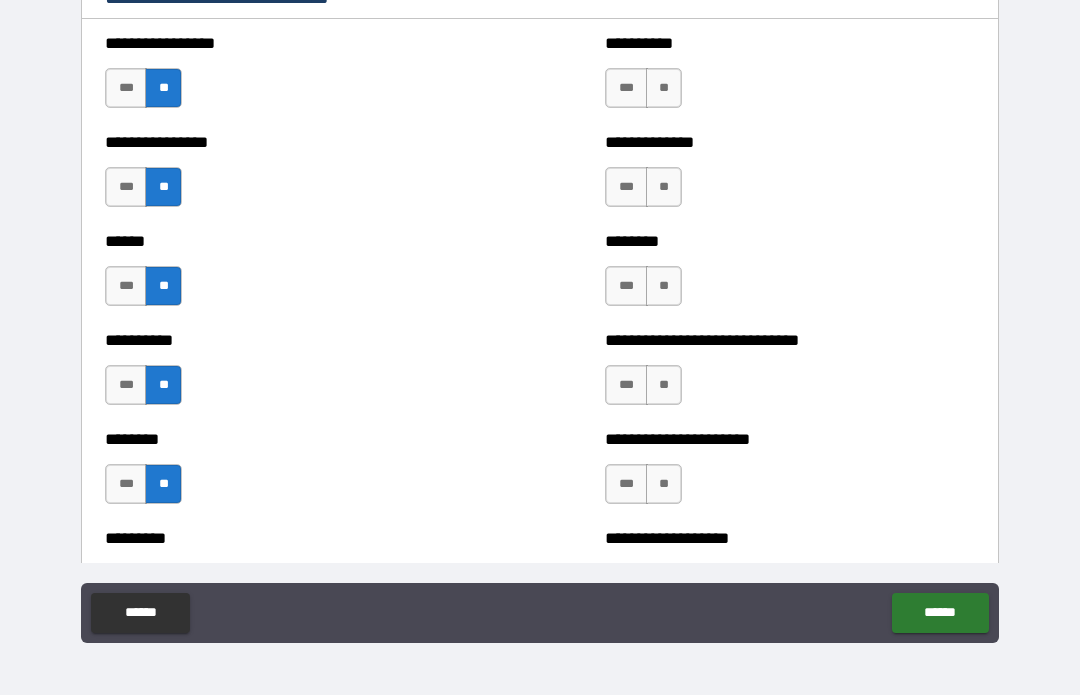click on "**" at bounding box center [664, 89] 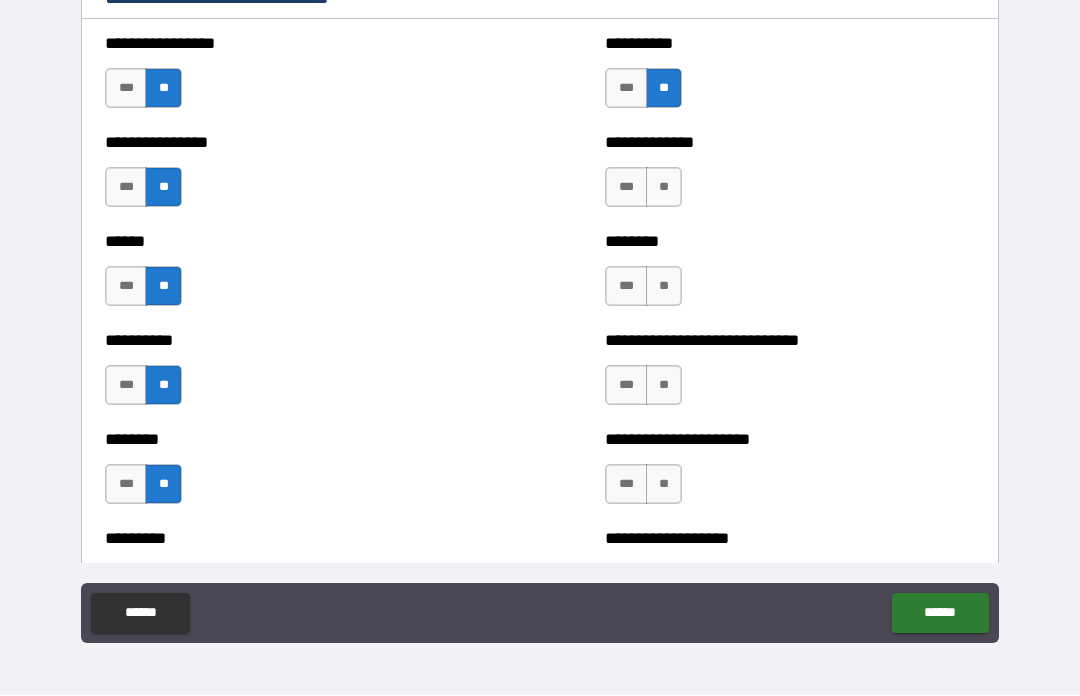 click on "**" at bounding box center (664, 188) 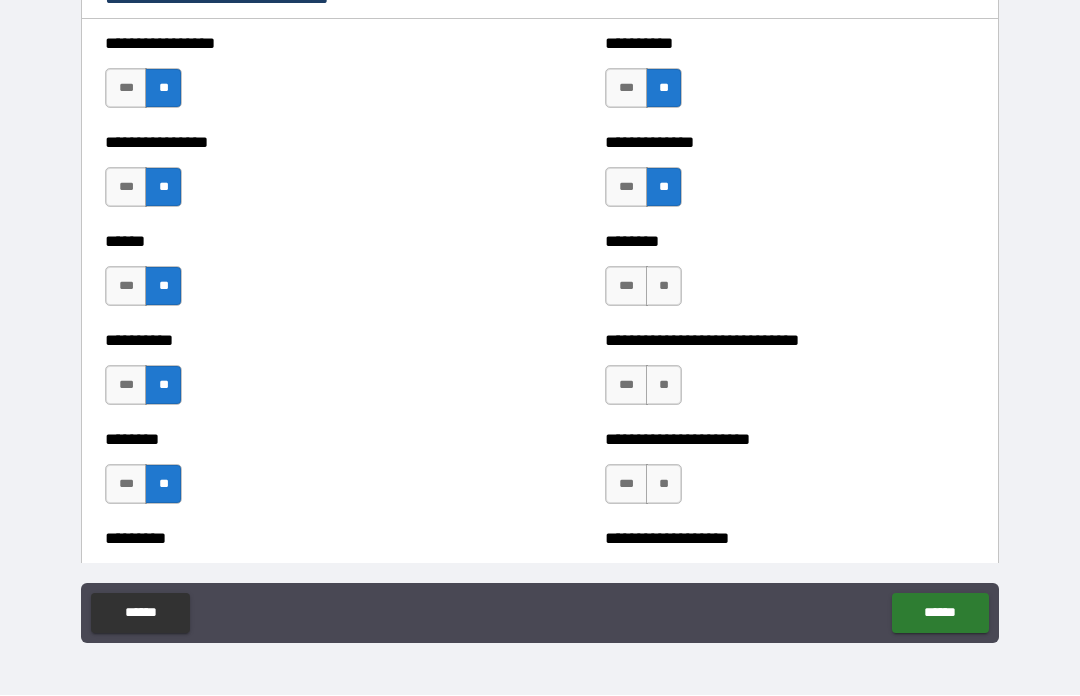 click on "**" at bounding box center [664, 287] 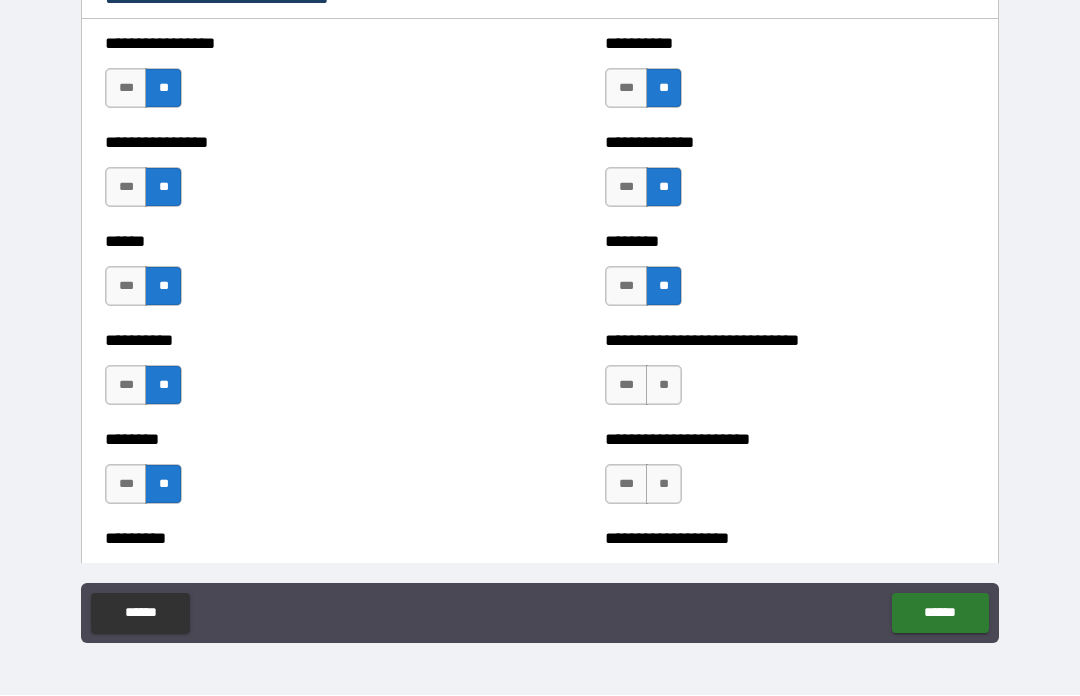 click on "**" at bounding box center [664, 386] 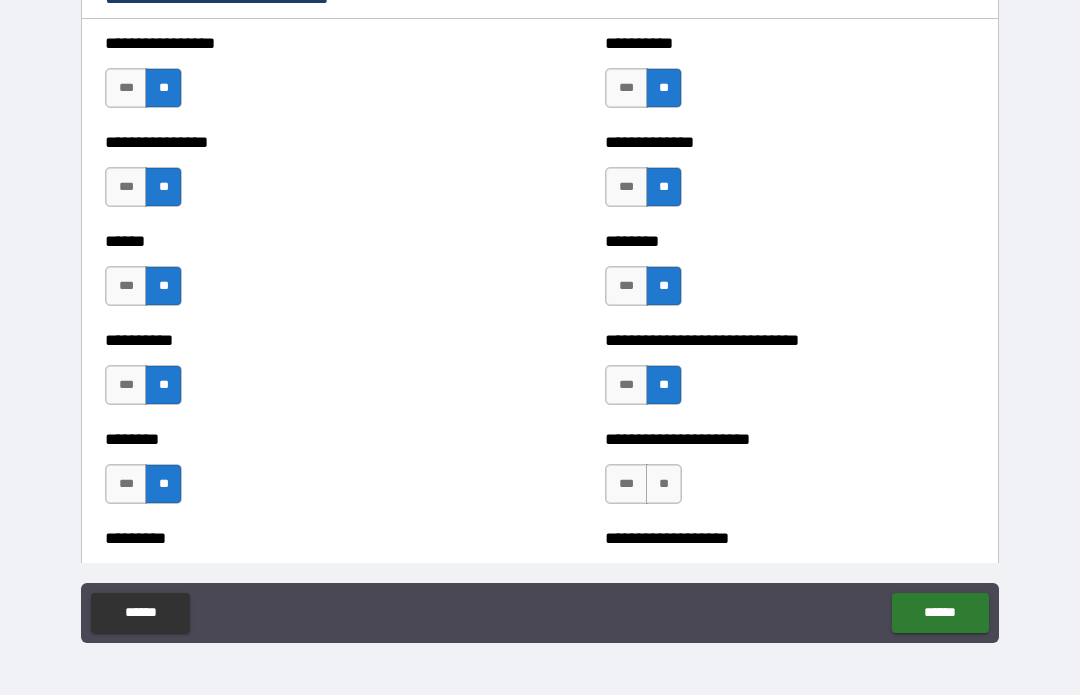 click on "**" at bounding box center (664, 485) 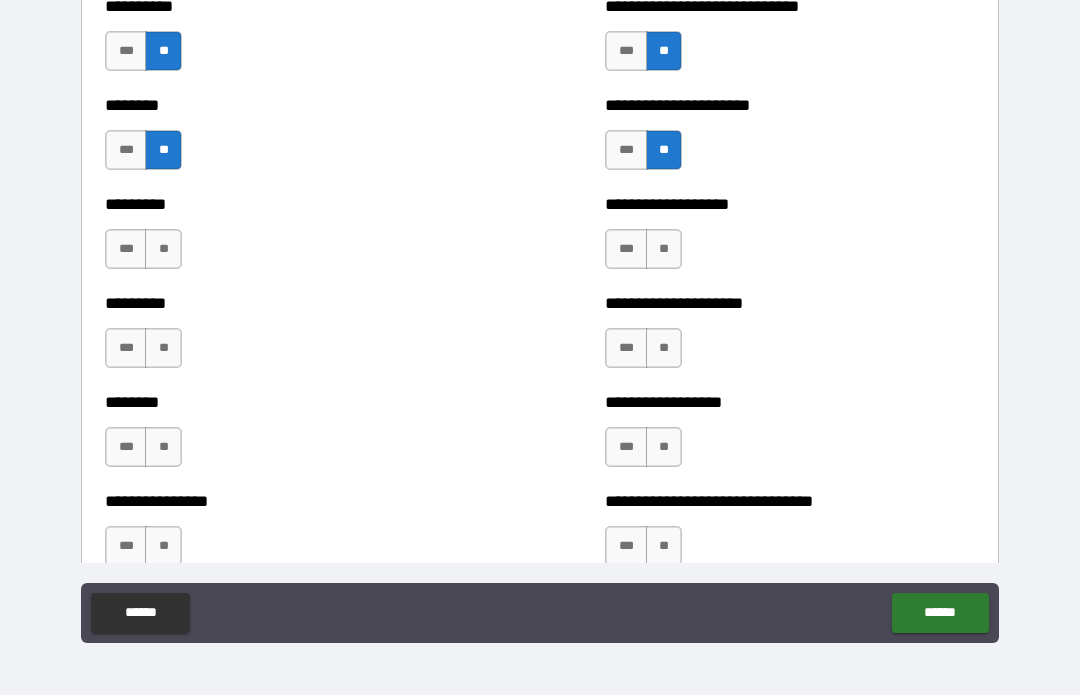 scroll, scrollTop: 7075, scrollLeft: 0, axis: vertical 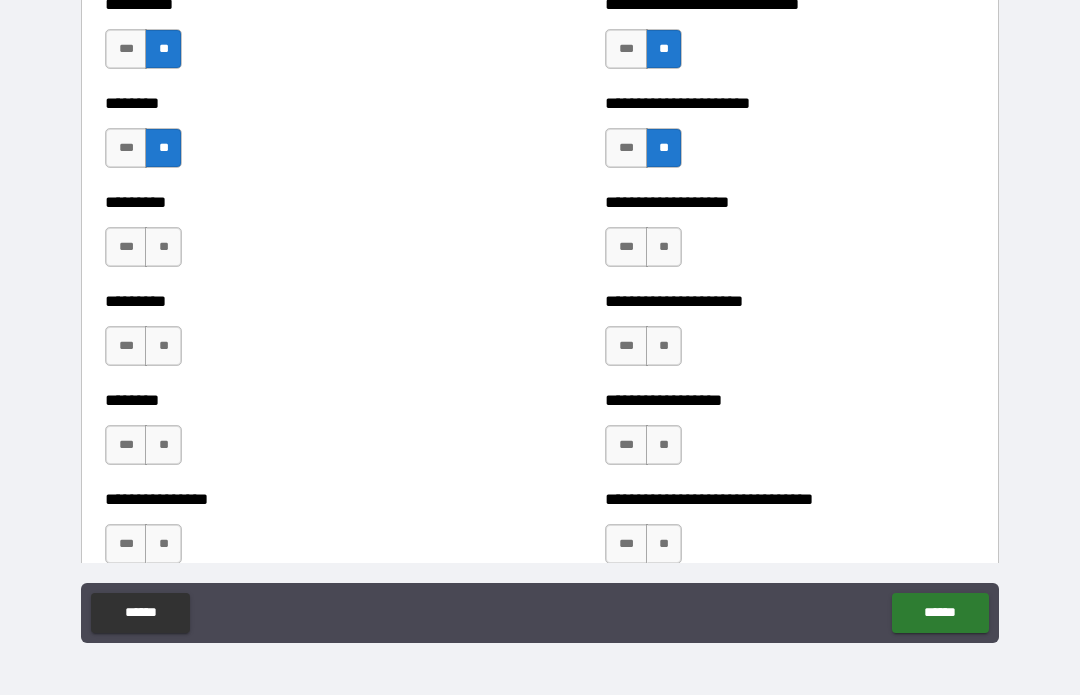 click on "**" at bounding box center (163, 248) 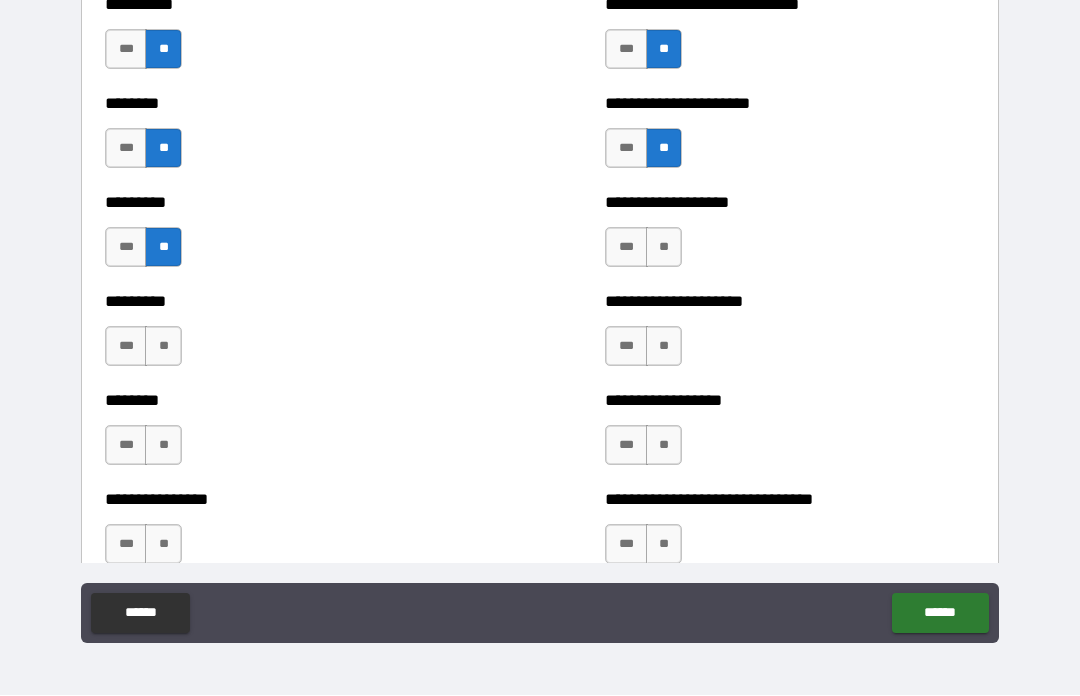 click on "**" at bounding box center (163, 347) 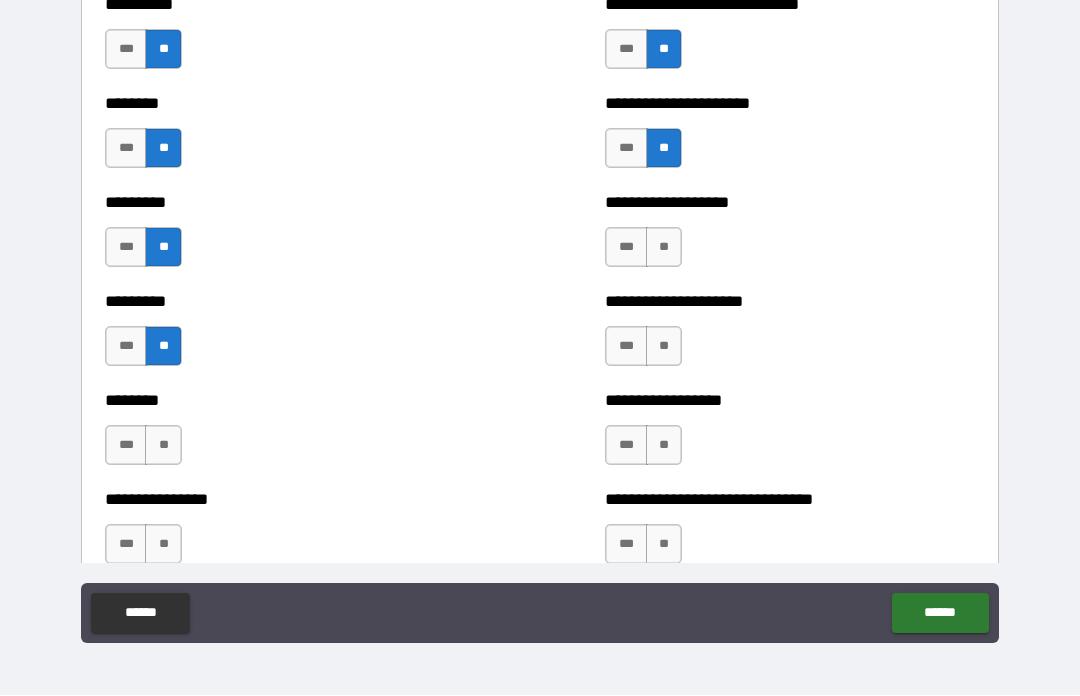 click on "**" at bounding box center (163, 446) 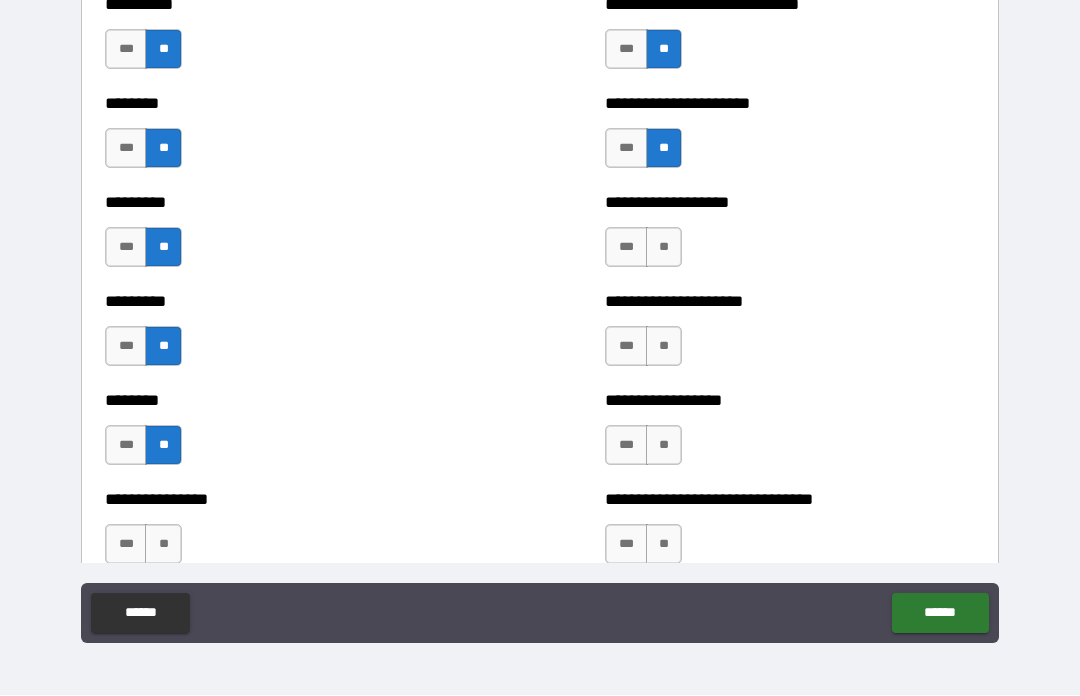 click on "**" at bounding box center (163, 545) 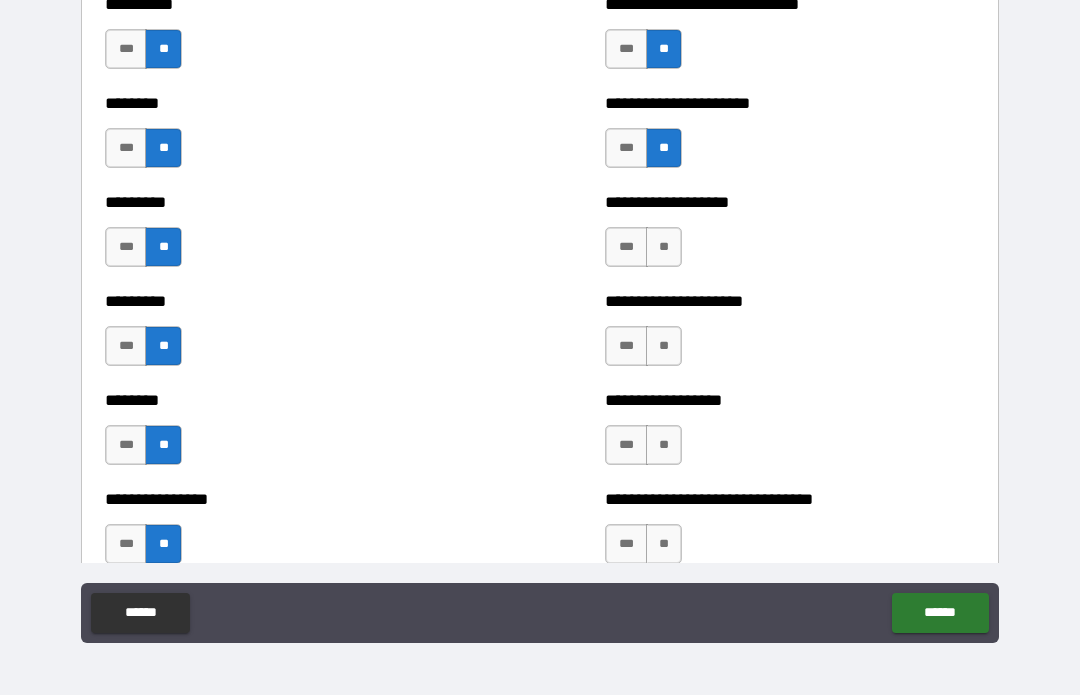 click on "**" at bounding box center [664, 248] 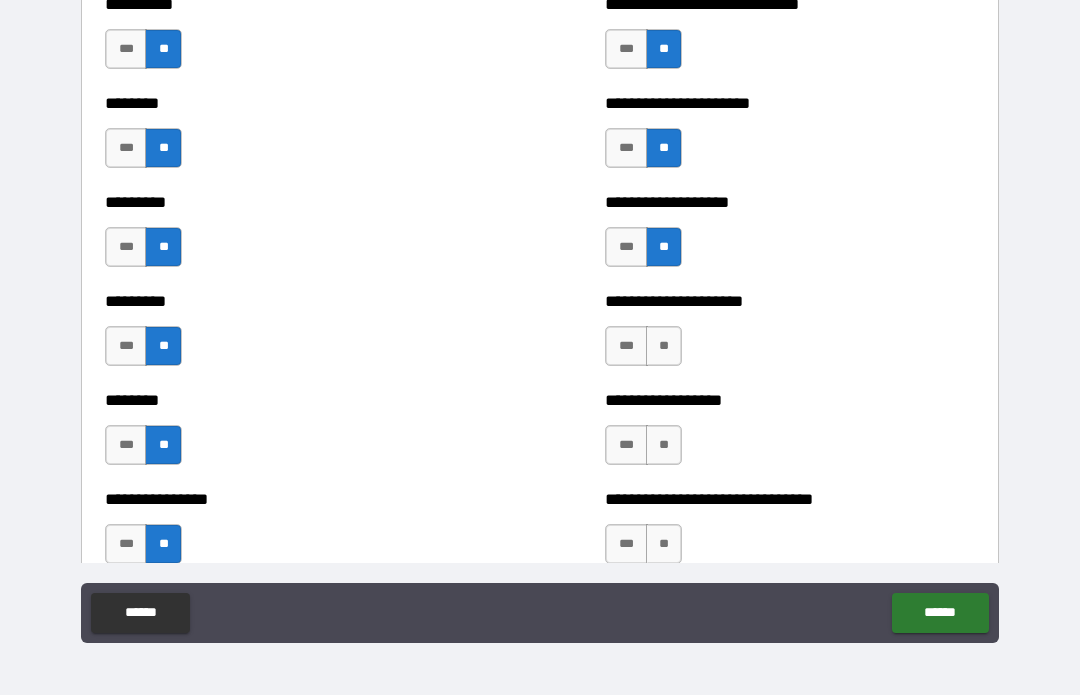 click on "**" at bounding box center (664, 347) 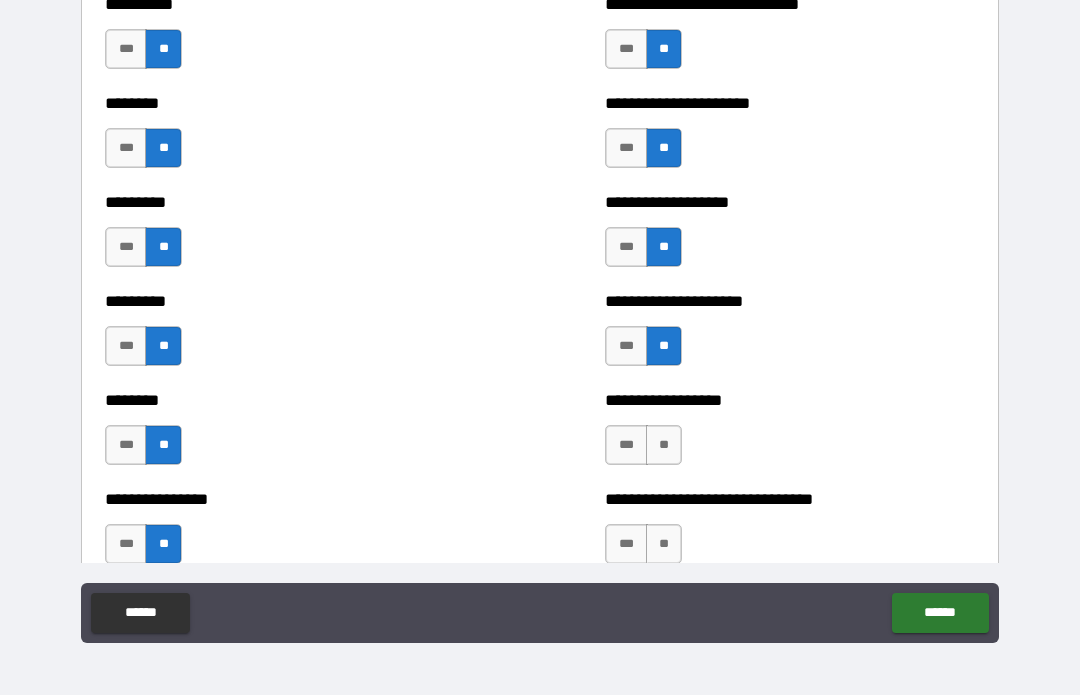 click on "**" at bounding box center [664, 446] 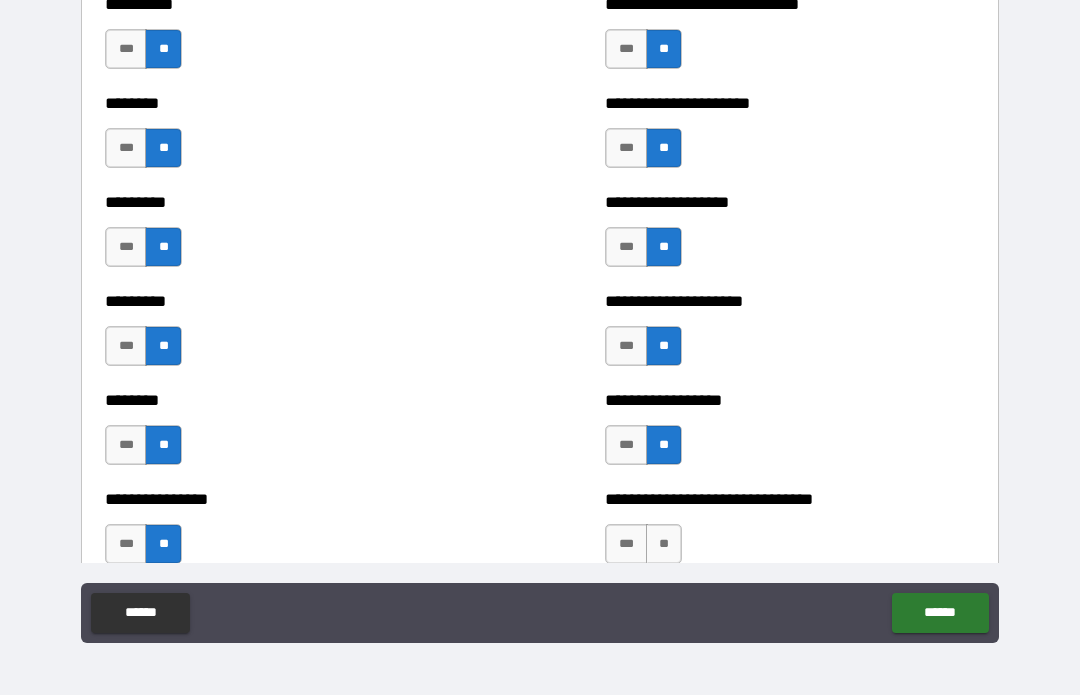 click on "**" at bounding box center (664, 545) 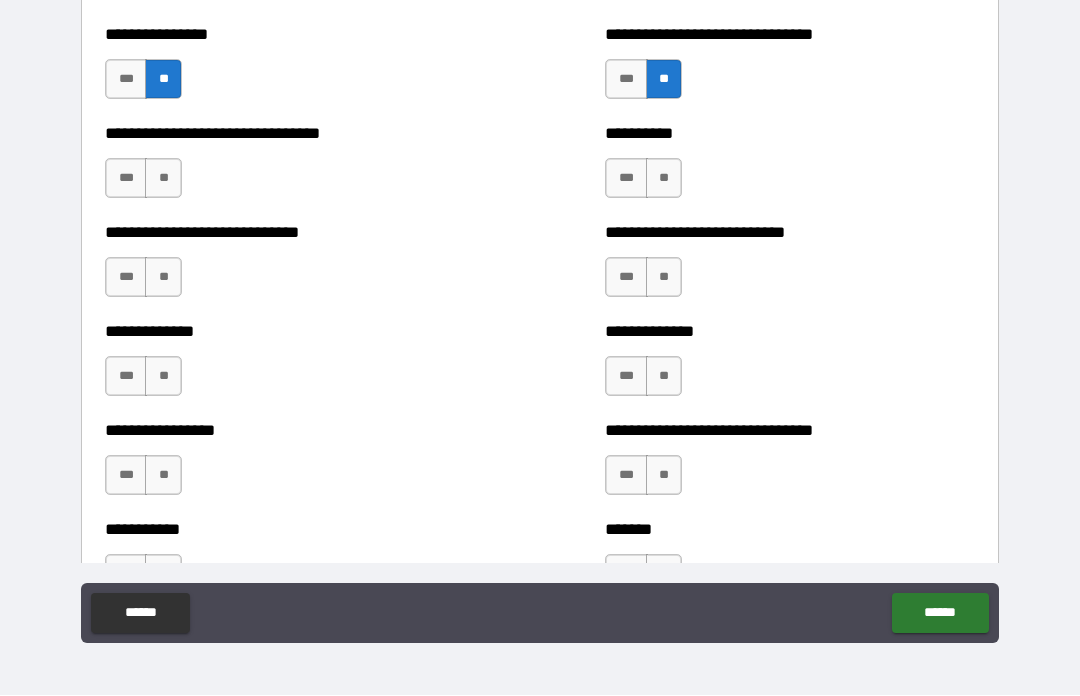 scroll, scrollTop: 7538, scrollLeft: 0, axis: vertical 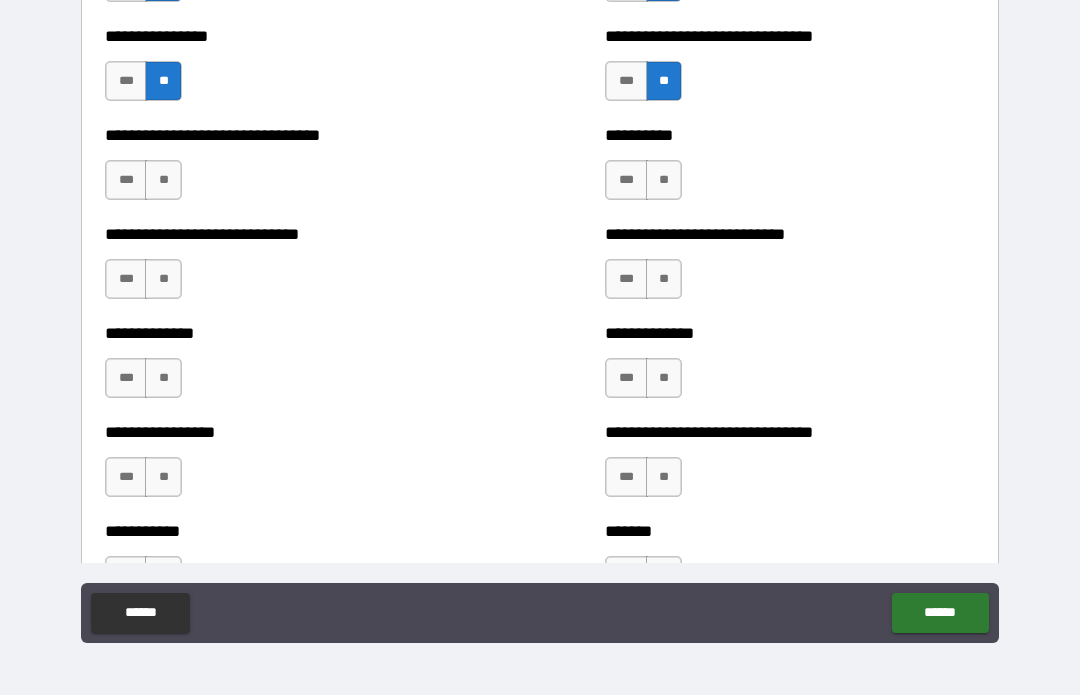 click on "**" at bounding box center [163, 181] 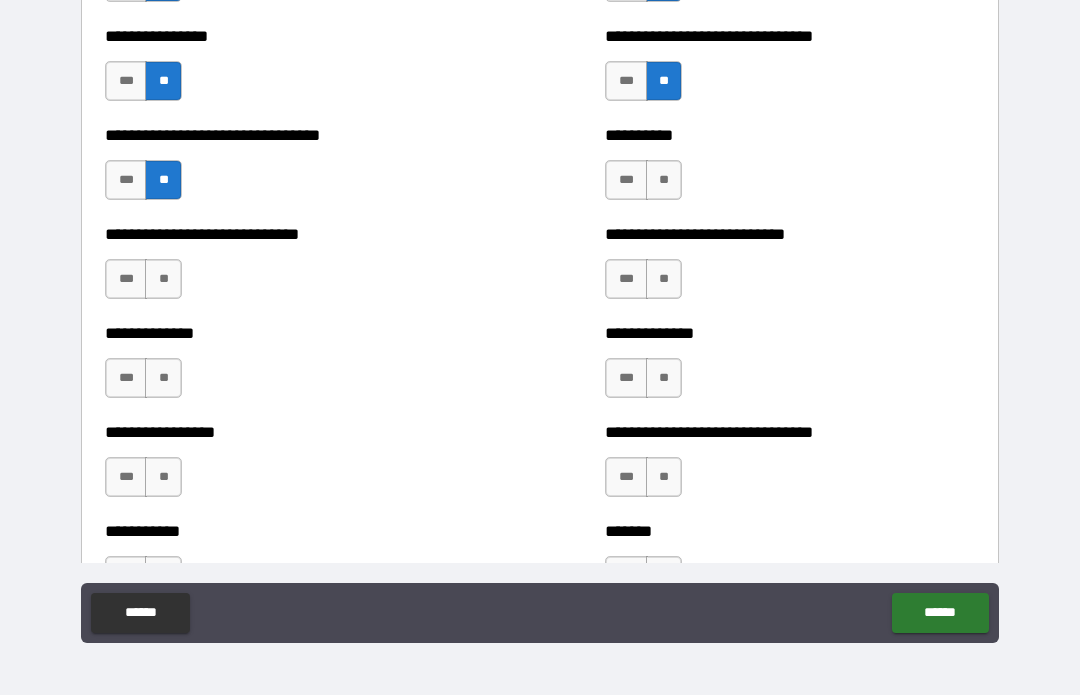 click on "**" at bounding box center [163, 280] 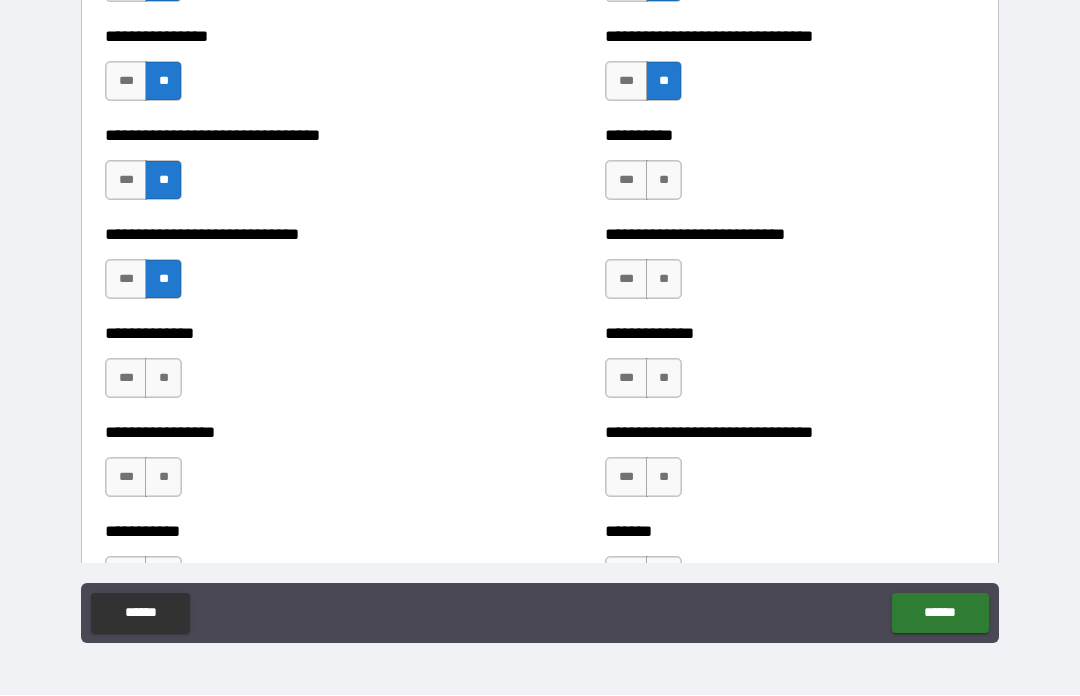 click on "**" at bounding box center (163, 379) 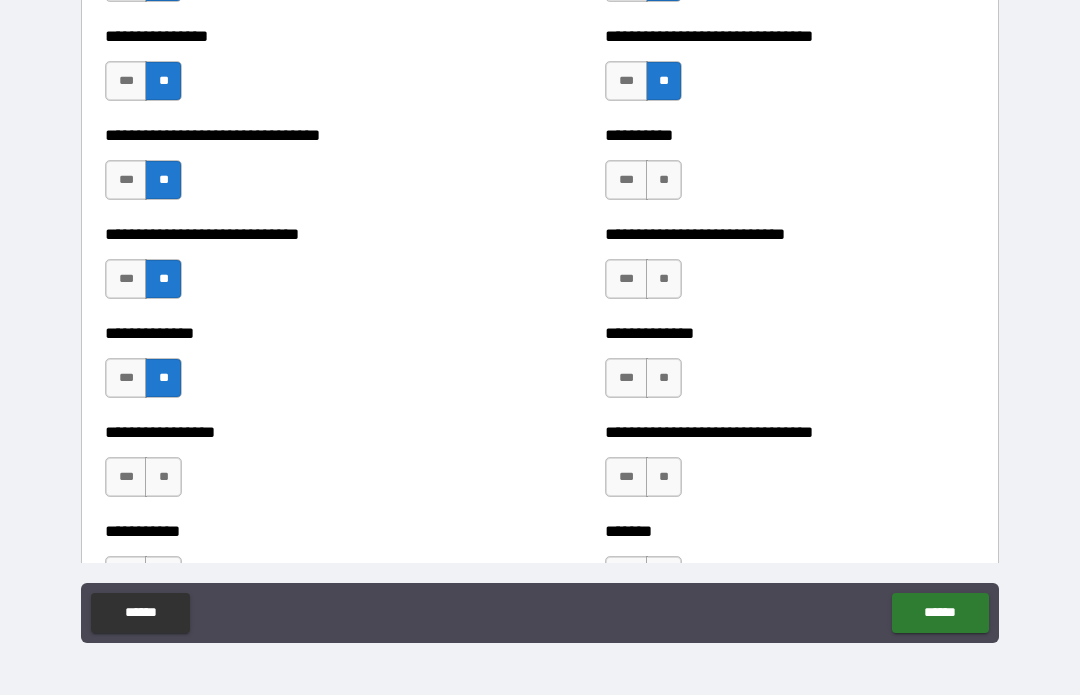 click on "**" at bounding box center (163, 478) 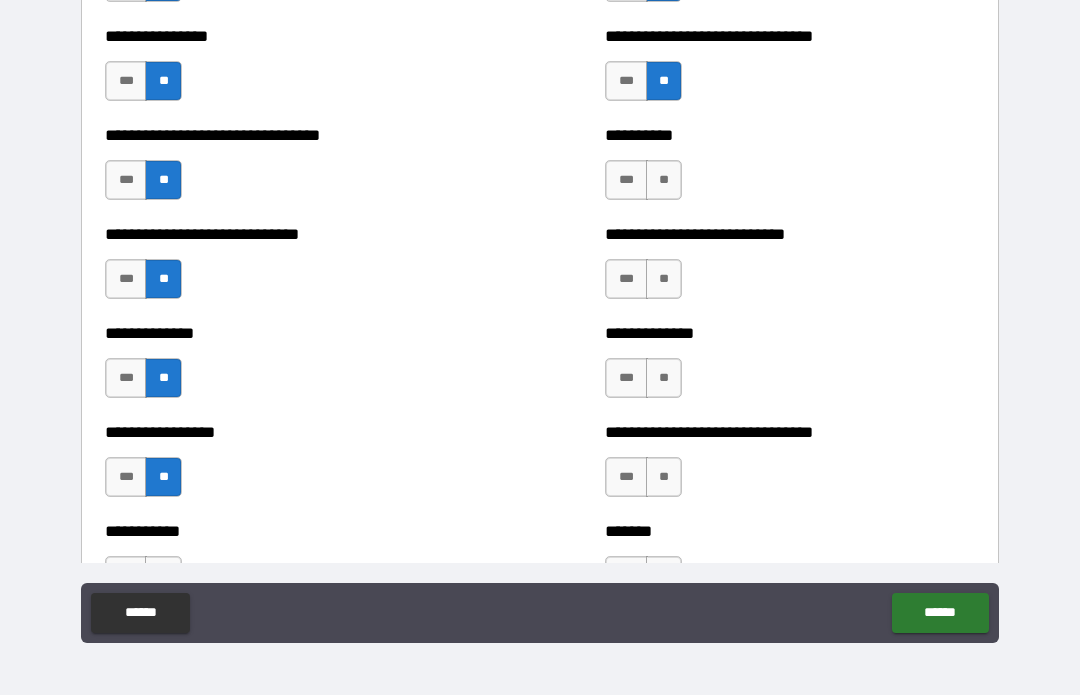 click on "**" at bounding box center (664, 181) 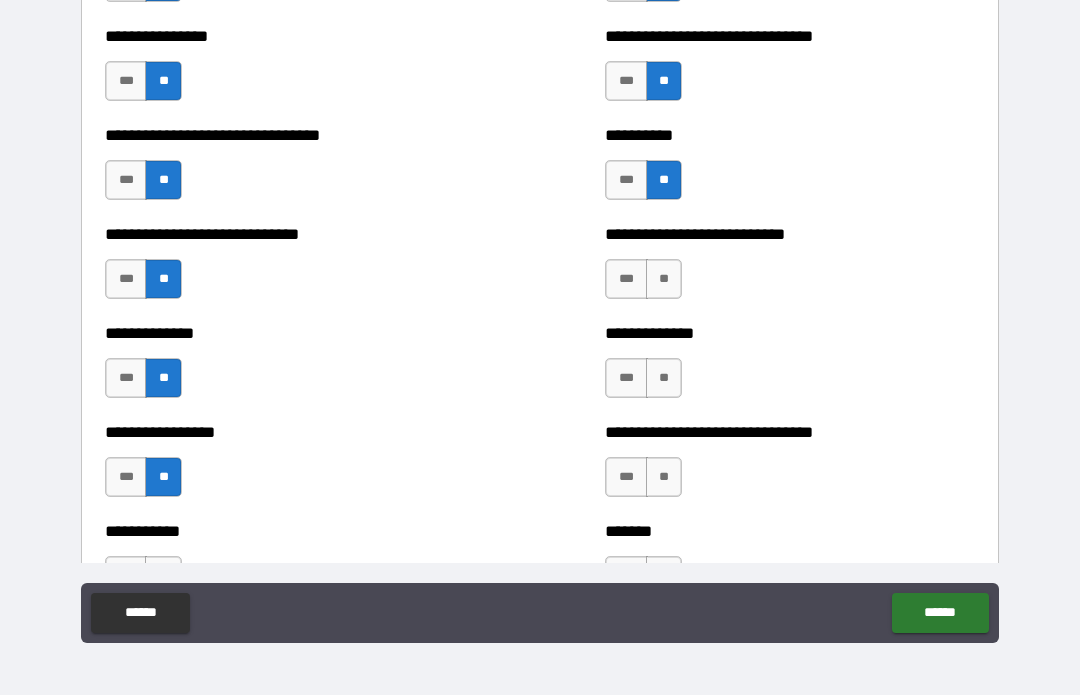 click on "**" at bounding box center [664, 280] 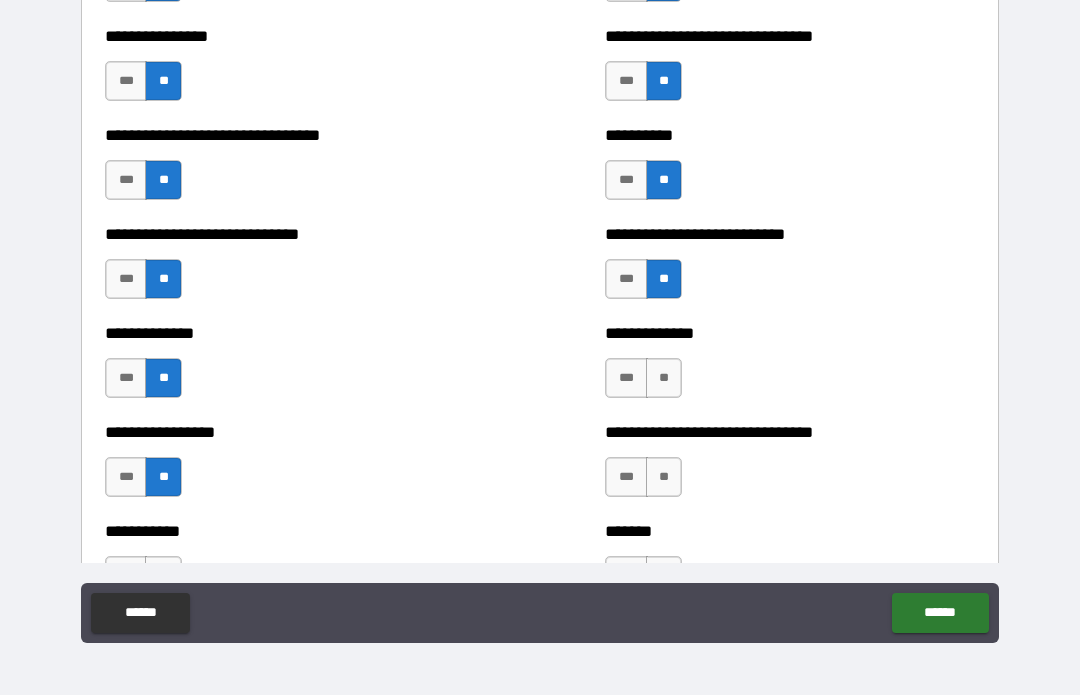 click on "**" at bounding box center (664, 379) 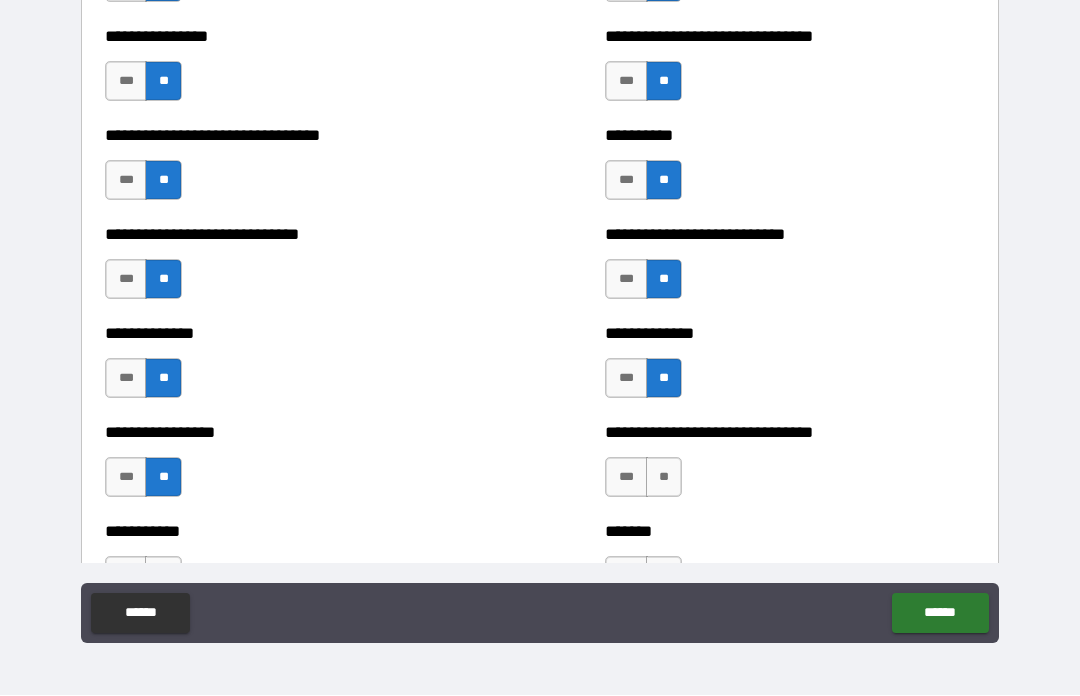 click on "**" at bounding box center [664, 478] 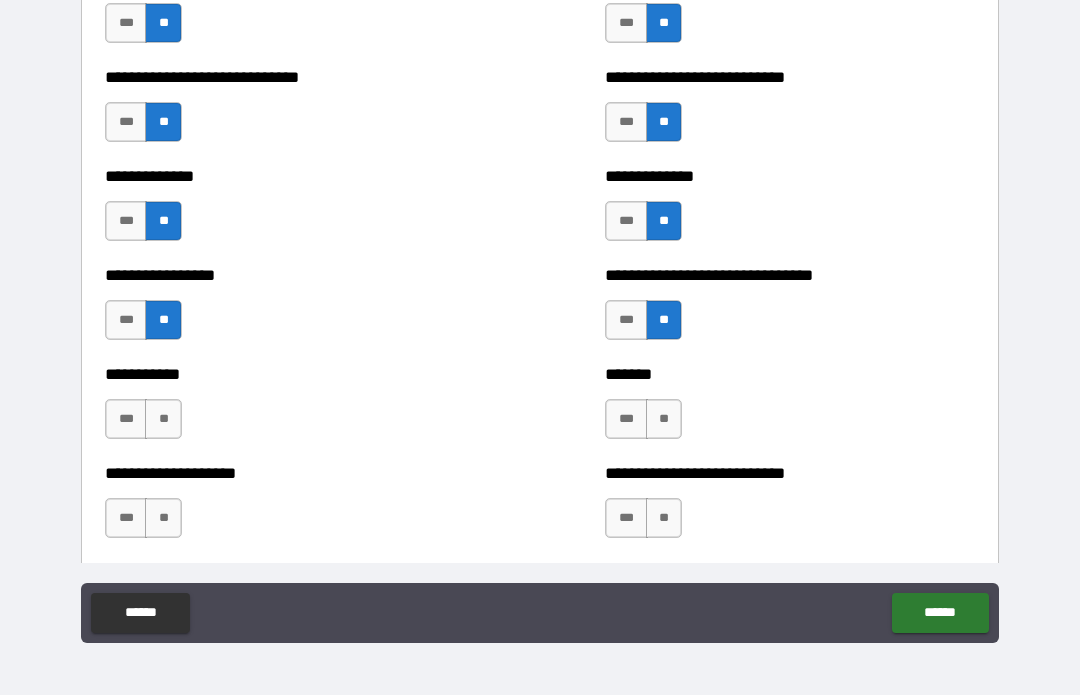 scroll, scrollTop: 7703, scrollLeft: 0, axis: vertical 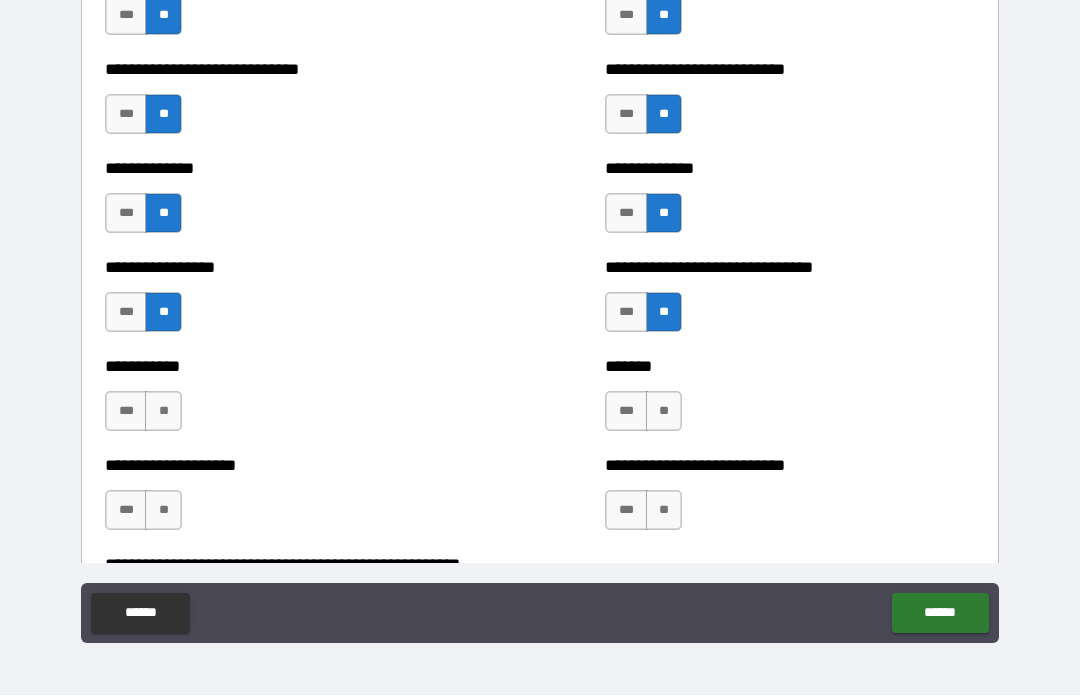 click on "**" at bounding box center [163, 412] 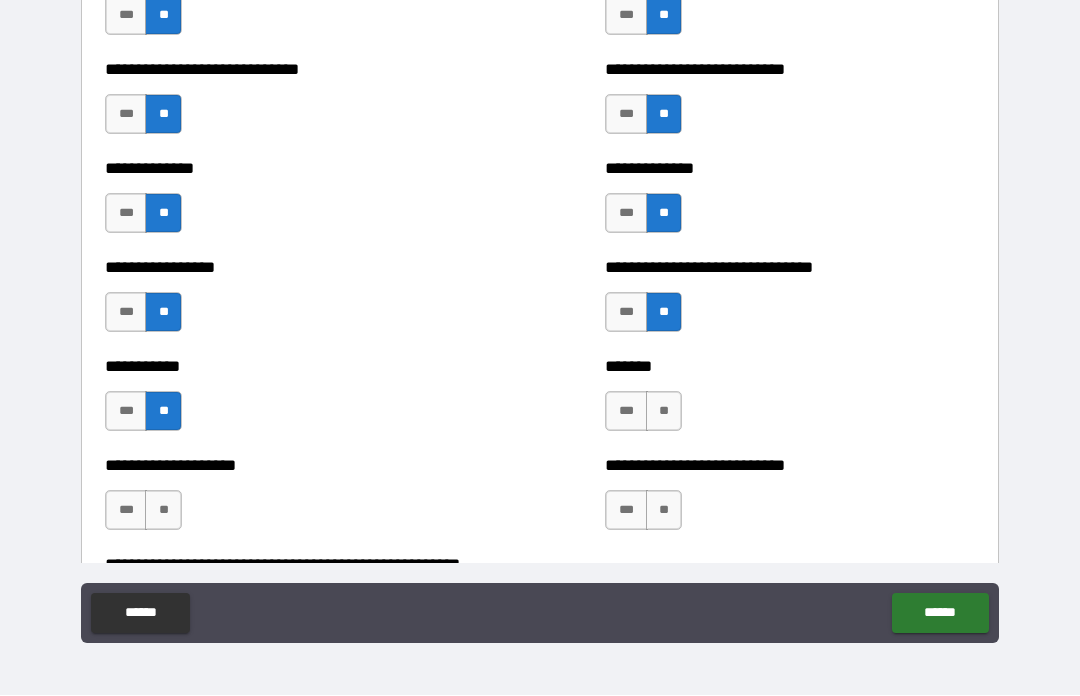 click on "**" at bounding box center (163, 511) 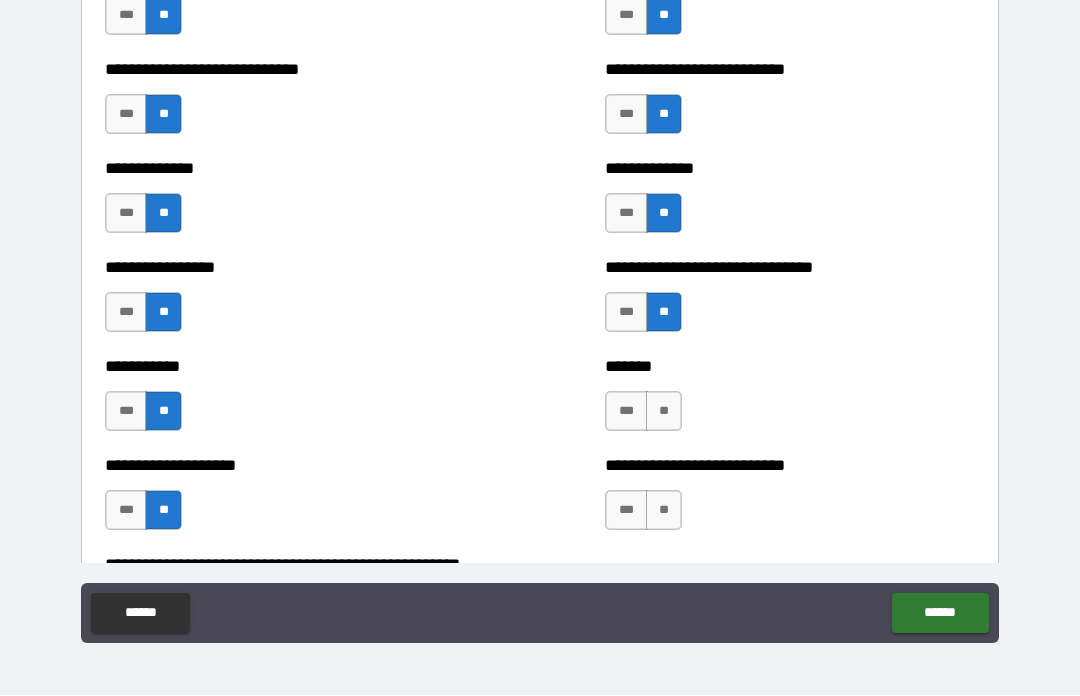 click on "**" at bounding box center (664, 412) 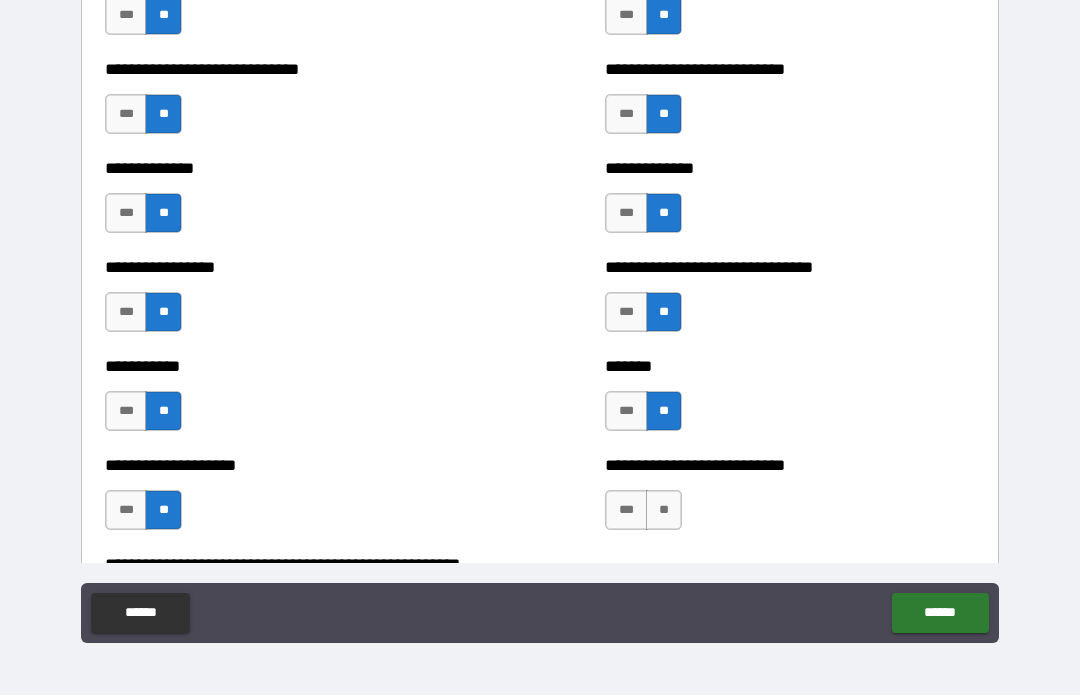 click on "**" at bounding box center (664, 511) 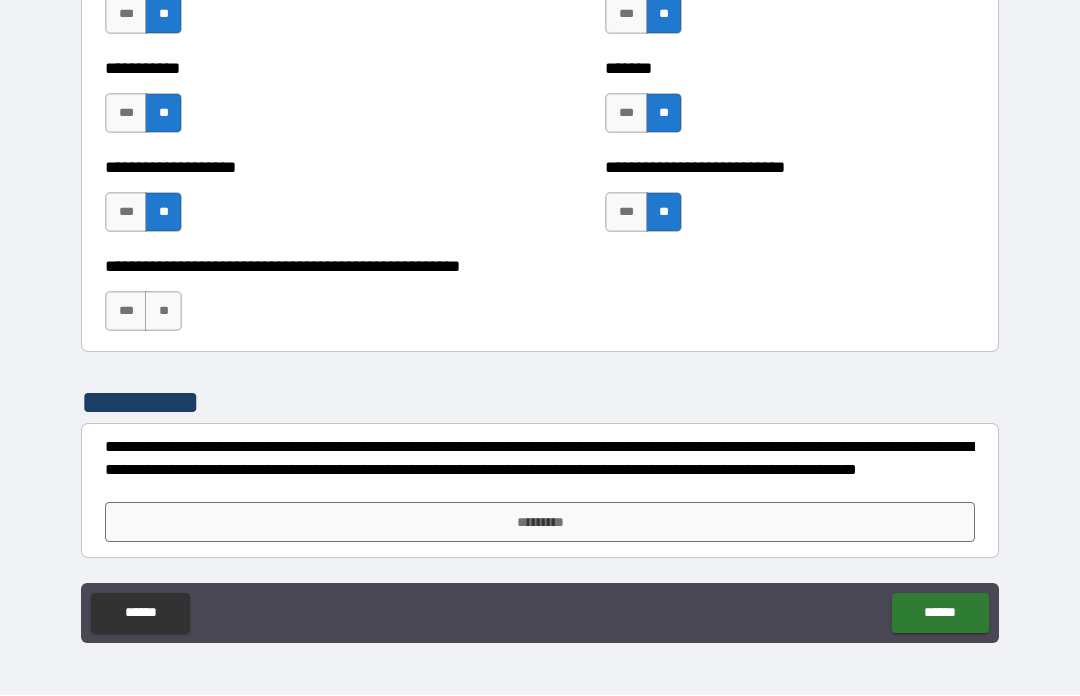 scroll, scrollTop: 8001, scrollLeft: 0, axis: vertical 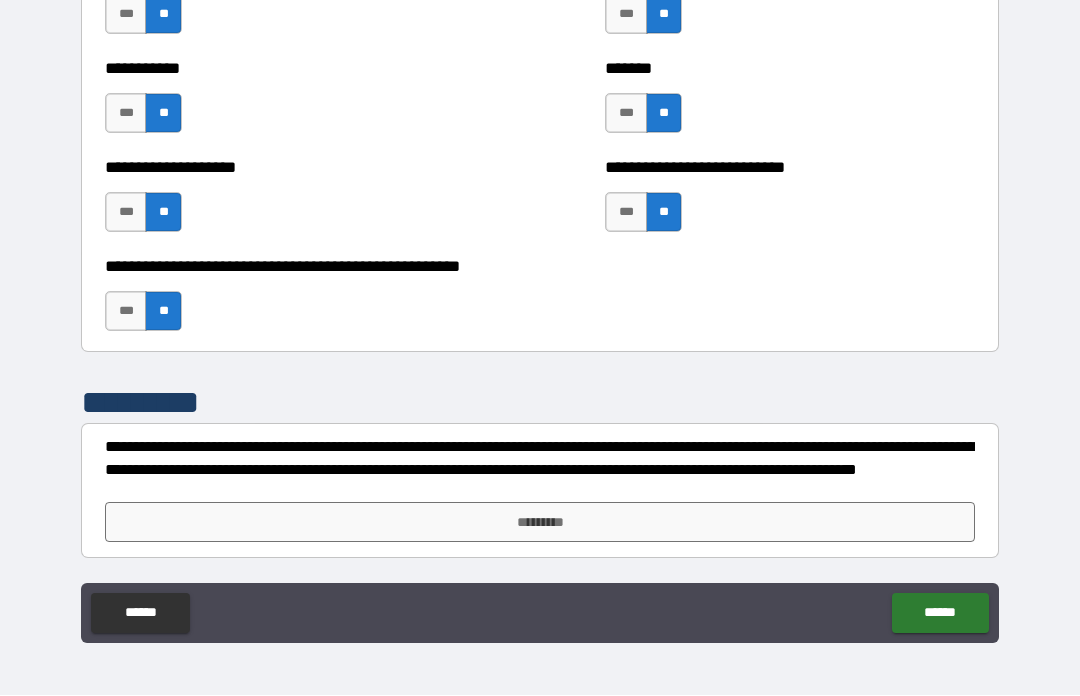 click on "*********" at bounding box center [540, 523] 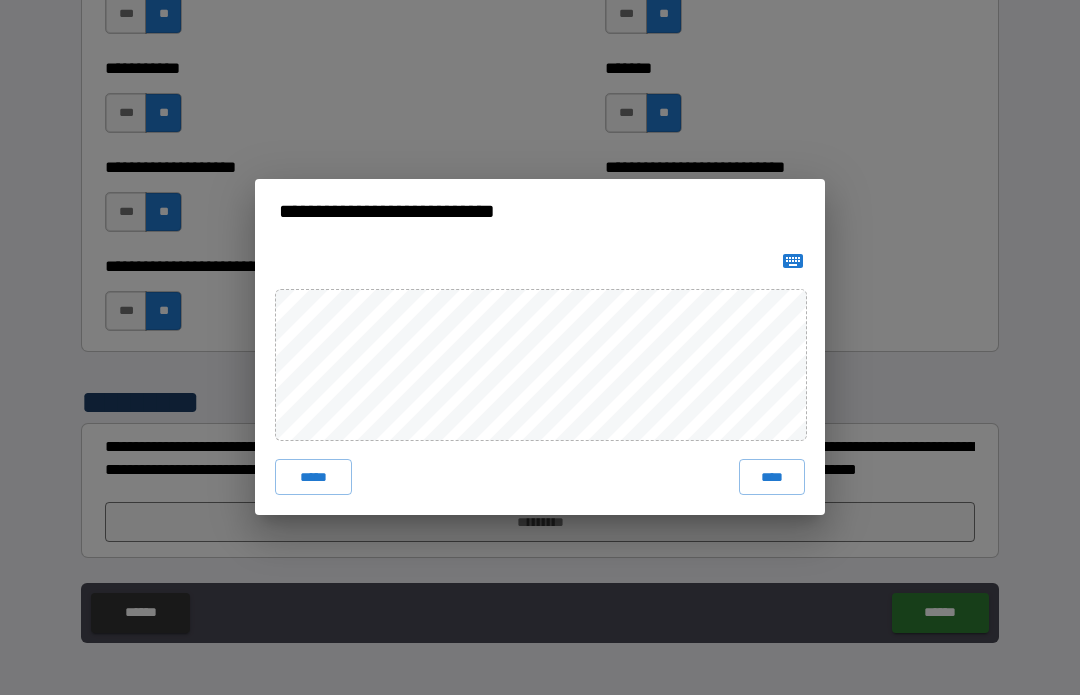 click on "****" at bounding box center [772, 478] 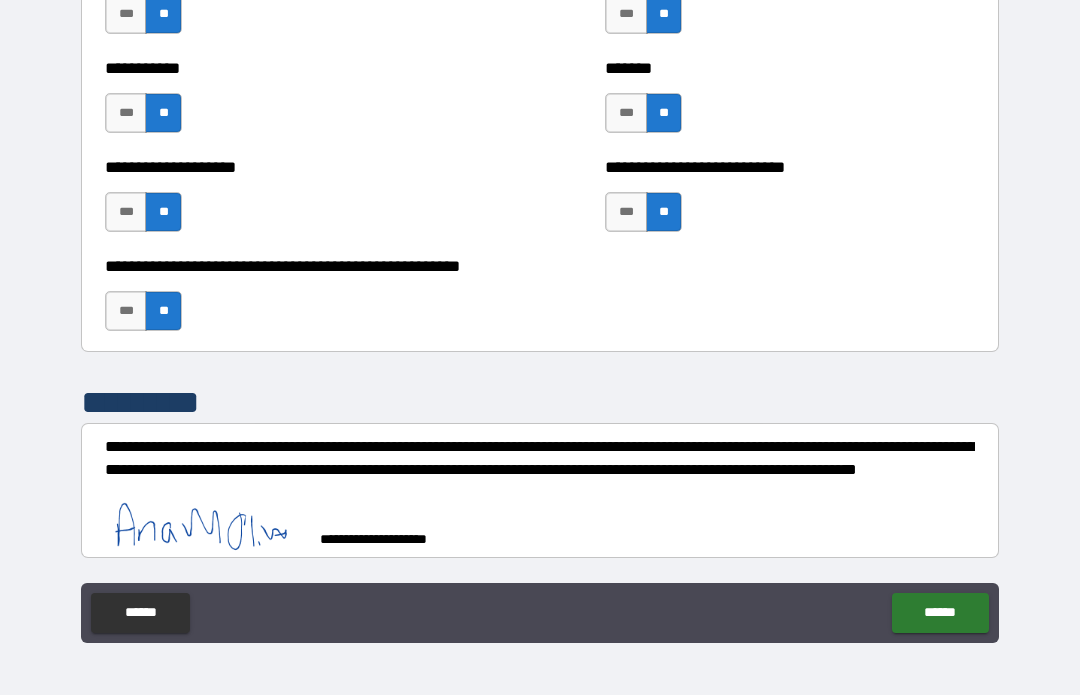 scroll, scrollTop: 7991, scrollLeft: 0, axis: vertical 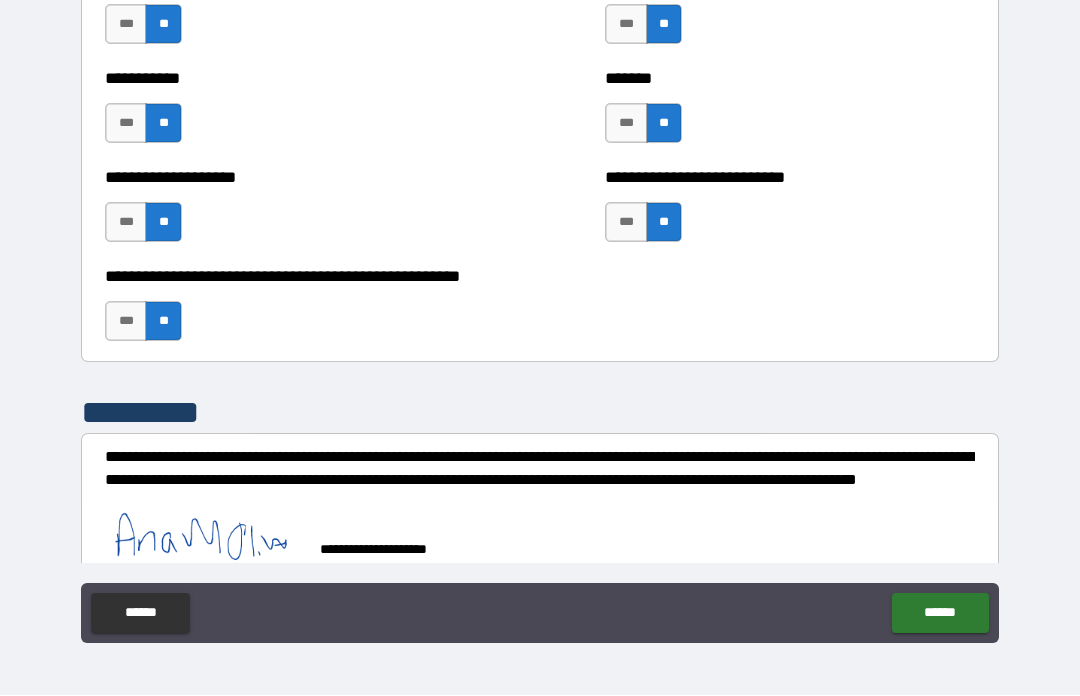 click on "******" at bounding box center (940, 614) 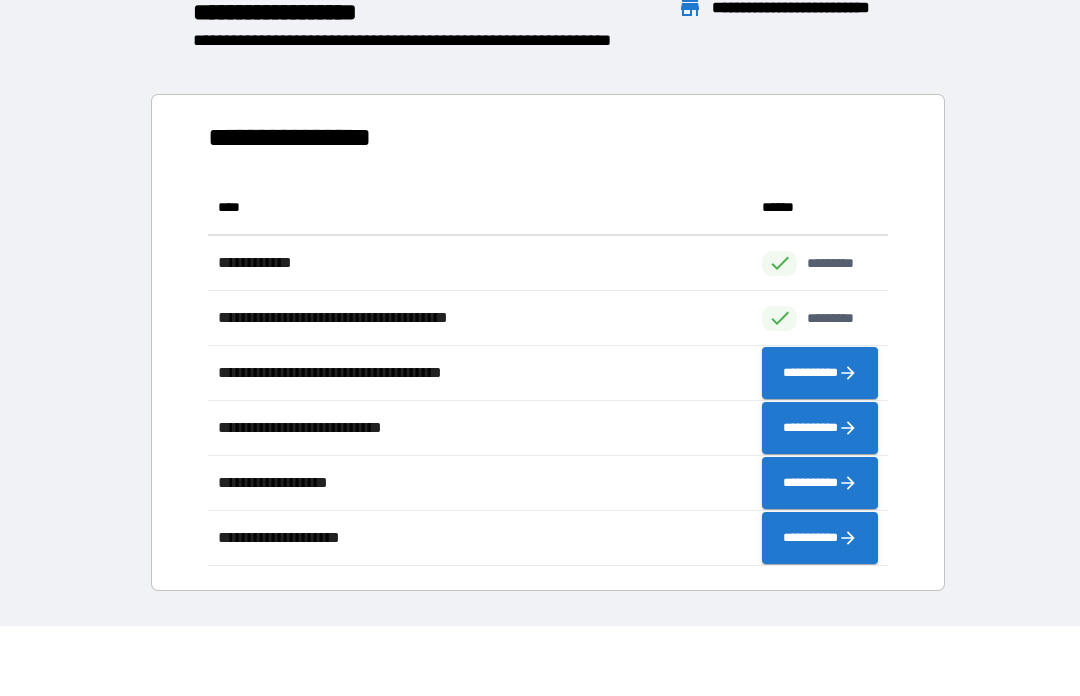 scroll, scrollTop: 1, scrollLeft: 1, axis: both 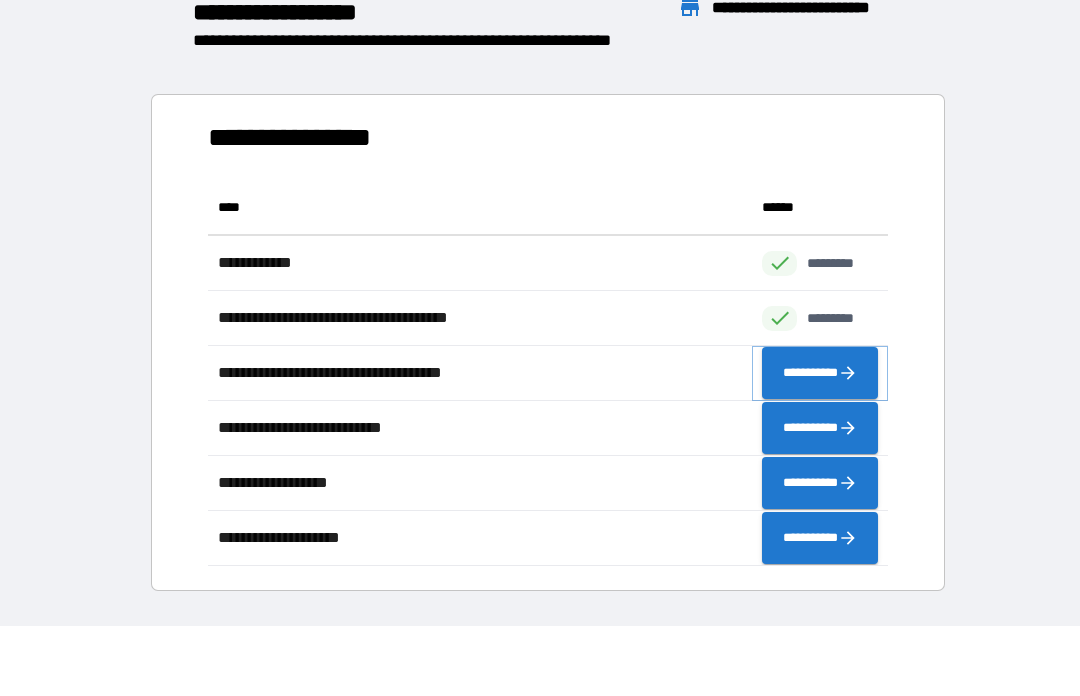 click on "**********" at bounding box center [820, 374] 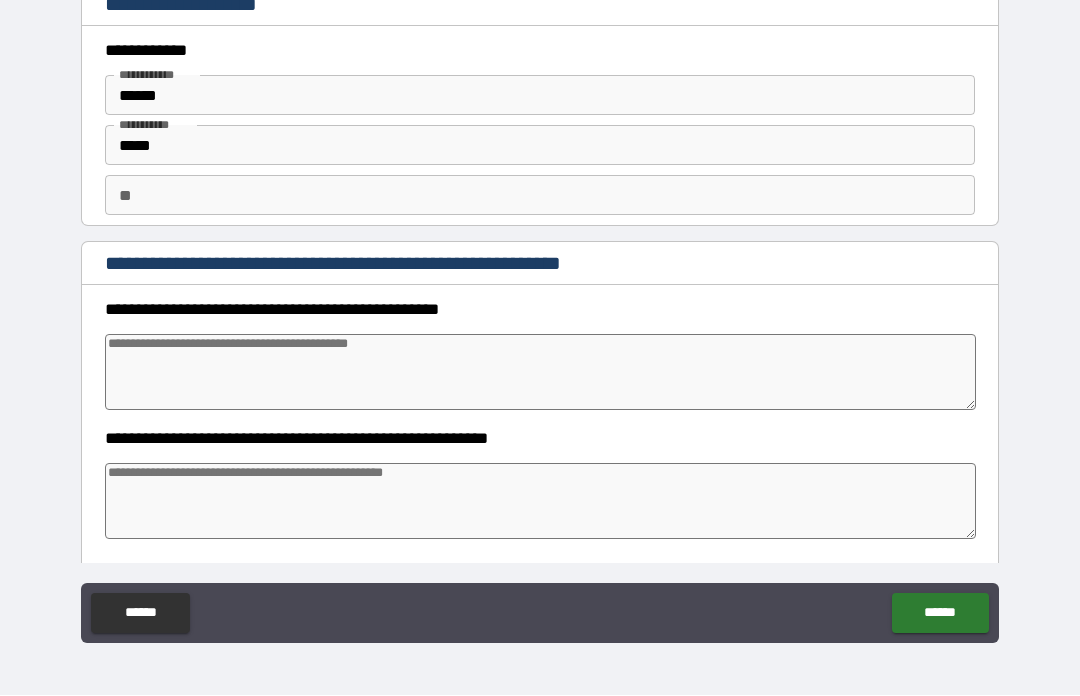 type on "*" 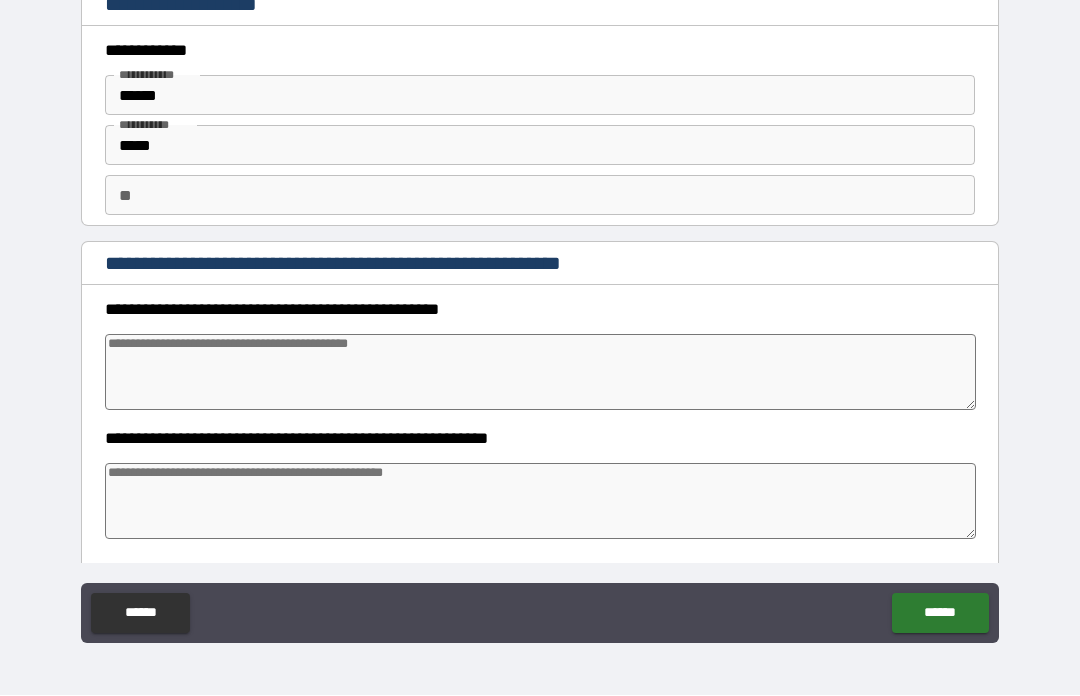 type on "*" 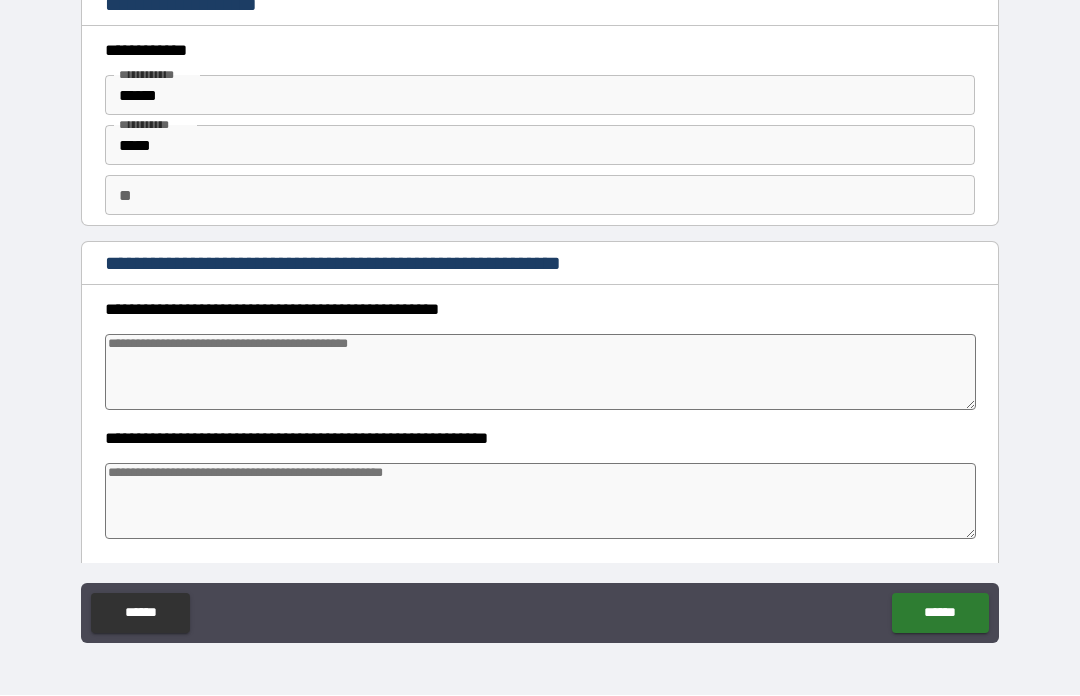 scroll, scrollTop: 0, scrollLeft: 0, axis: both 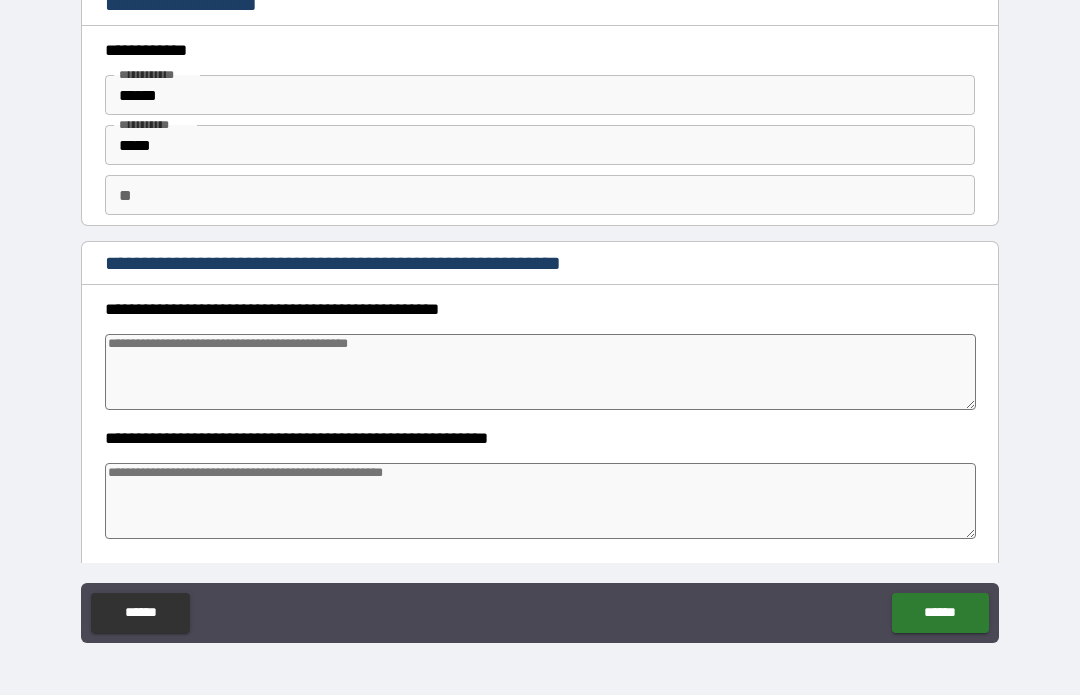 click at bounding box center (540, 373) 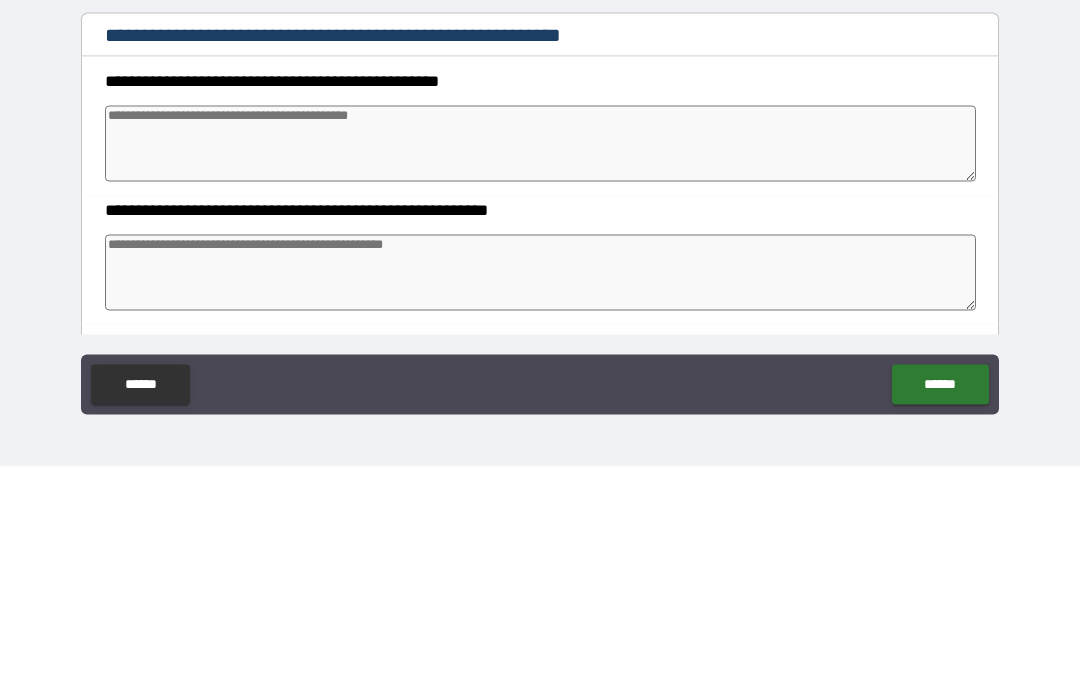 type on "*" 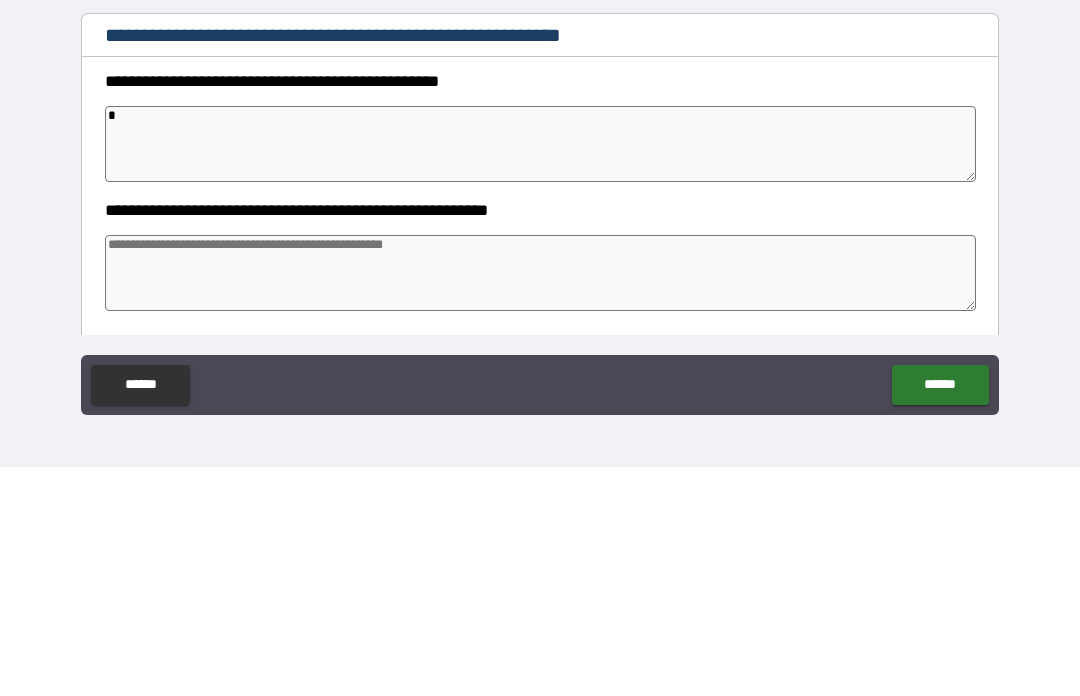 type on "*" 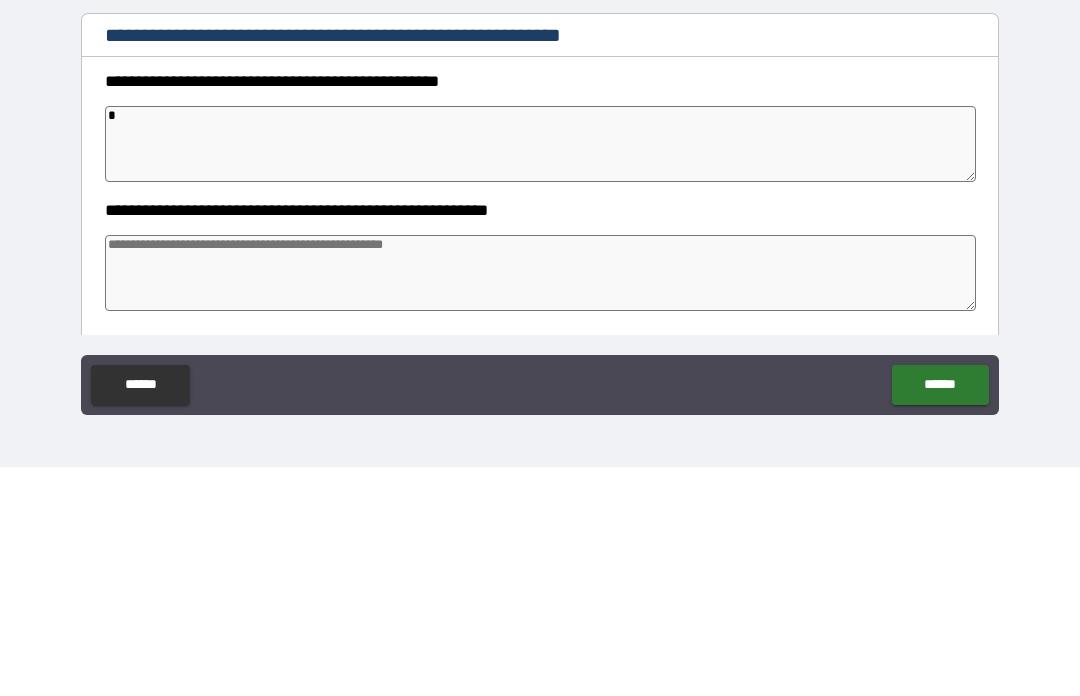 type on "*" 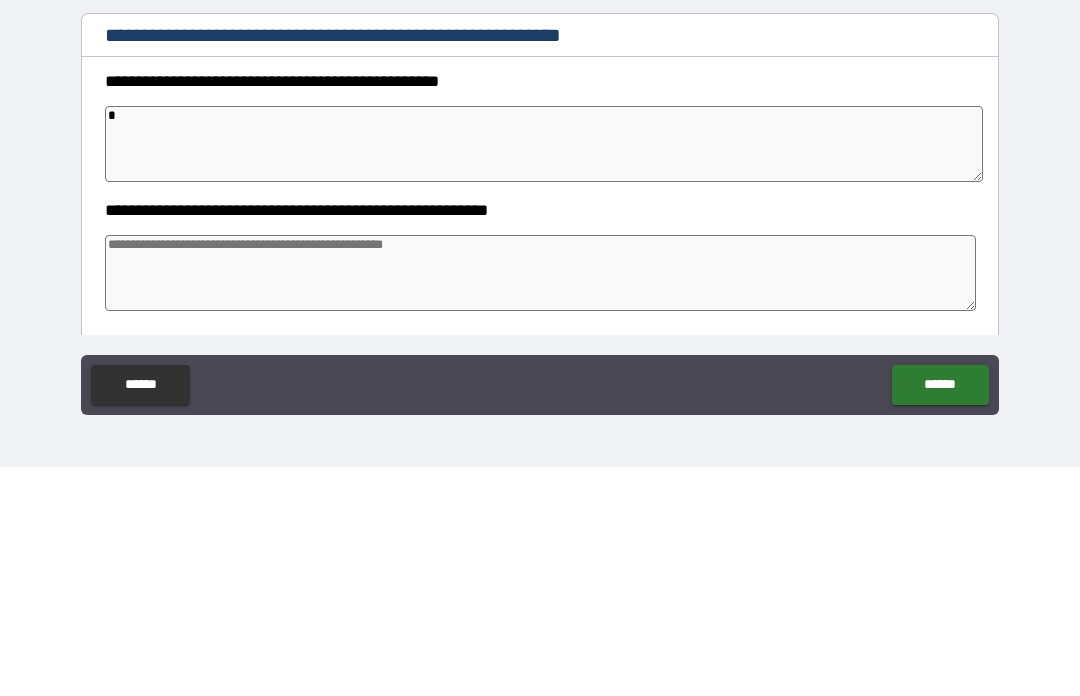 type on "**" 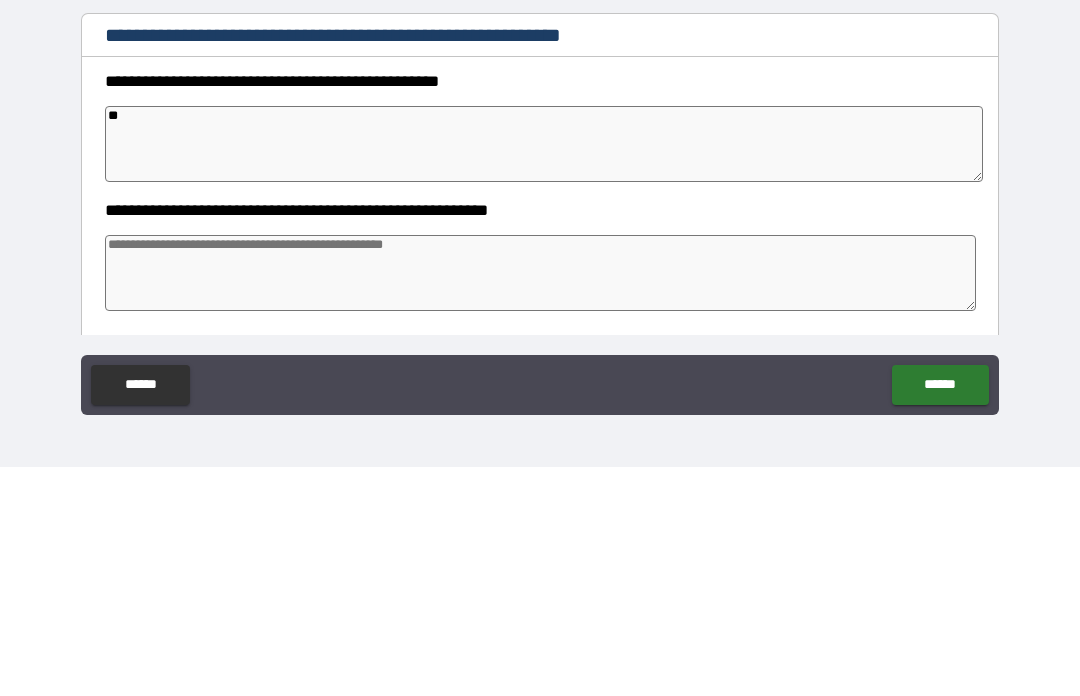 type on "*" 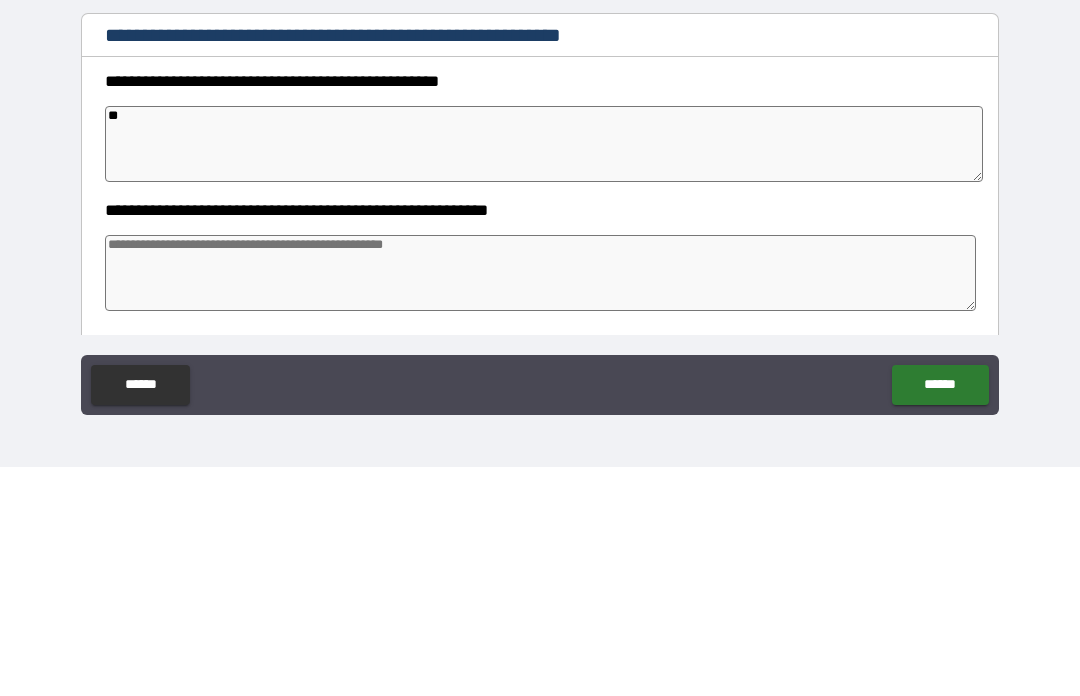 type on "*" 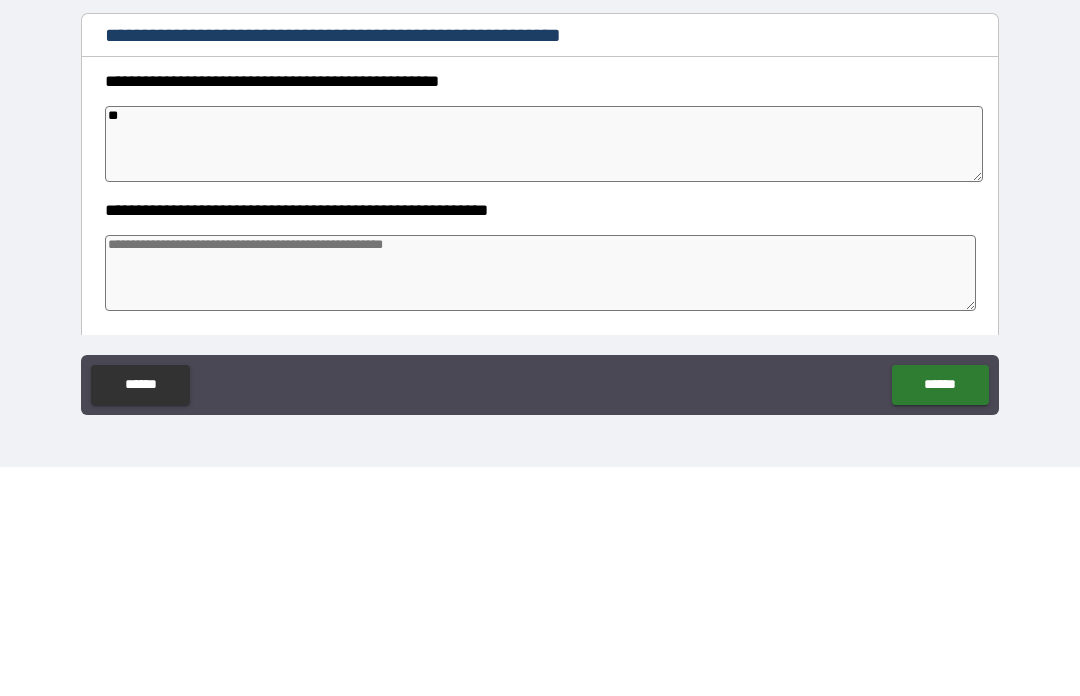 type on "*" 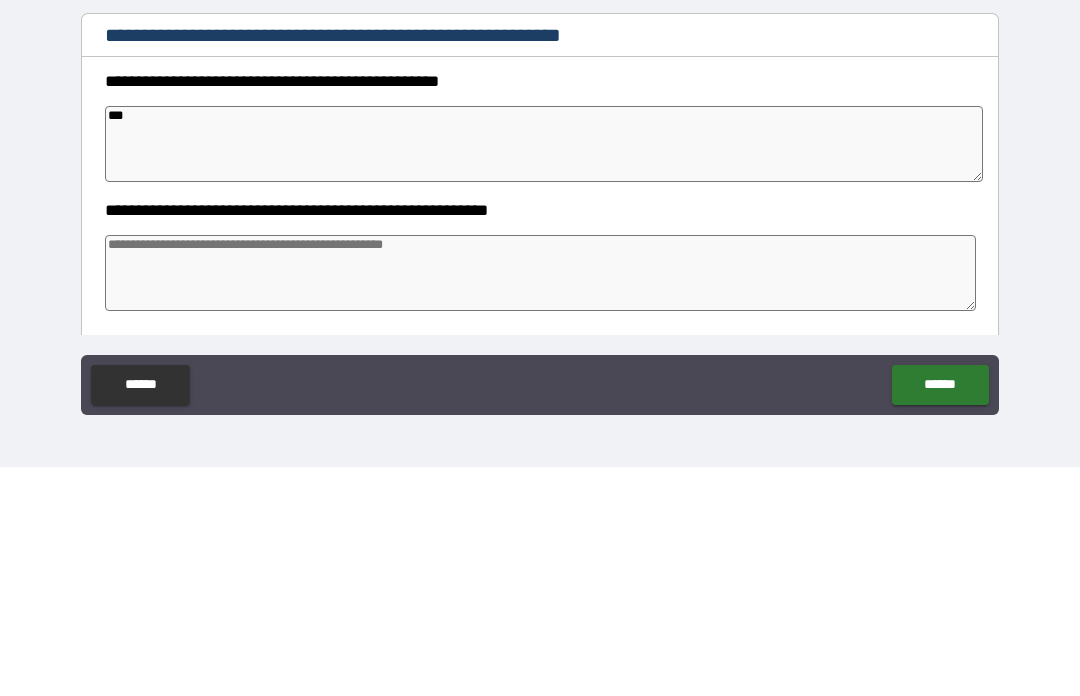 type on "*" 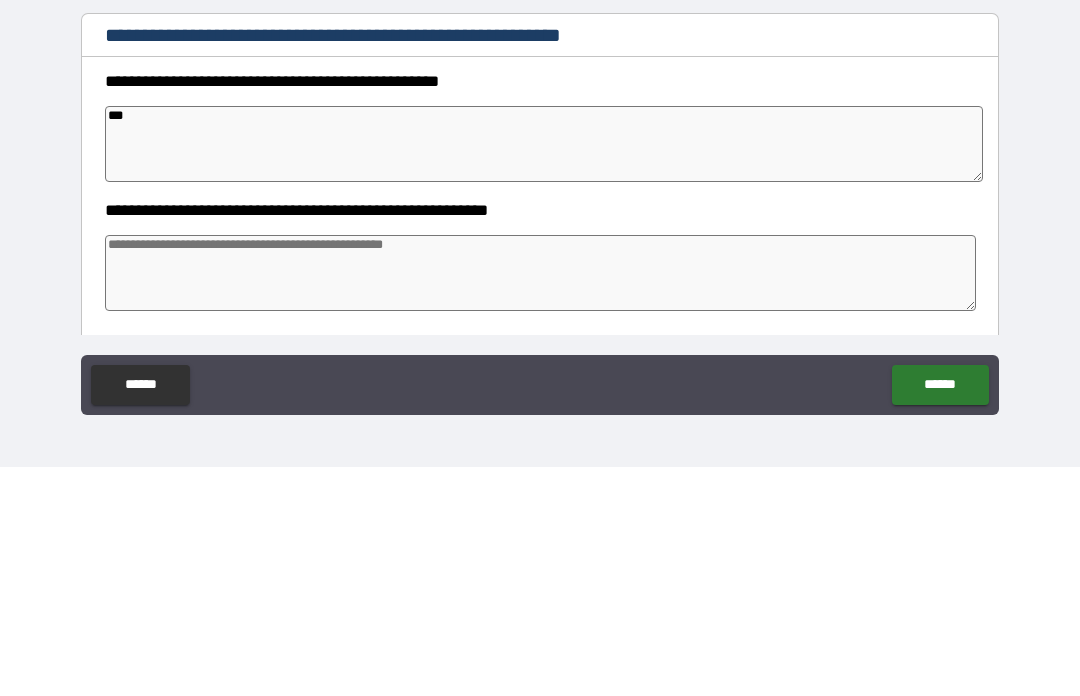 type on "***" 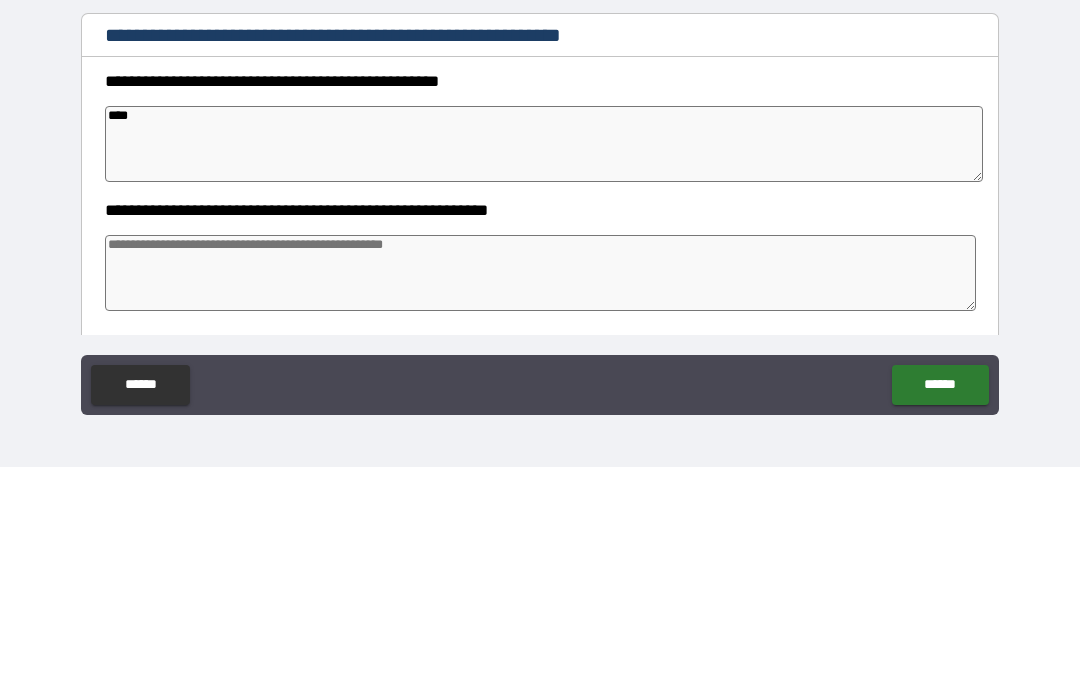 type on "*" 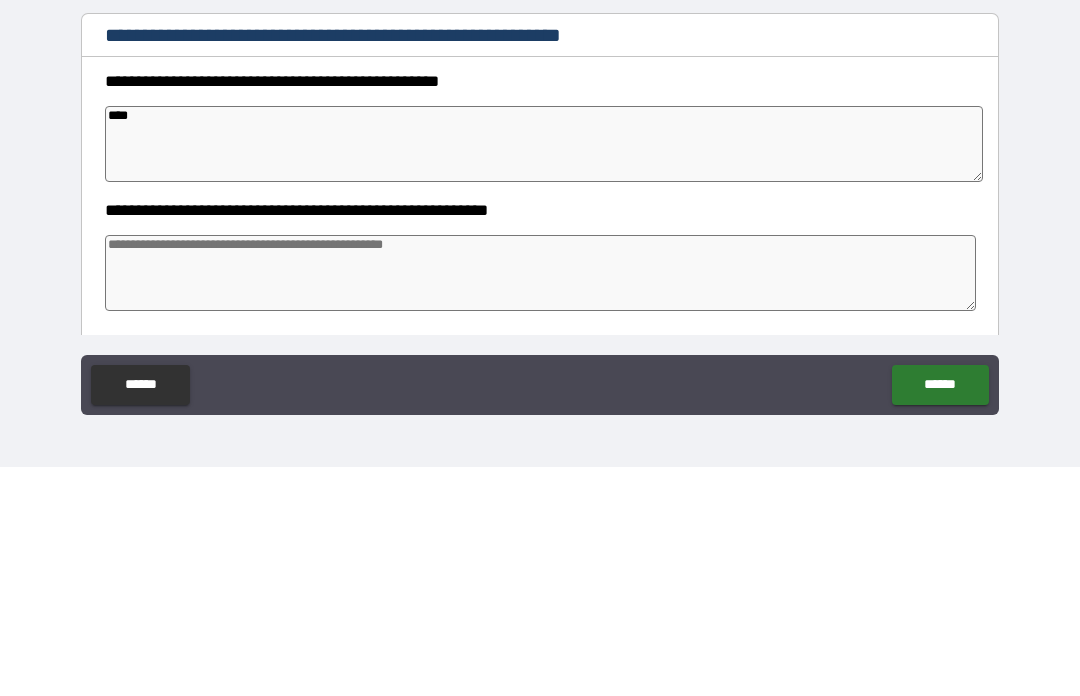 type on "*" 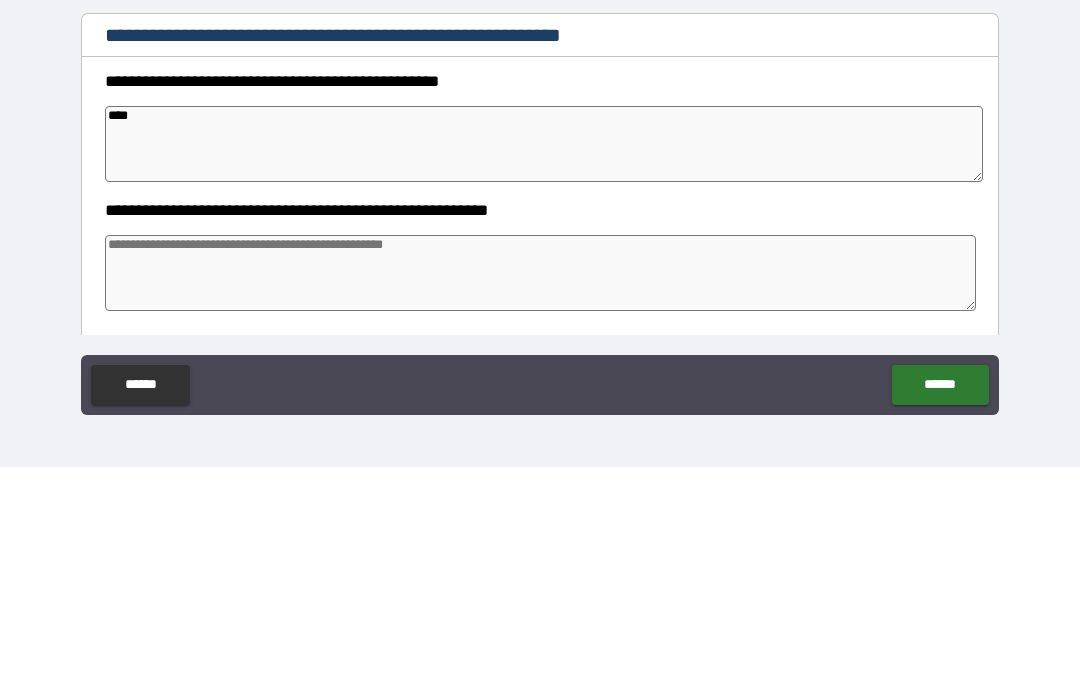 type on "*" 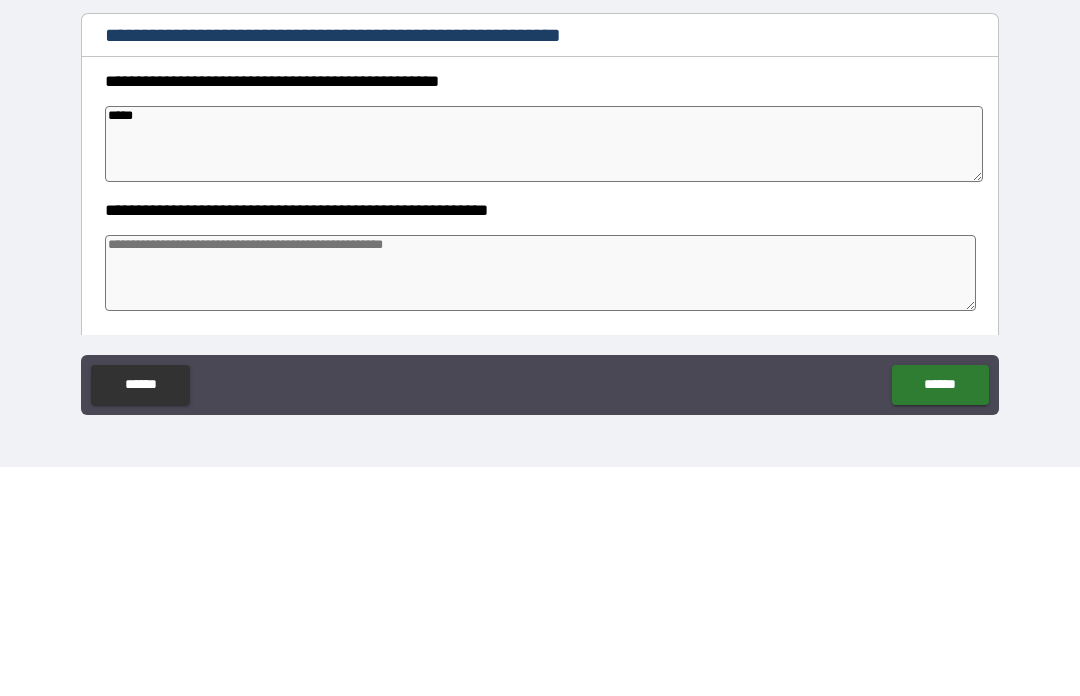 type on "*" 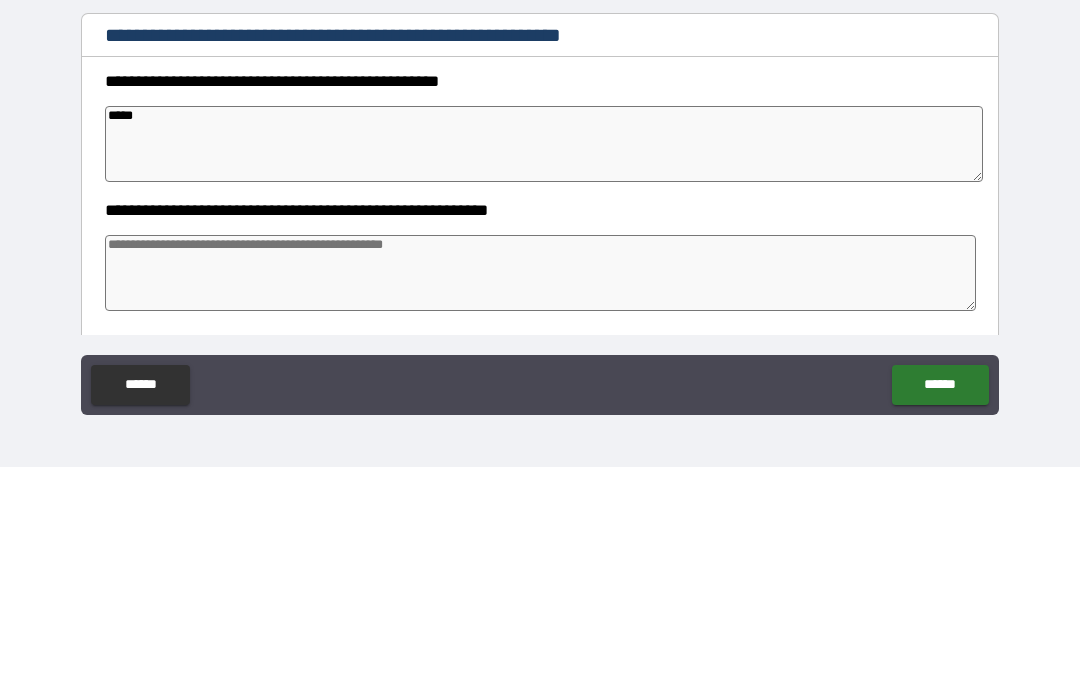 type on "*" 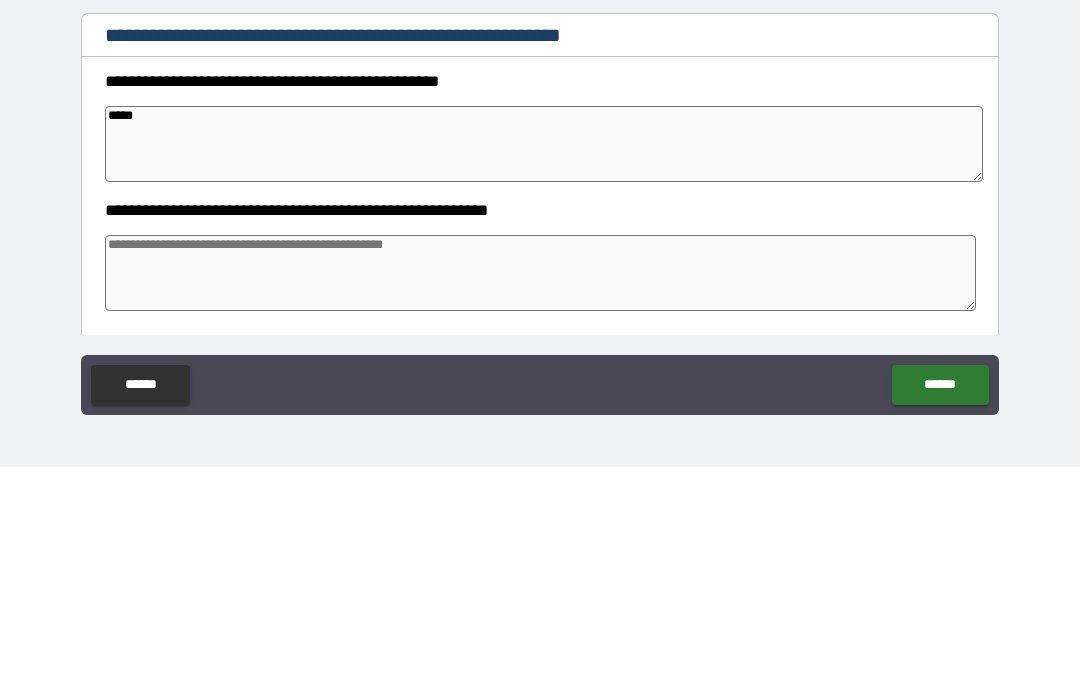 type on "*" 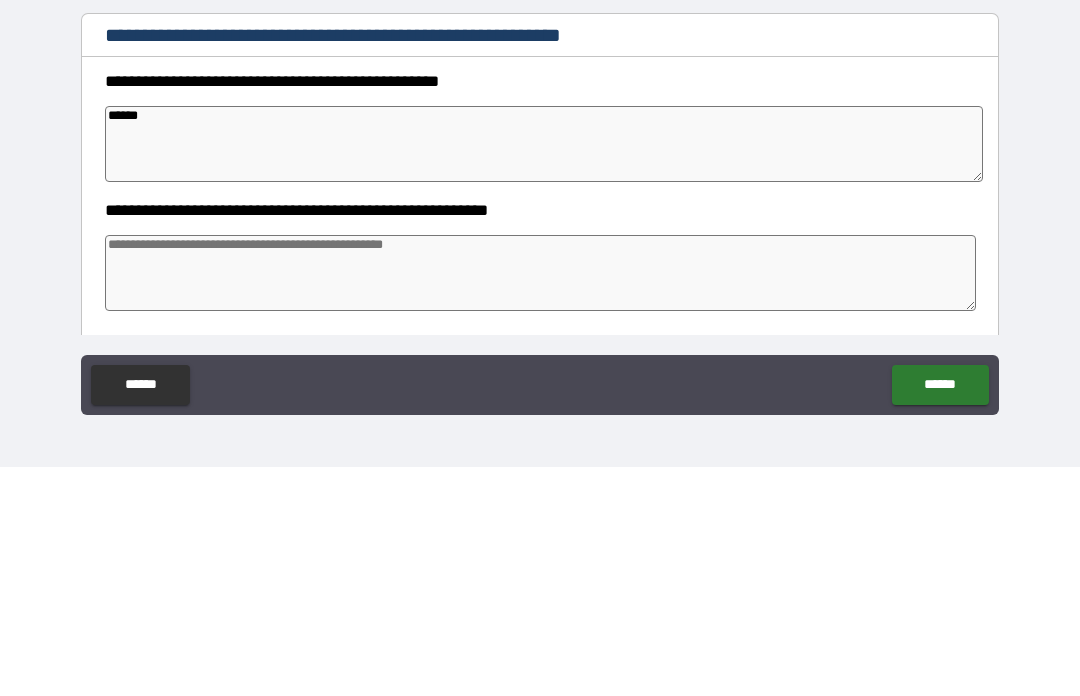 type on "*" 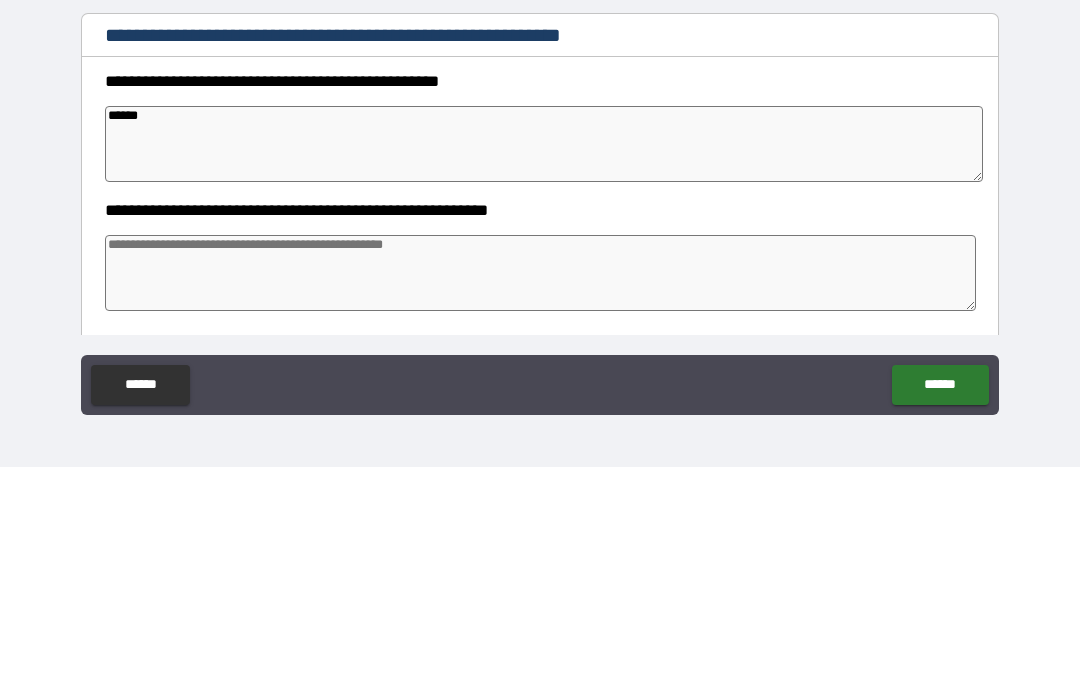 type on "*" 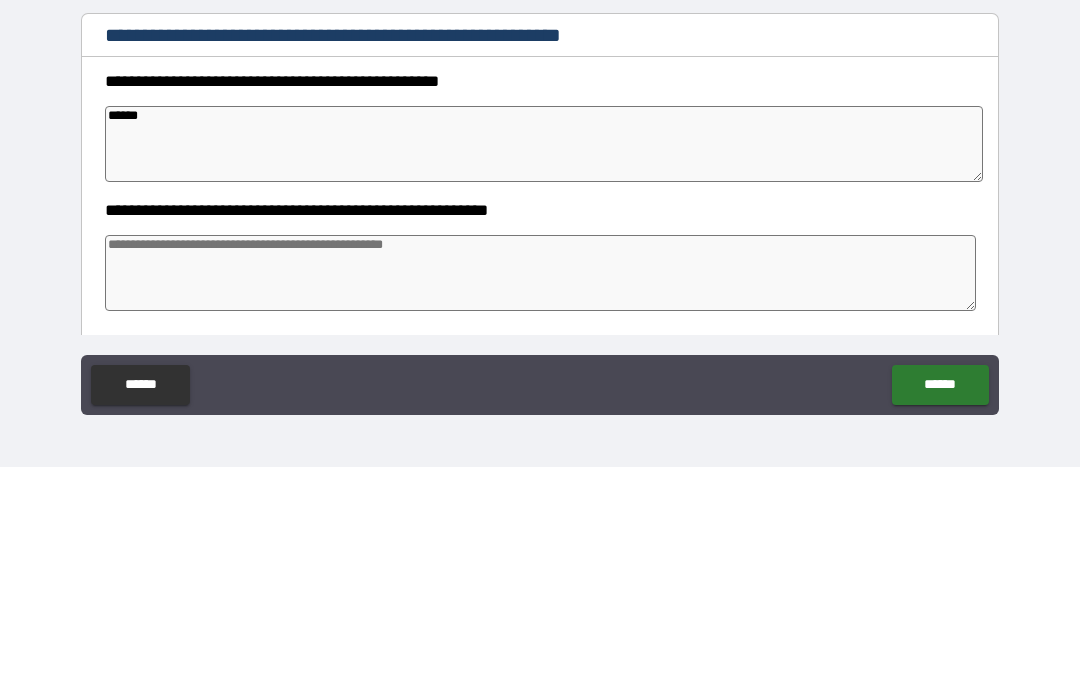 type on "*" 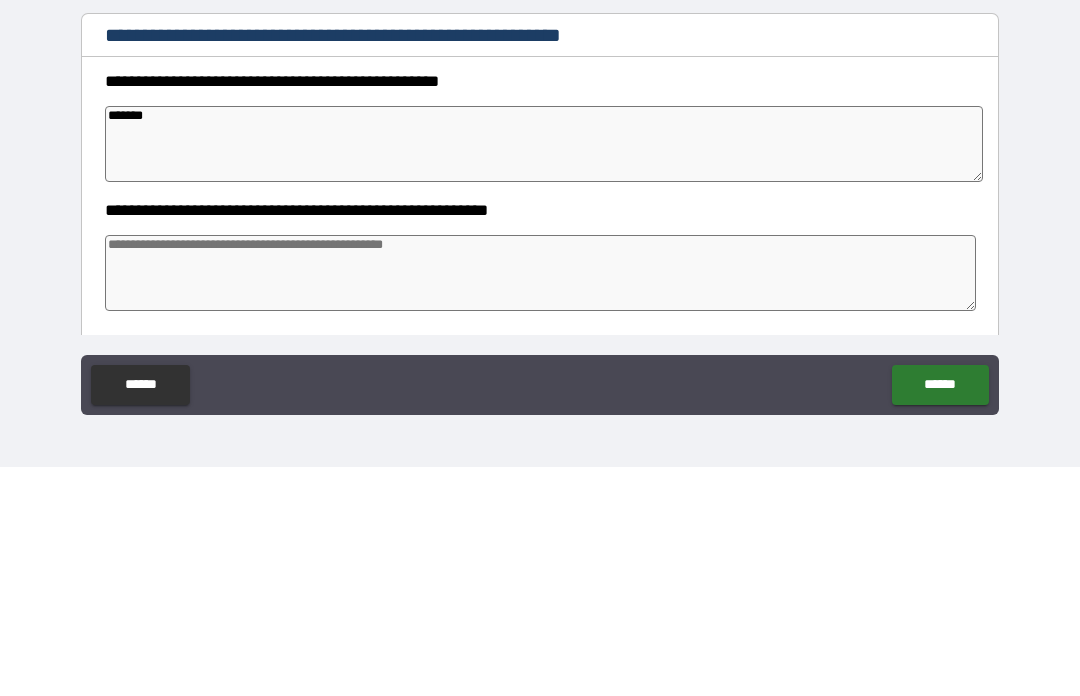 type on "********" 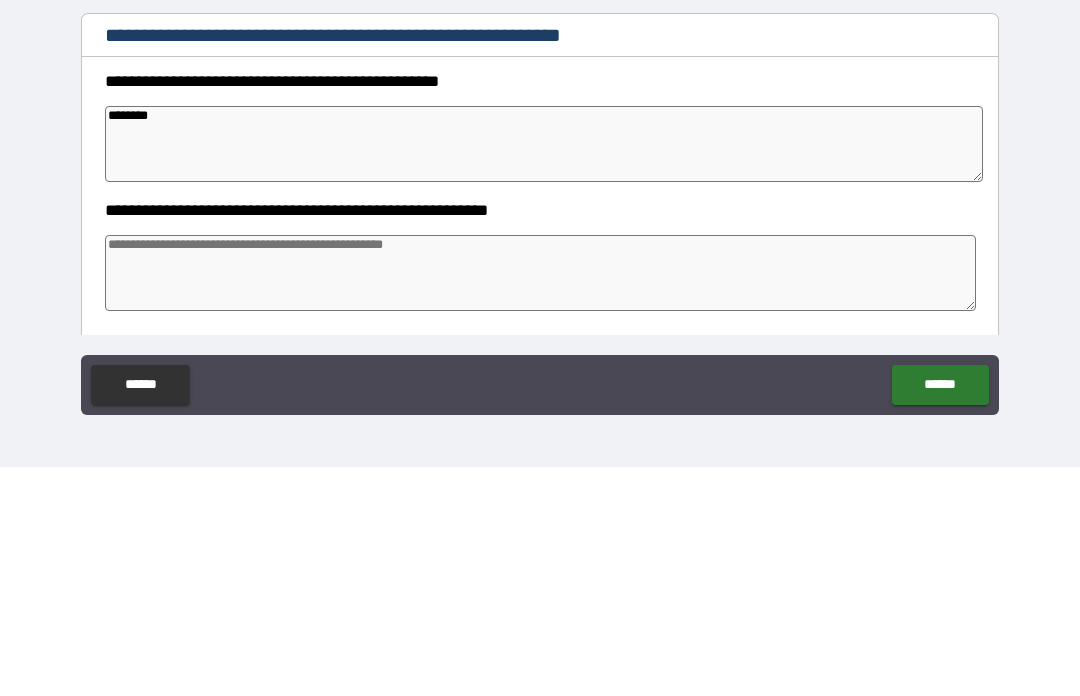 type on "*" 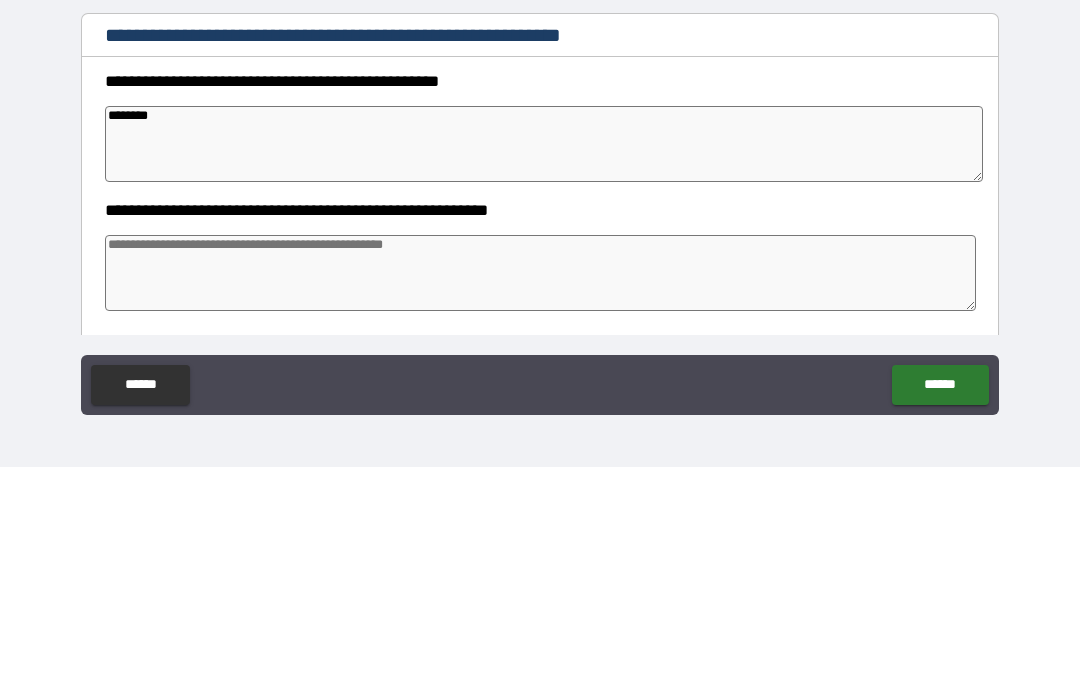 type on "*" 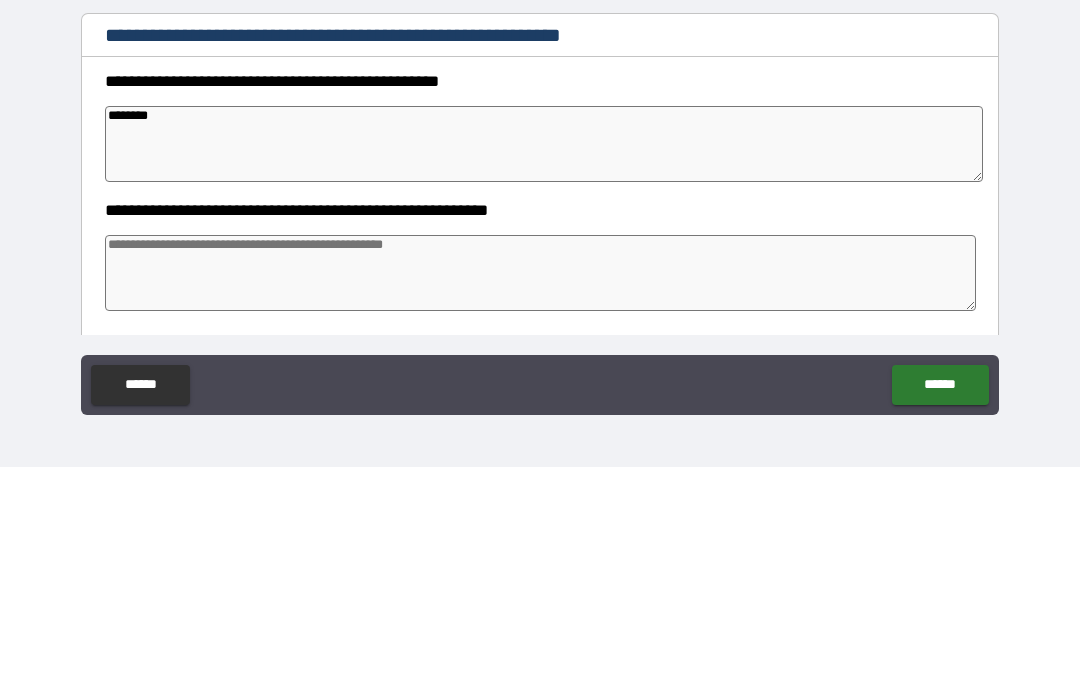 type on "*" 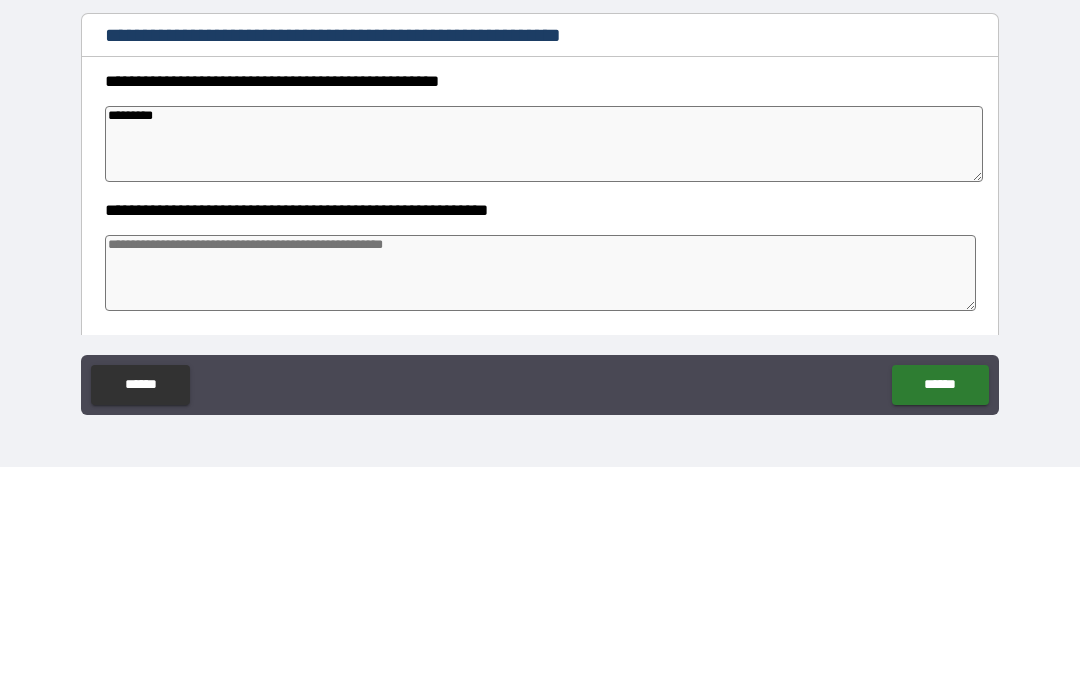 type on "*" 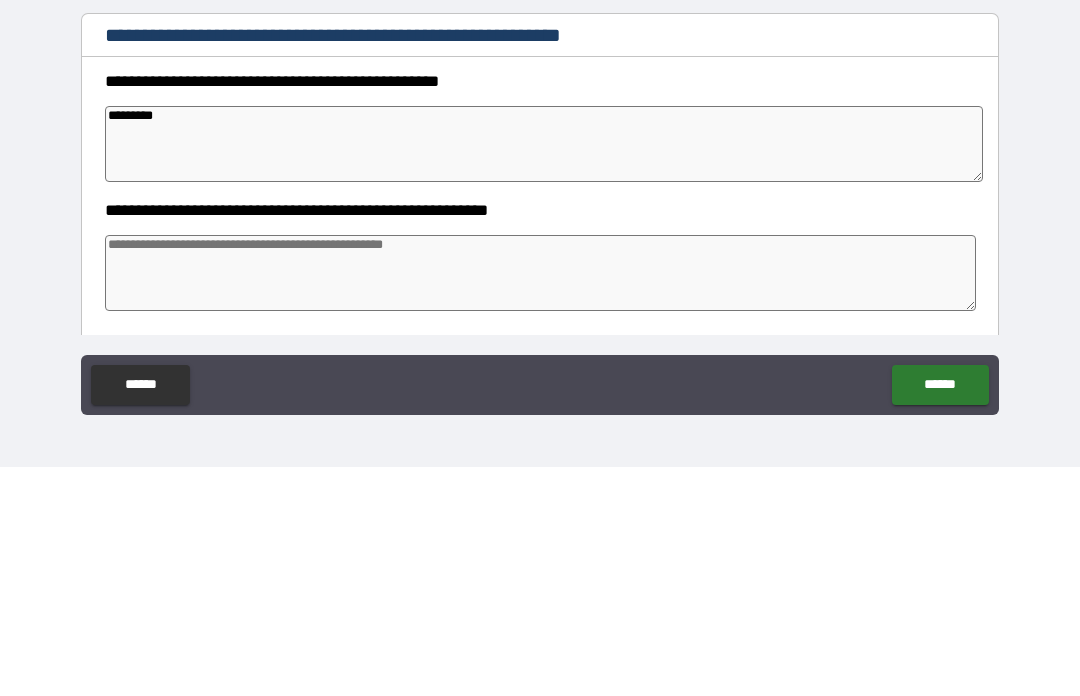 type on "*" 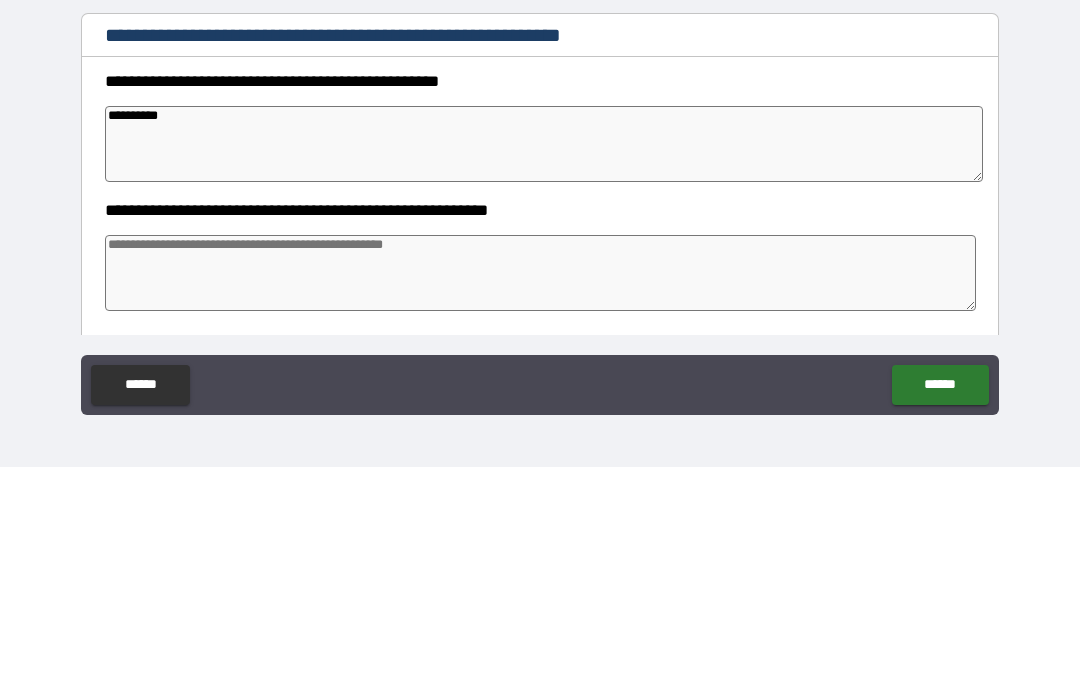 type on "*" 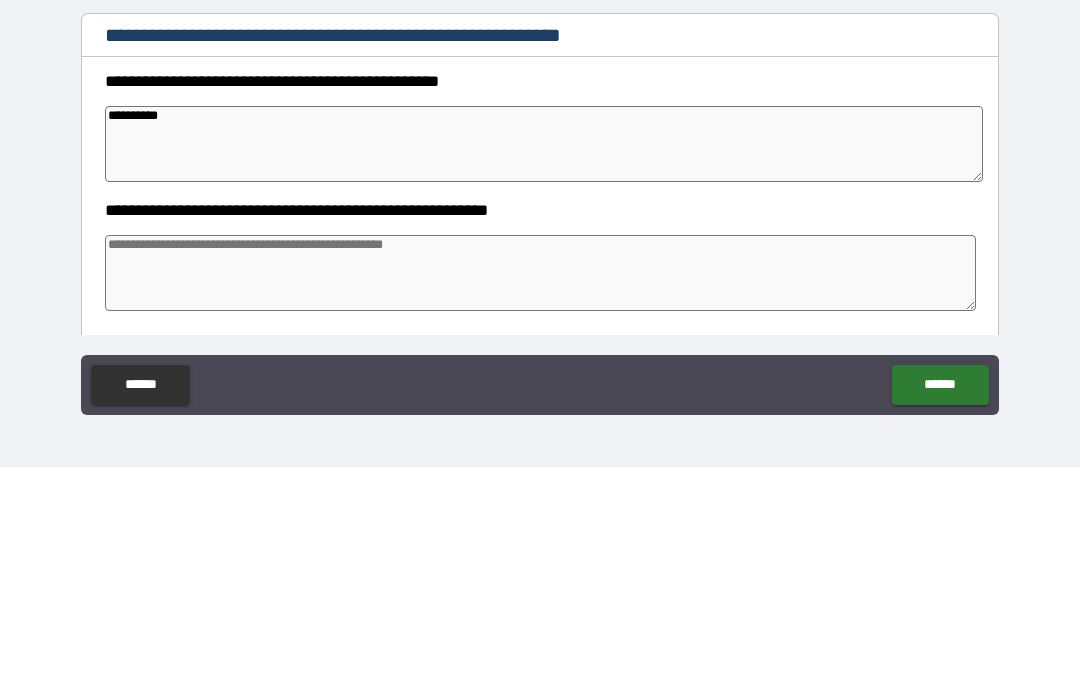 type on "**********" 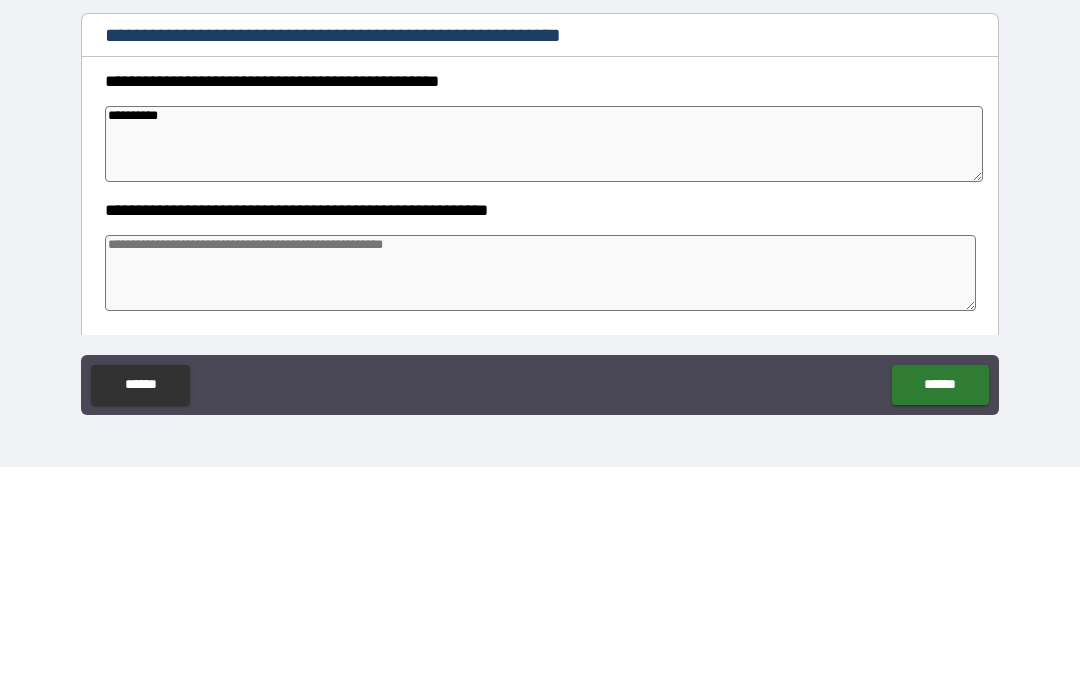 type on "*" 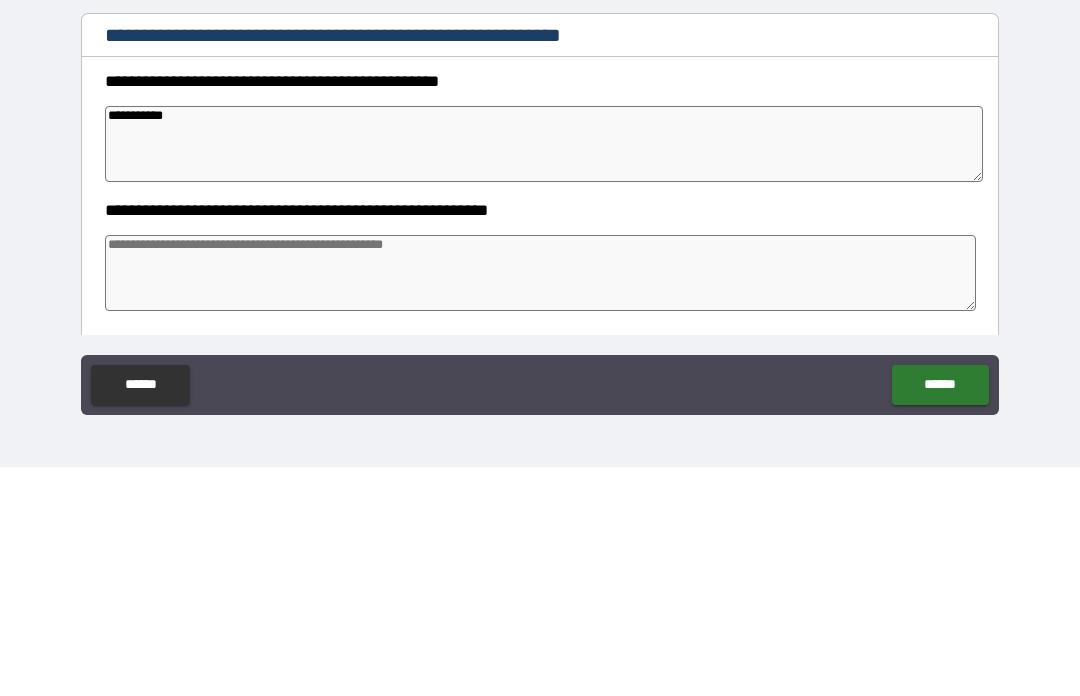 type on "**********" 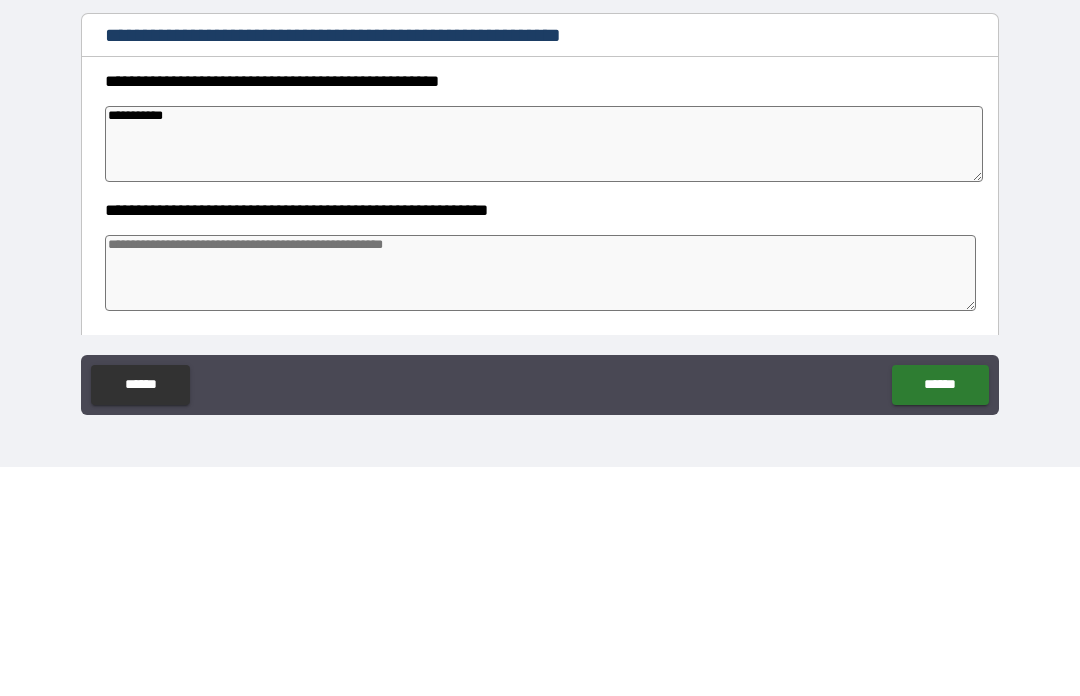 type on "*" 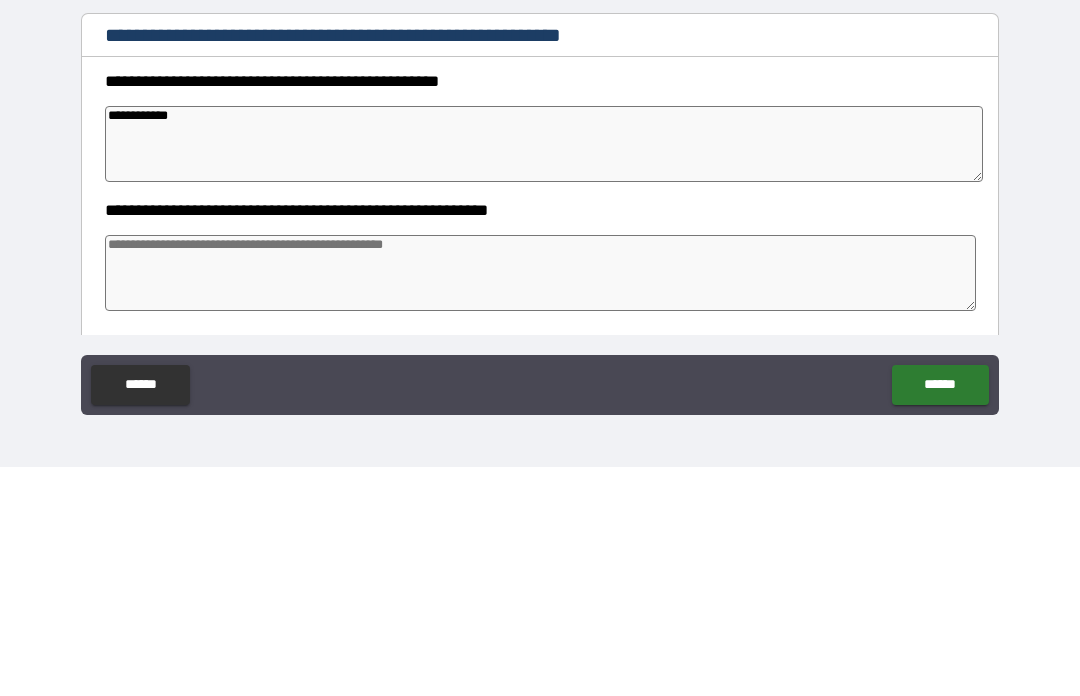 type on "*" 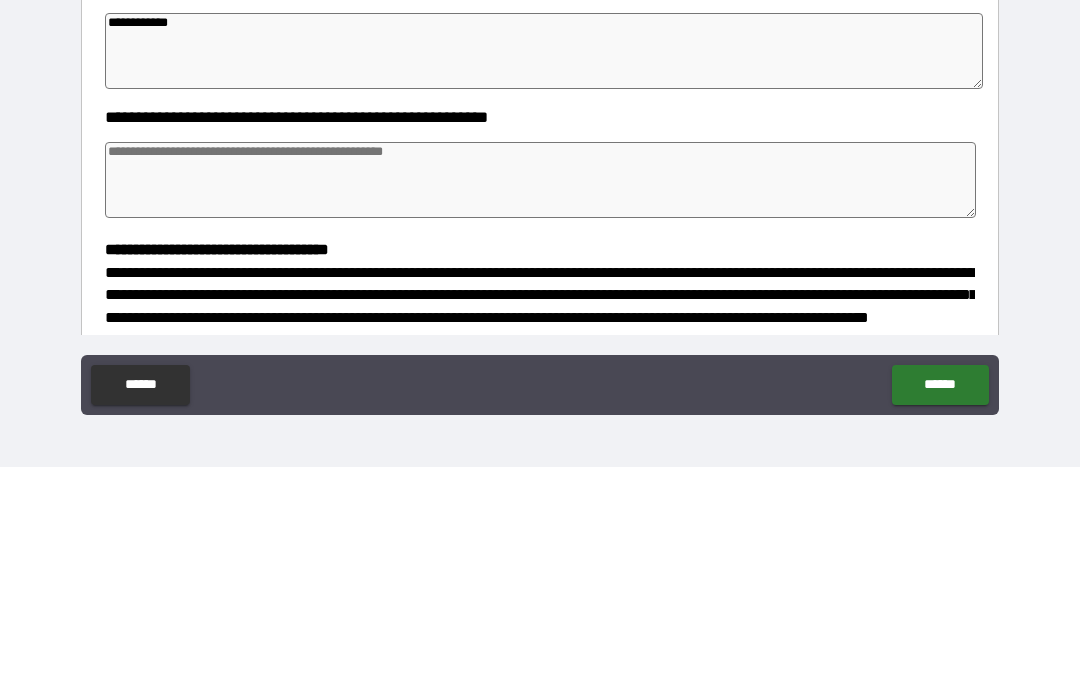 scroll, scrollTop: 94, scrollLeft: 0, axis: vertical 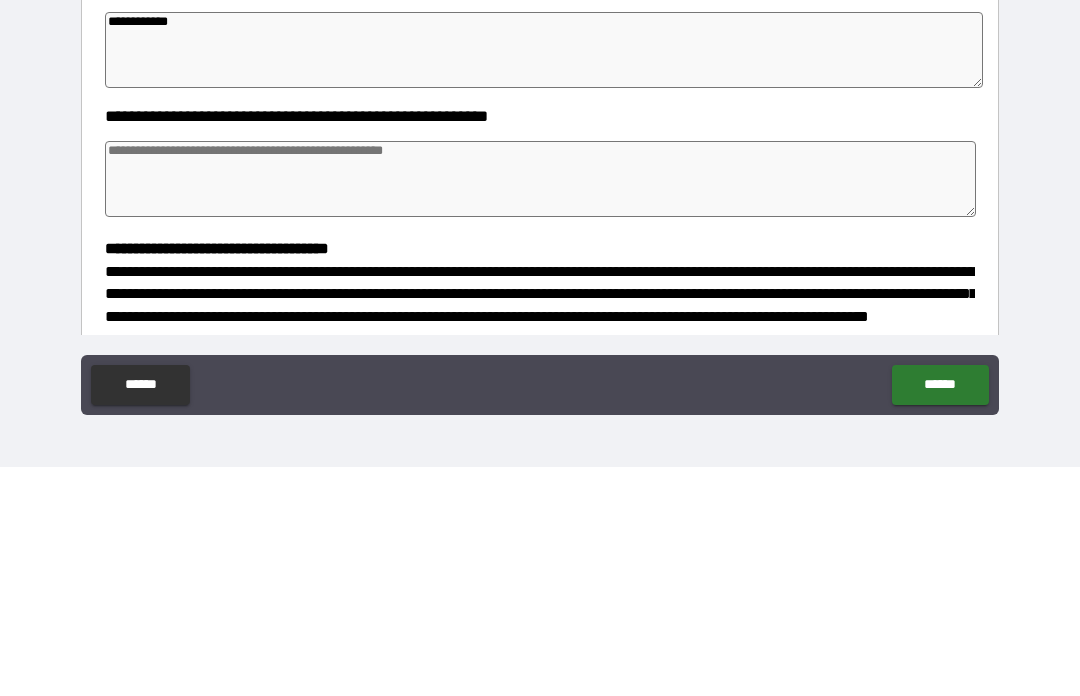 type on "**********" 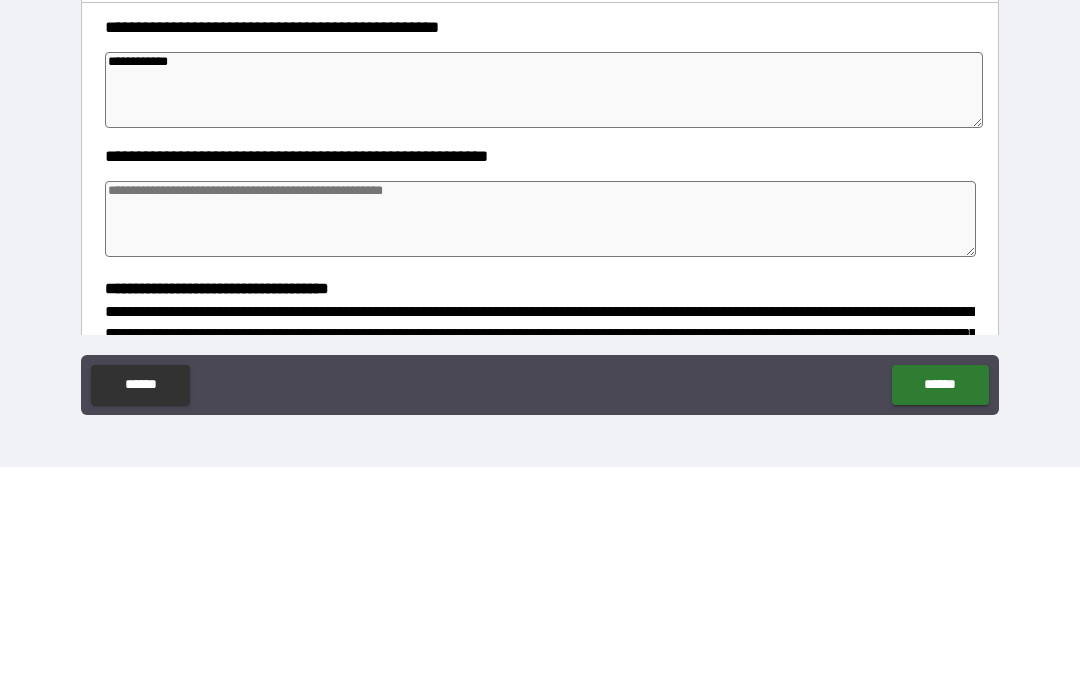 scroll, scrollTop: 61, scrollLeft: 0, axis: vertical 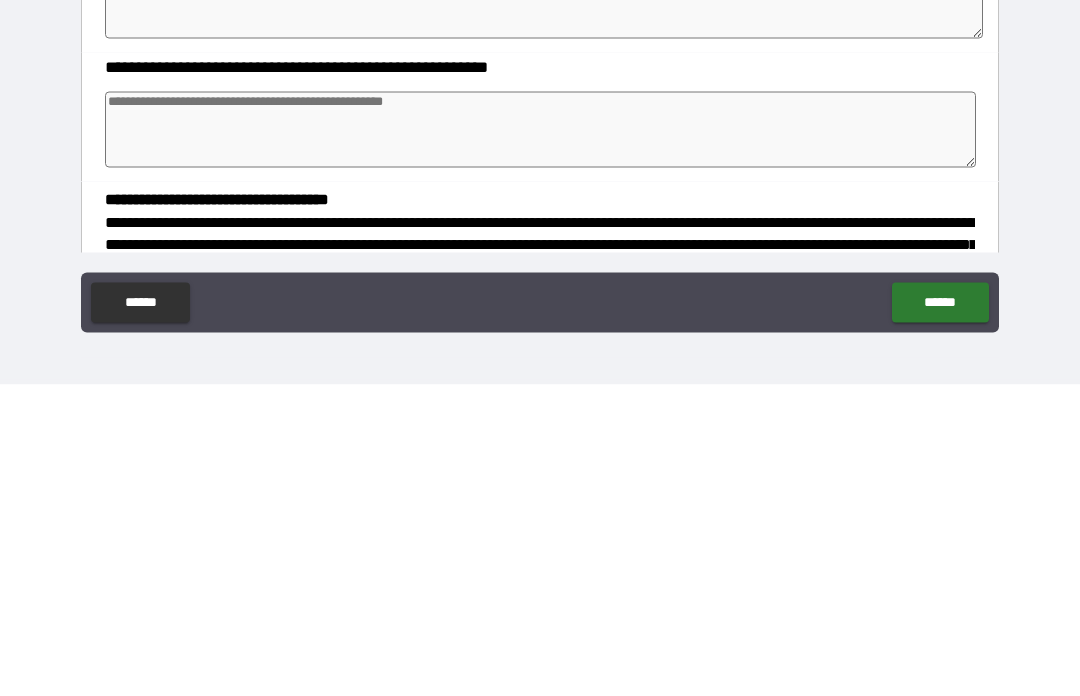 type on "*" 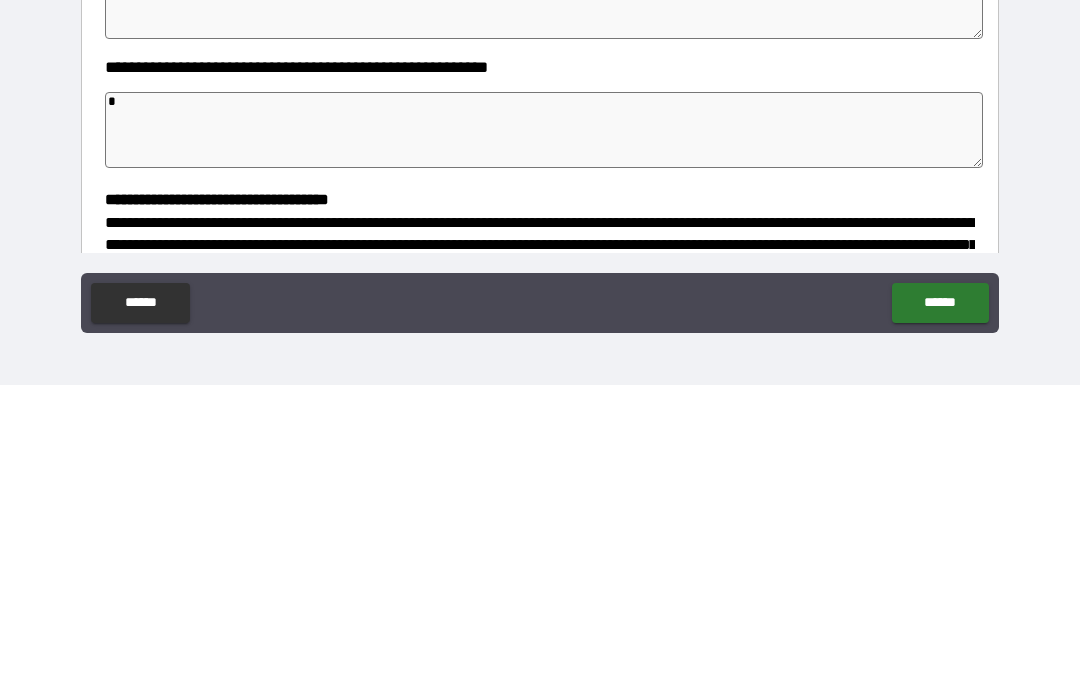 type on "*" 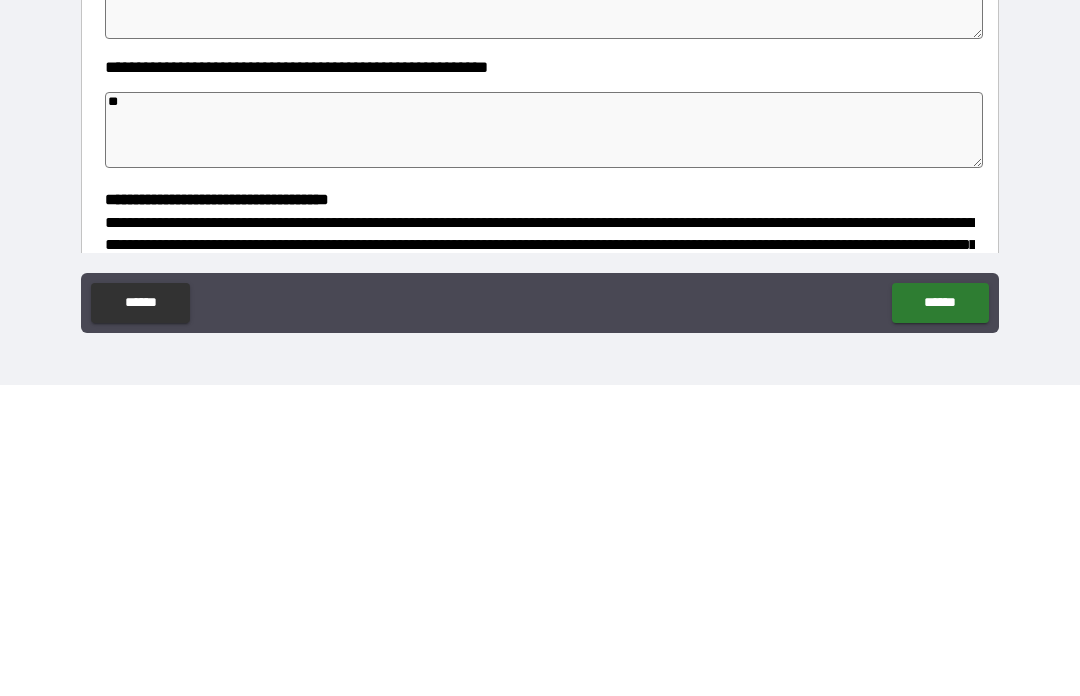 type on "*" 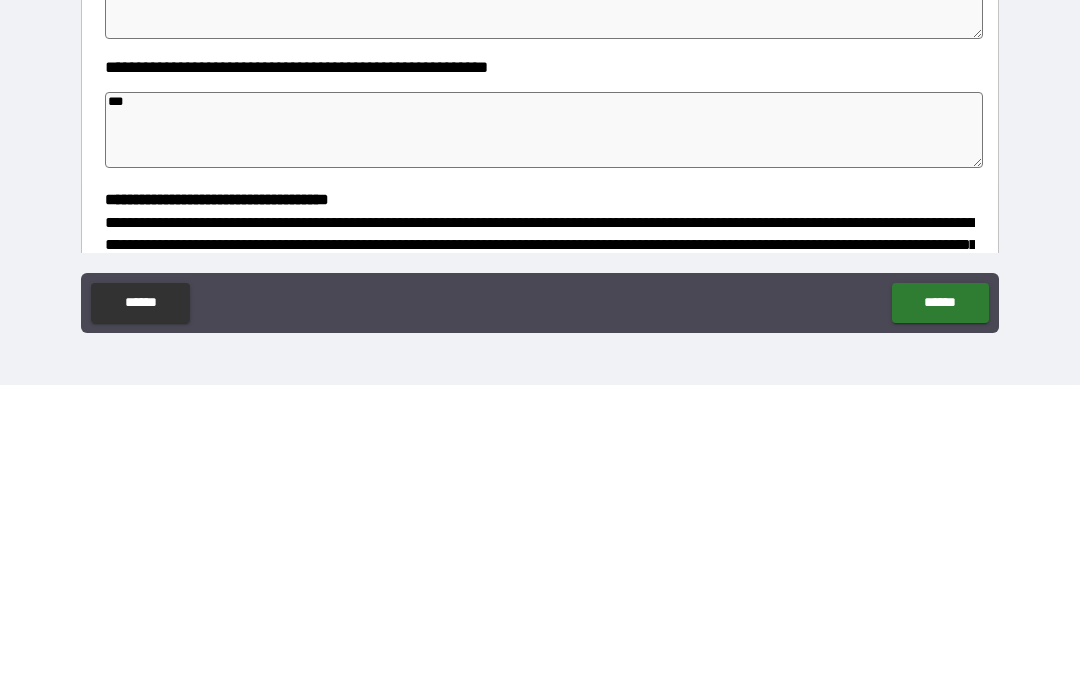 type on "*" 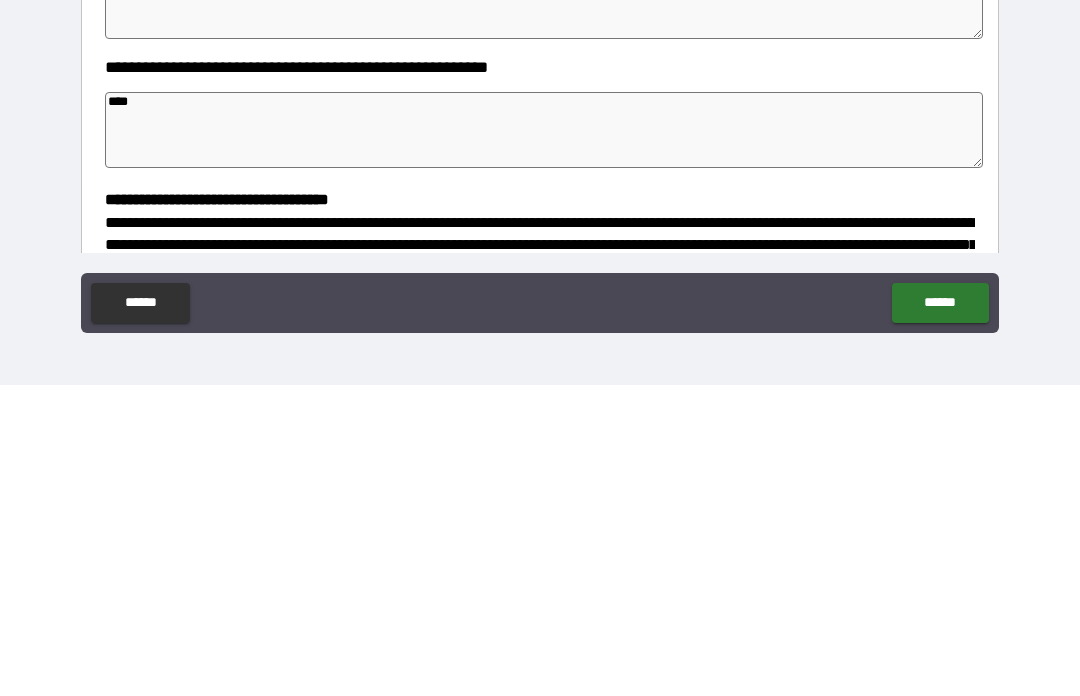 type on "*" 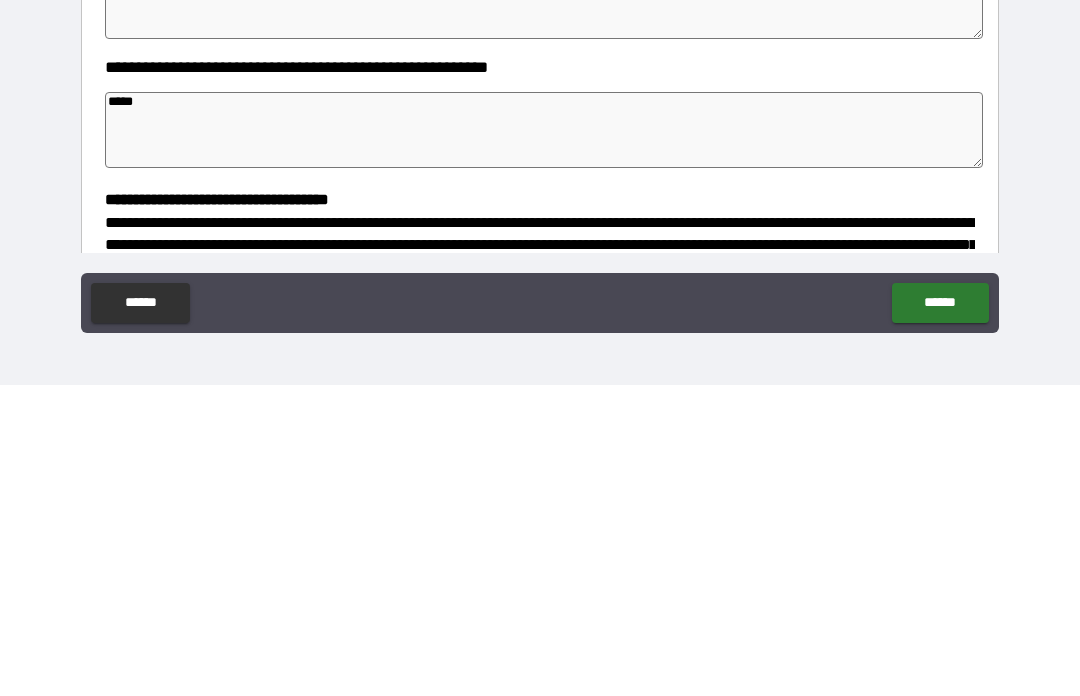 type on "******" 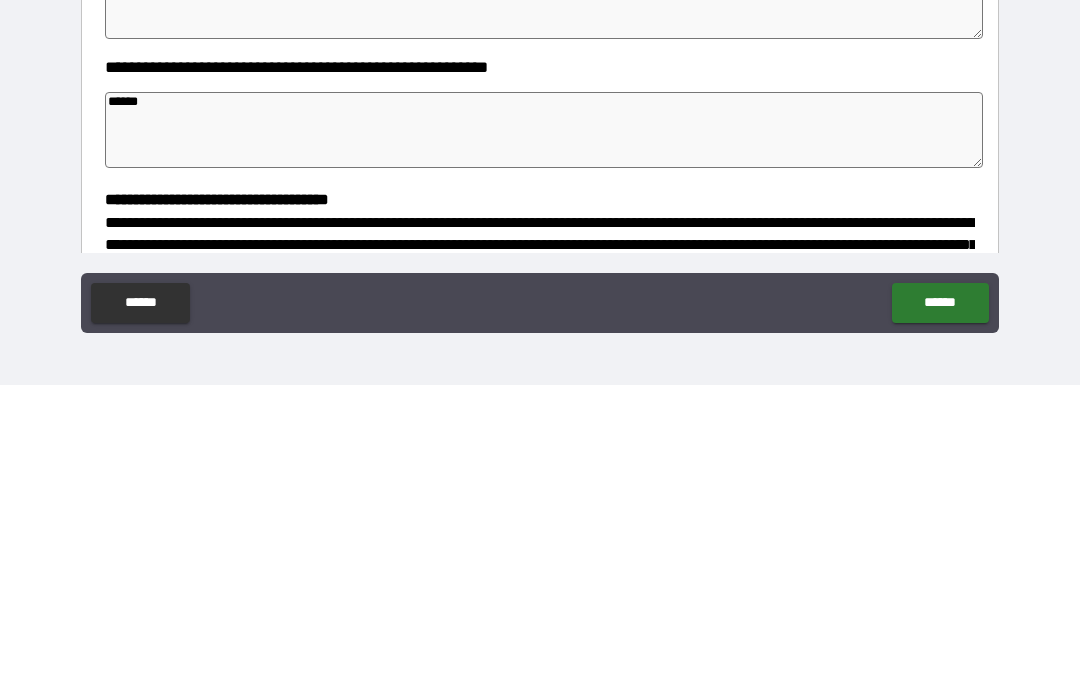 type on "*" 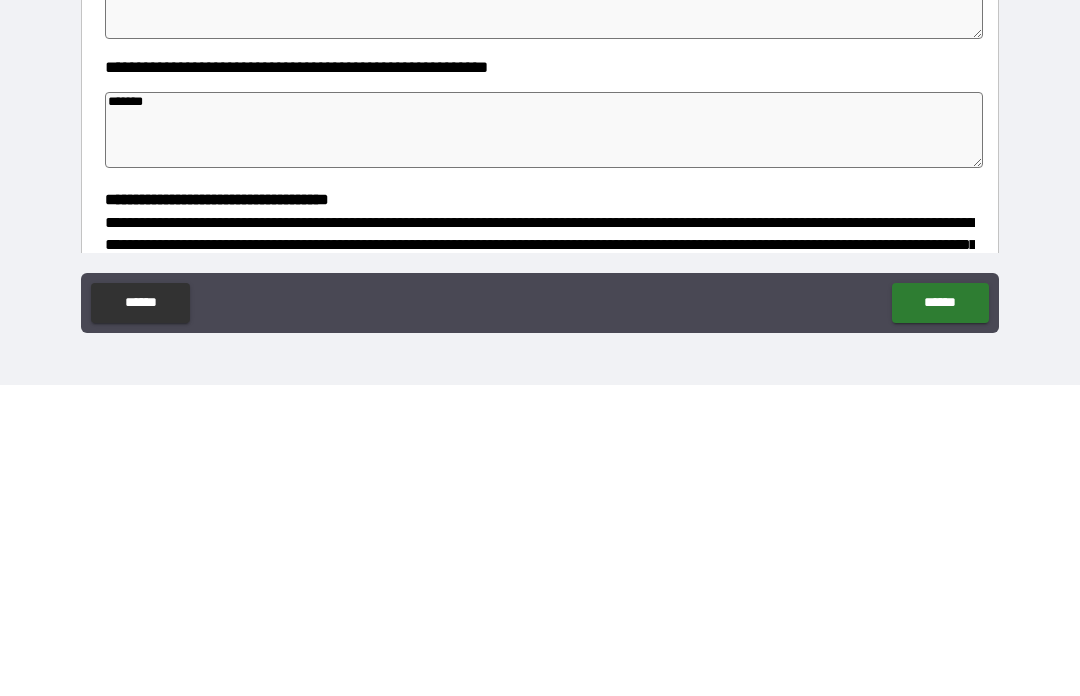 type on "*" 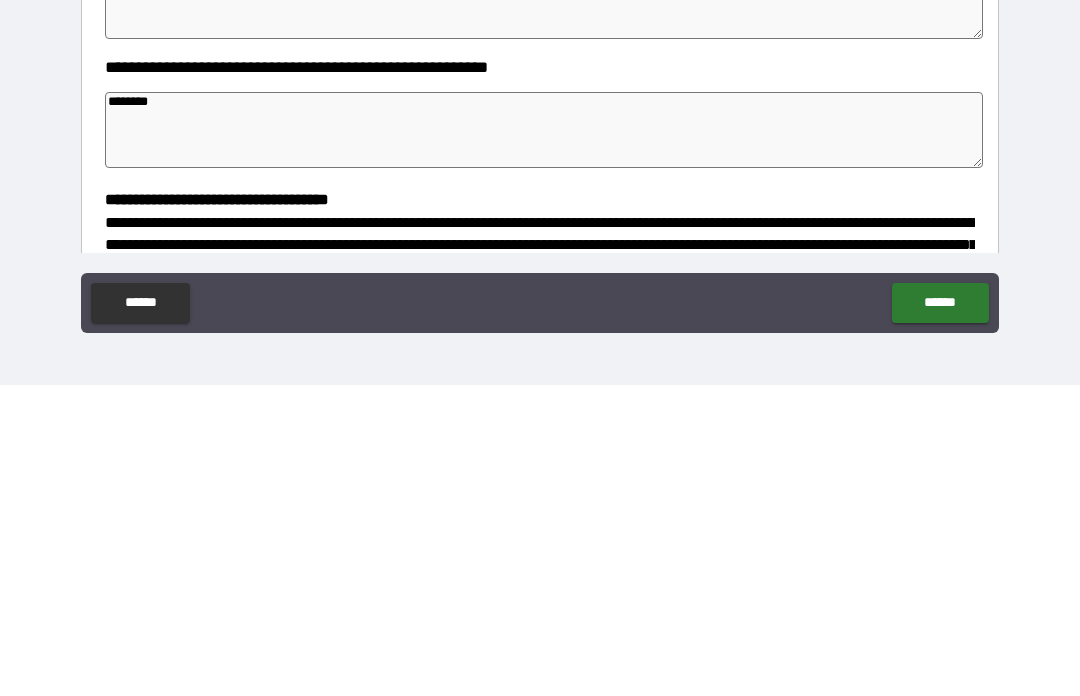 type on "*" 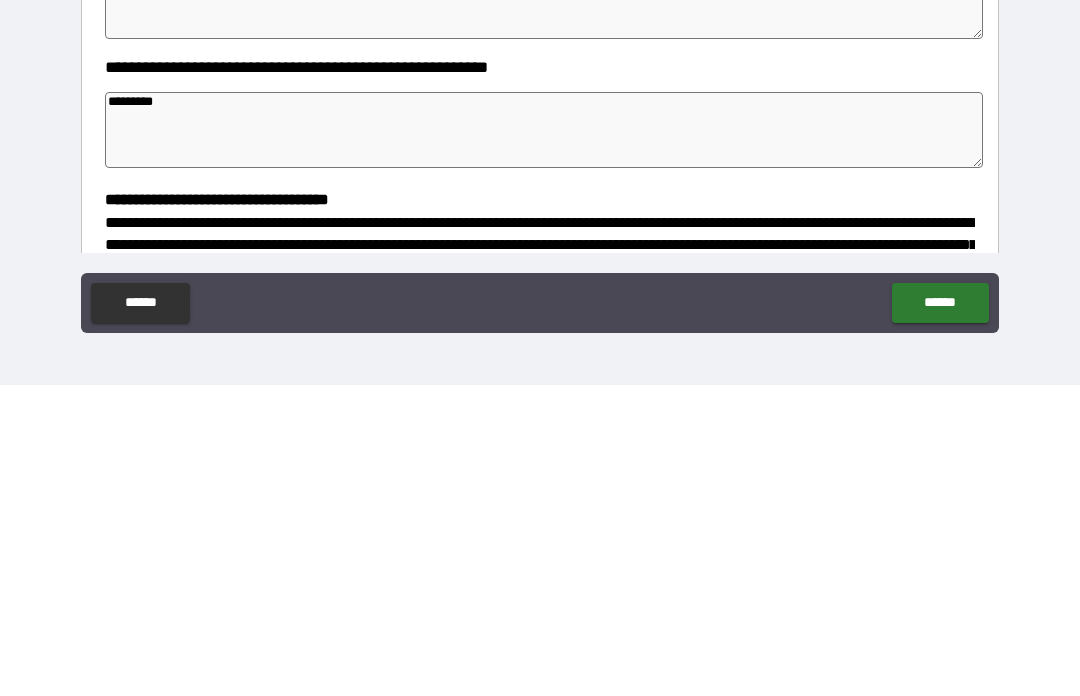 type on "*" 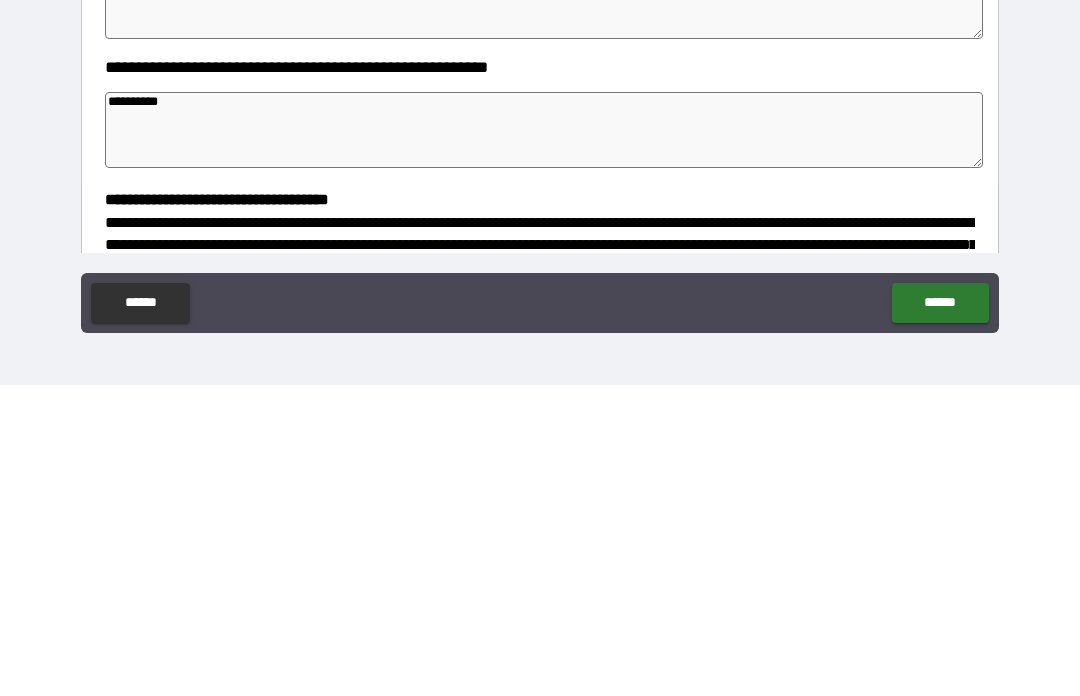 type on "*" 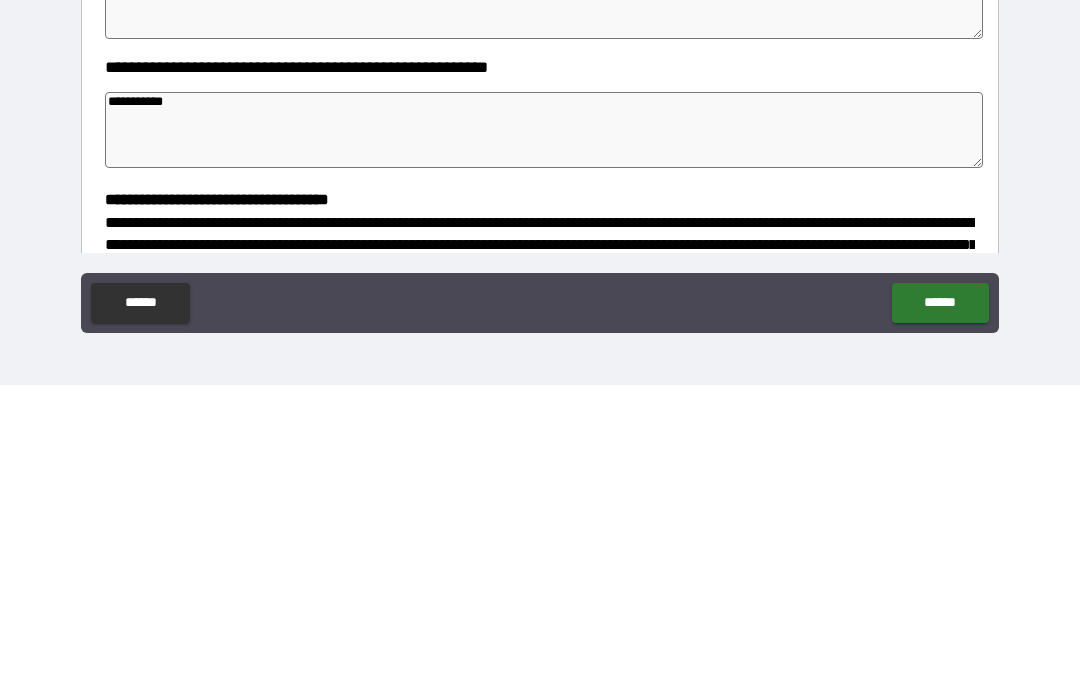 type on "*" 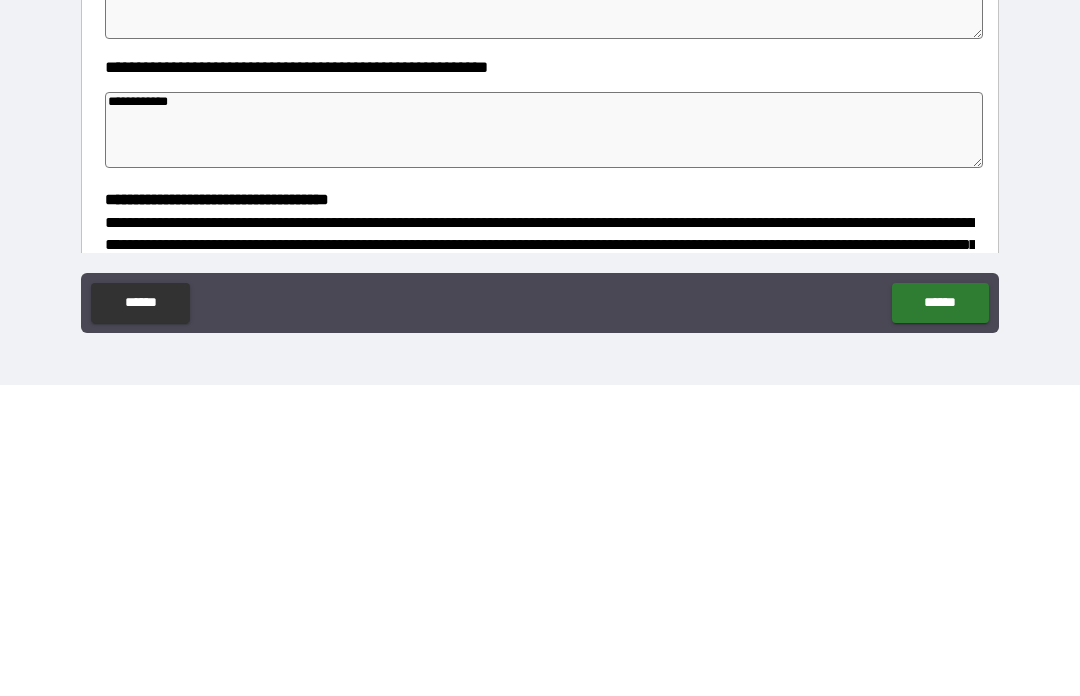 type on "*" 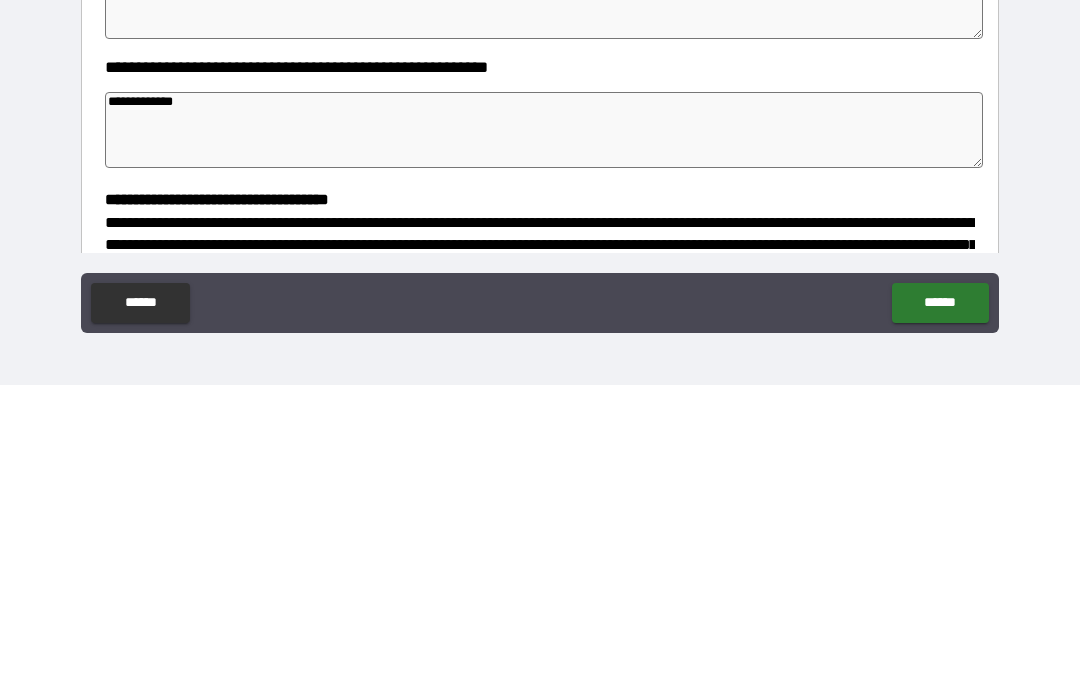 type on "*" 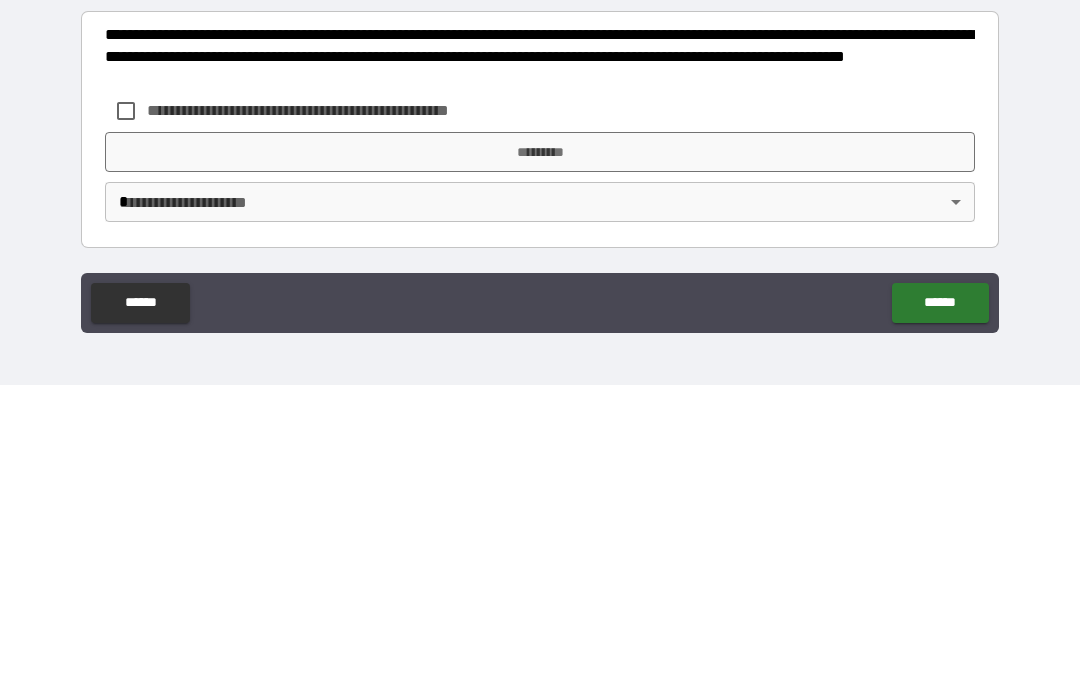 scroll, scrollTop: 509, scrollLeft: 0, axis: vertical 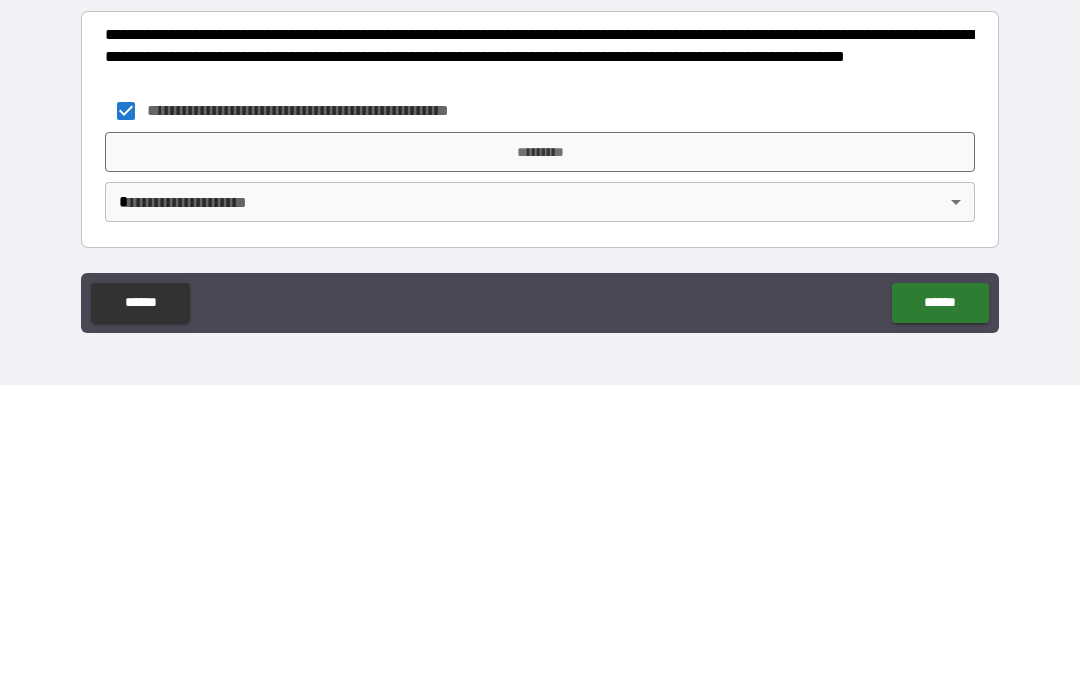 type on "*" 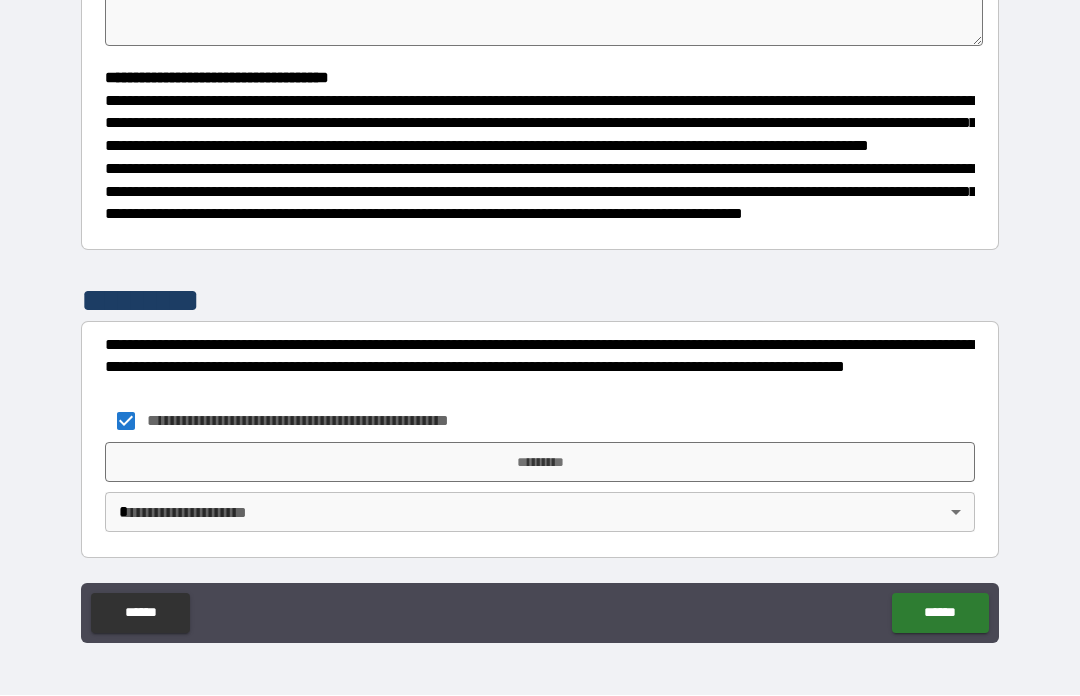 type on "*" 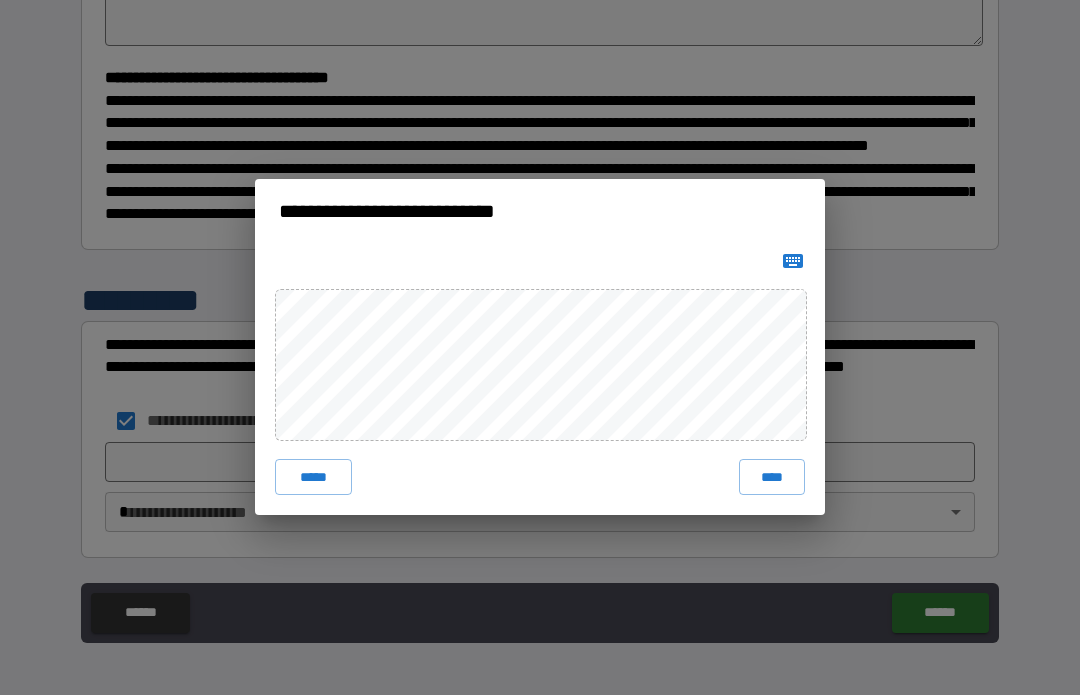 click on "****" at bounding box center (772, 478) 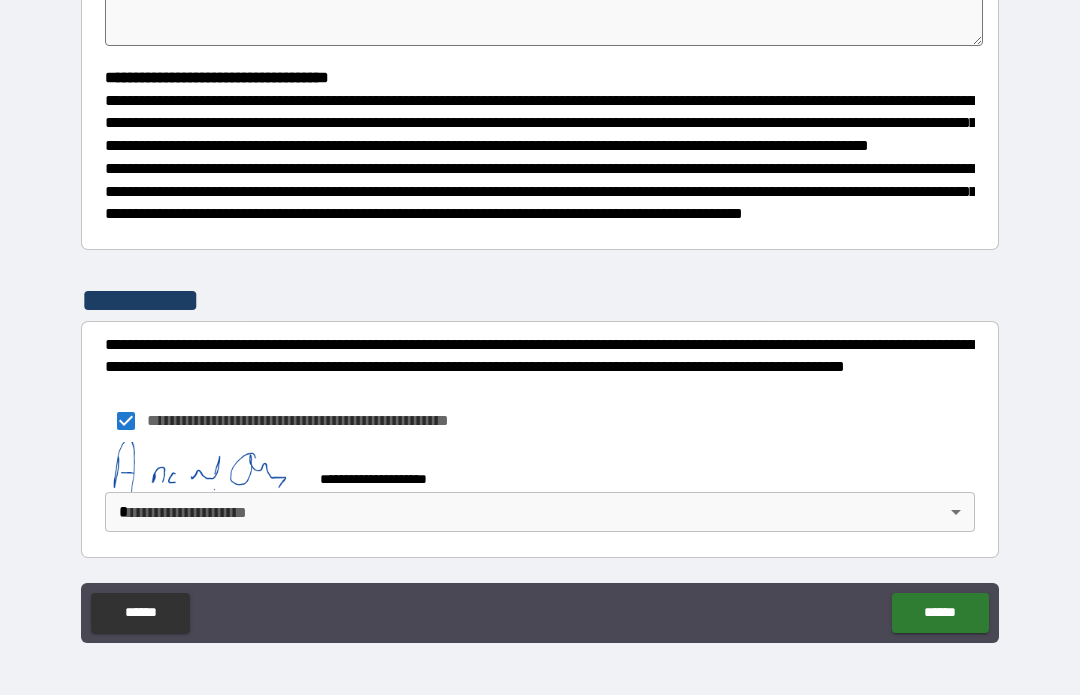 scroll, scrollTop: 521, scrollLeft: 0, axis: vertical 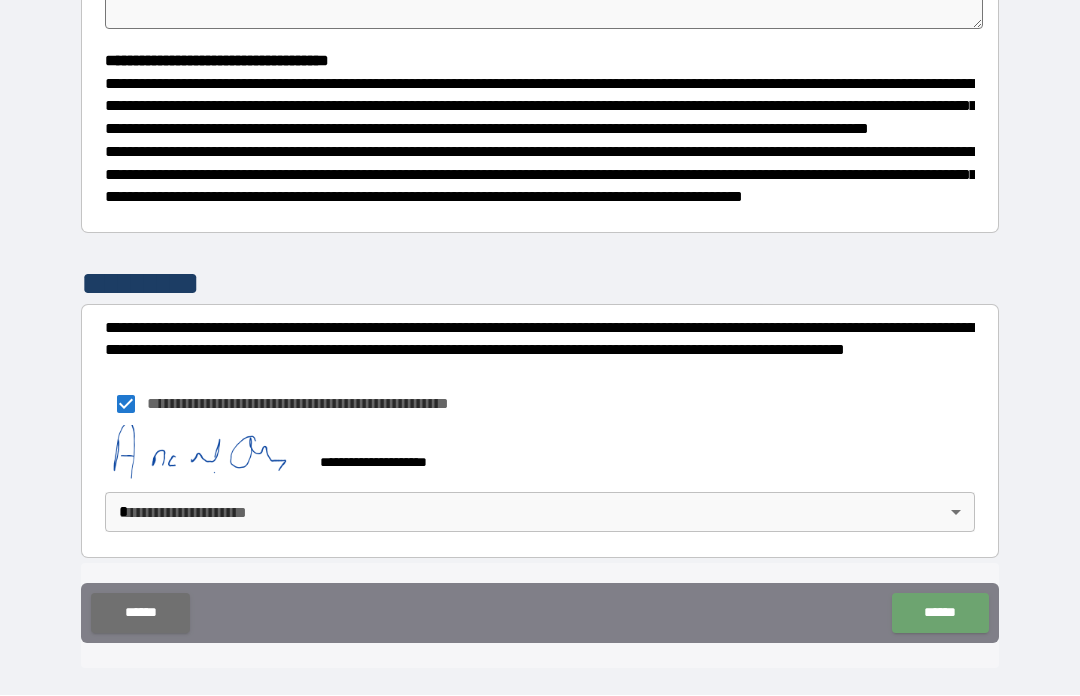 click on "******" at bounding box center (940, 614) 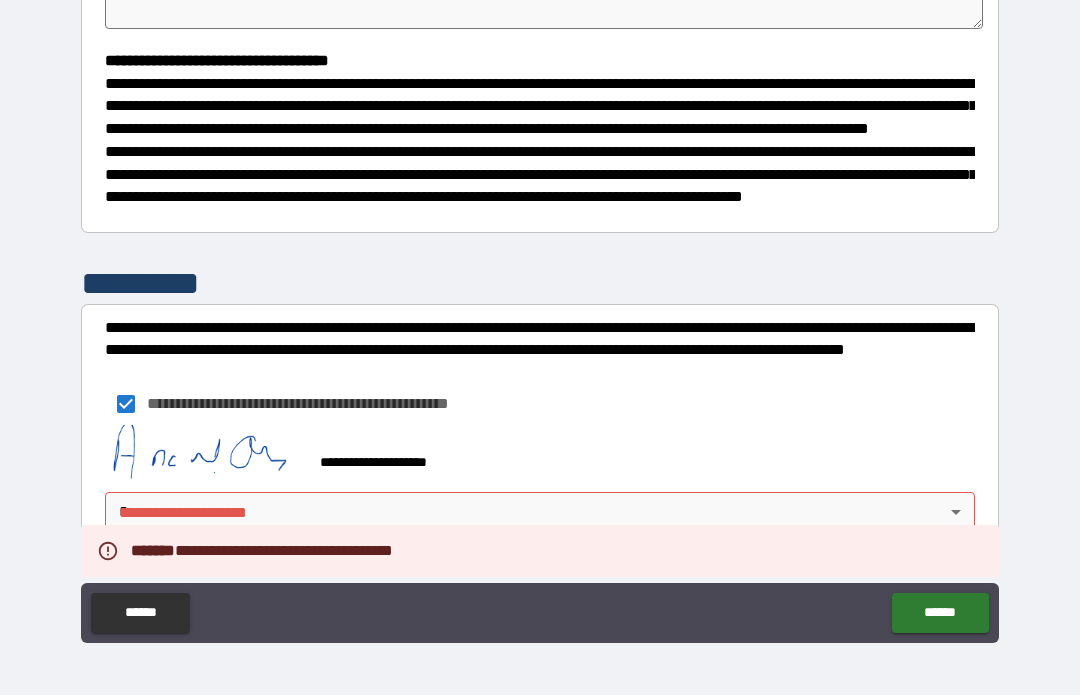 type on "*" 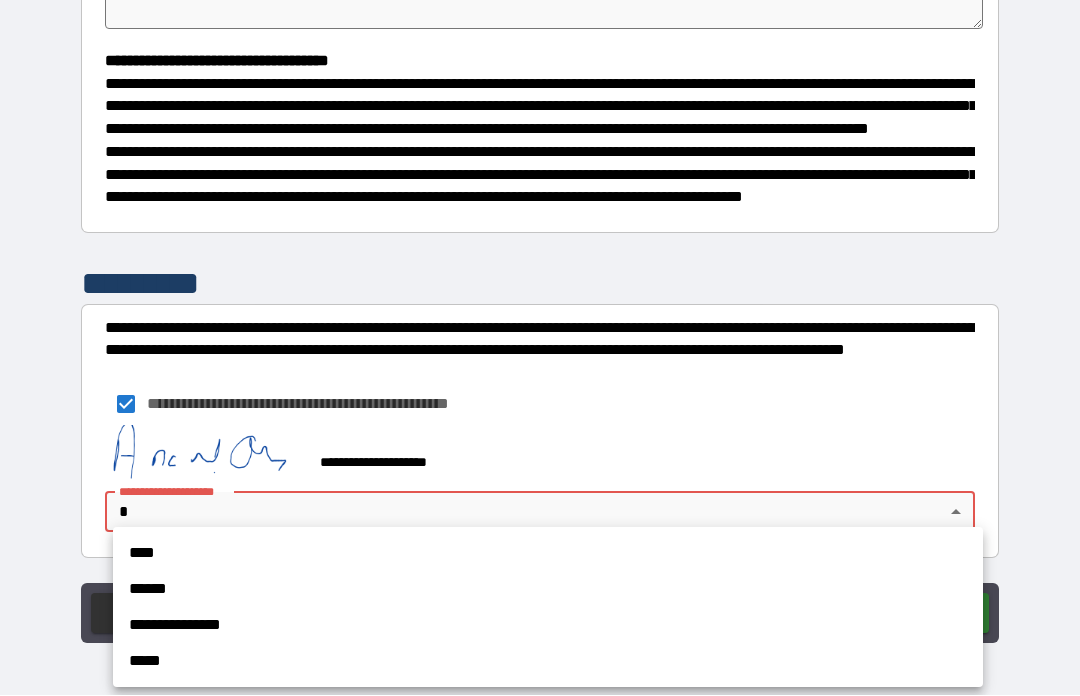 click on "**********" at bounding box center [548, 626] 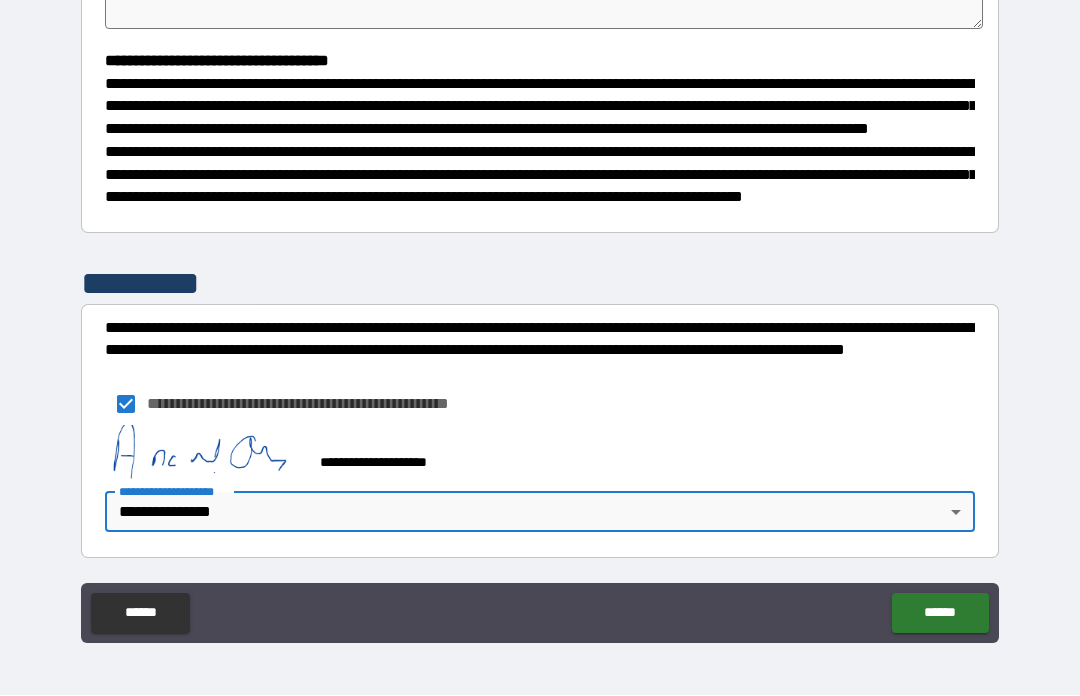 type on "*" 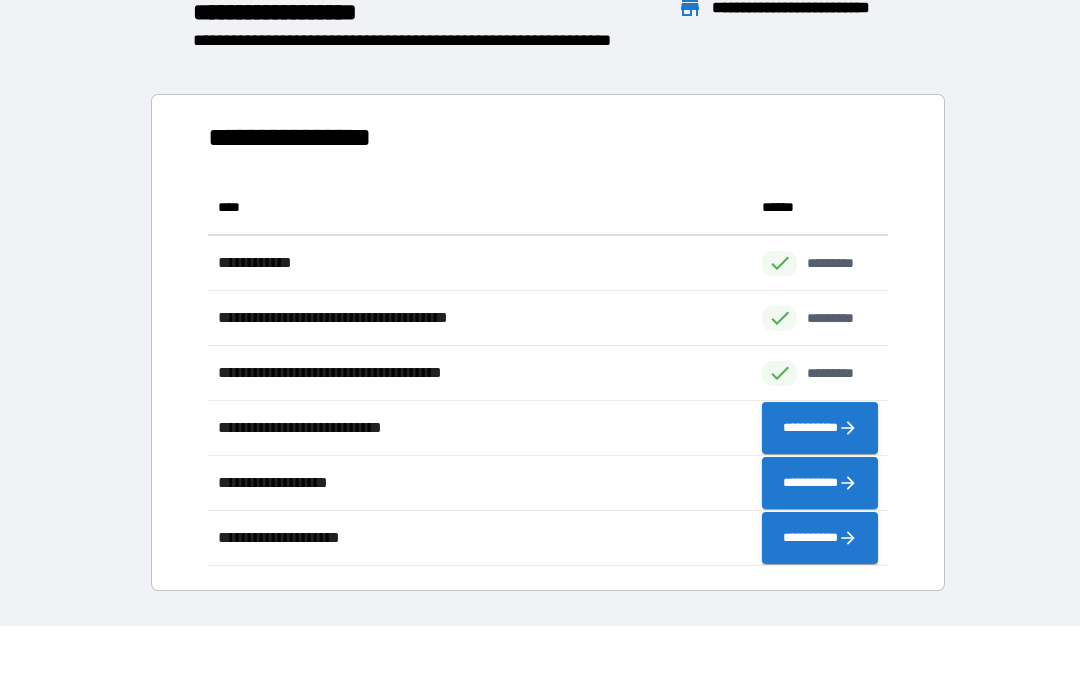 scroll, scrollTop: 1, scrollLeft: 1, axis: both 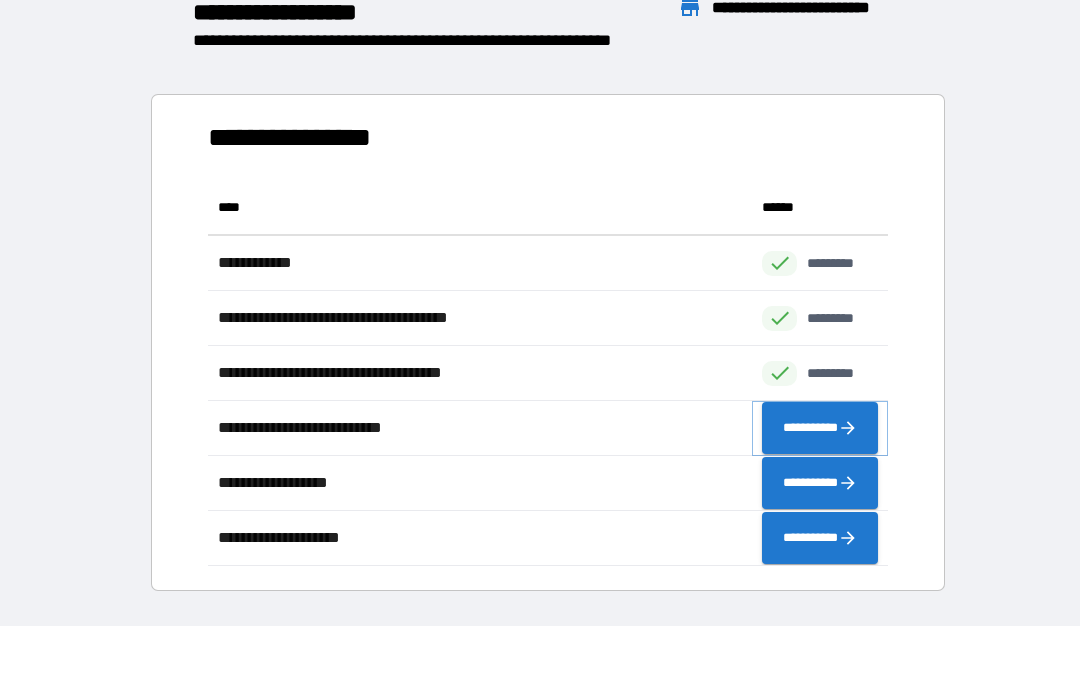 click on "**********" at bounding box center [820, 429] 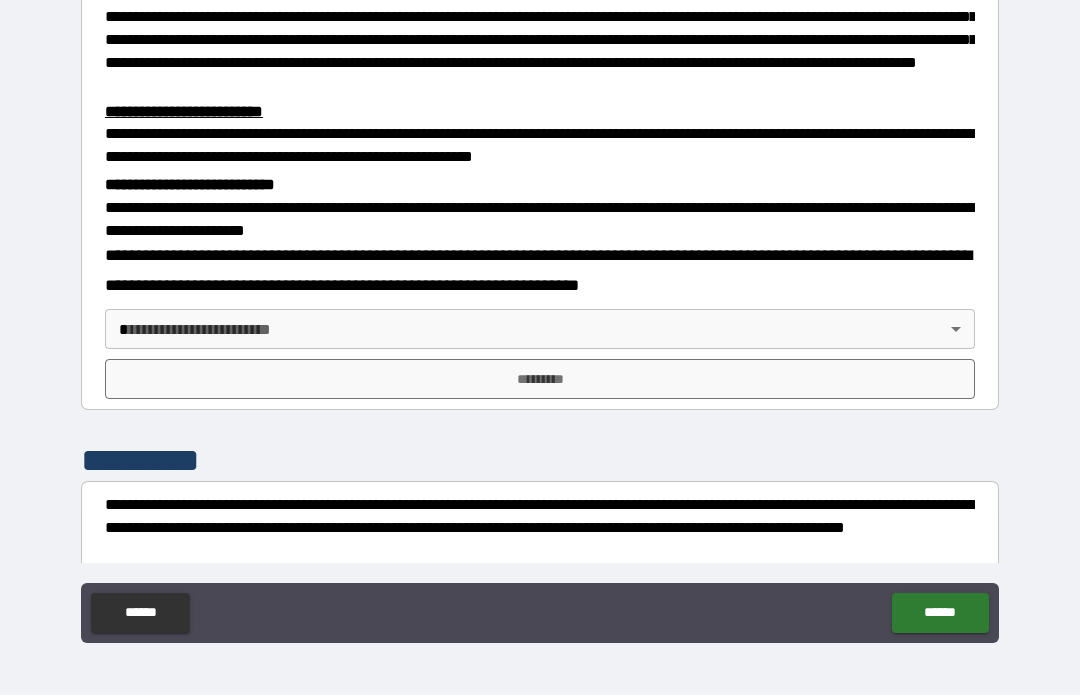 scroll, scrollTop: 479, scrollLeft: 0, axis: vertical 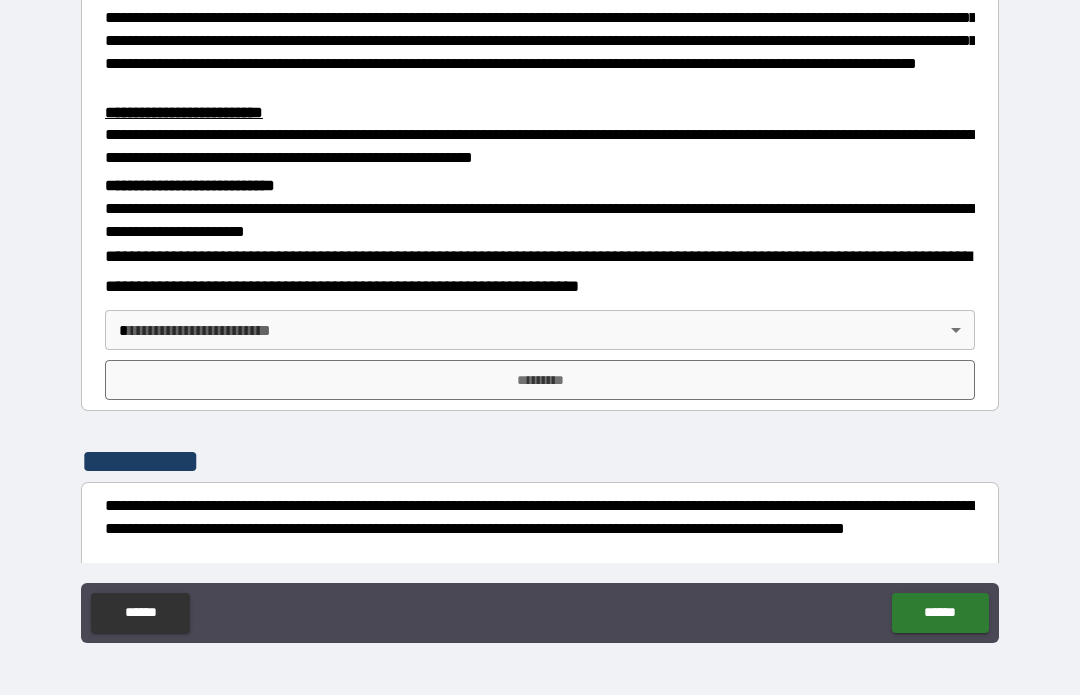 click on "**********" at bounding box center (540, 313) 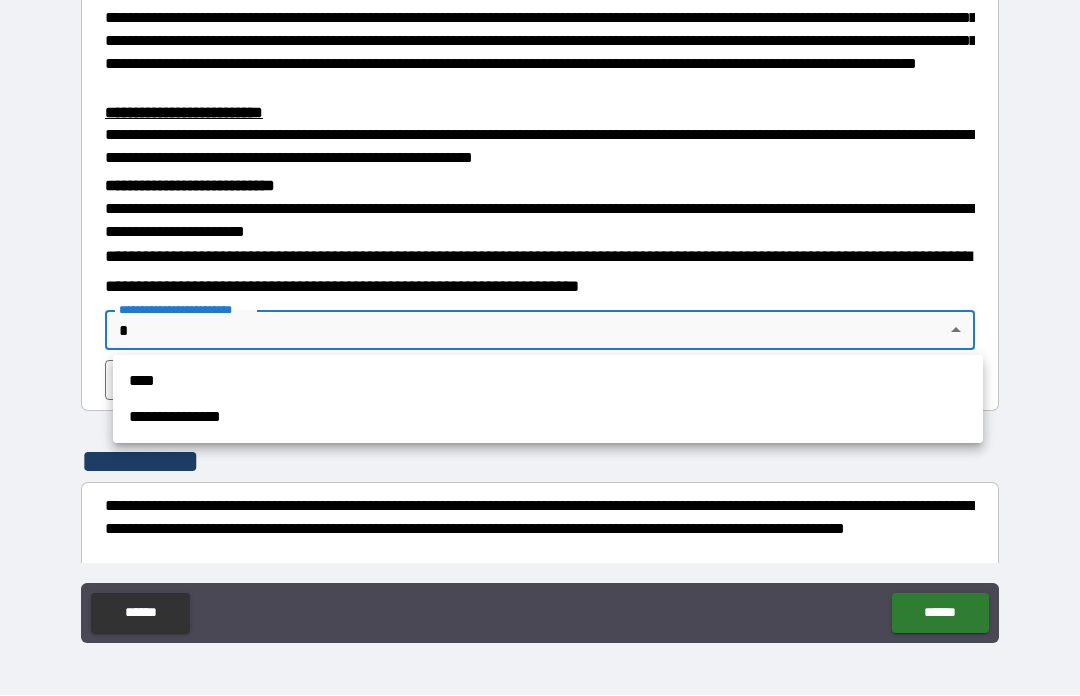 click on "**********" at bounding box center (548, 418) 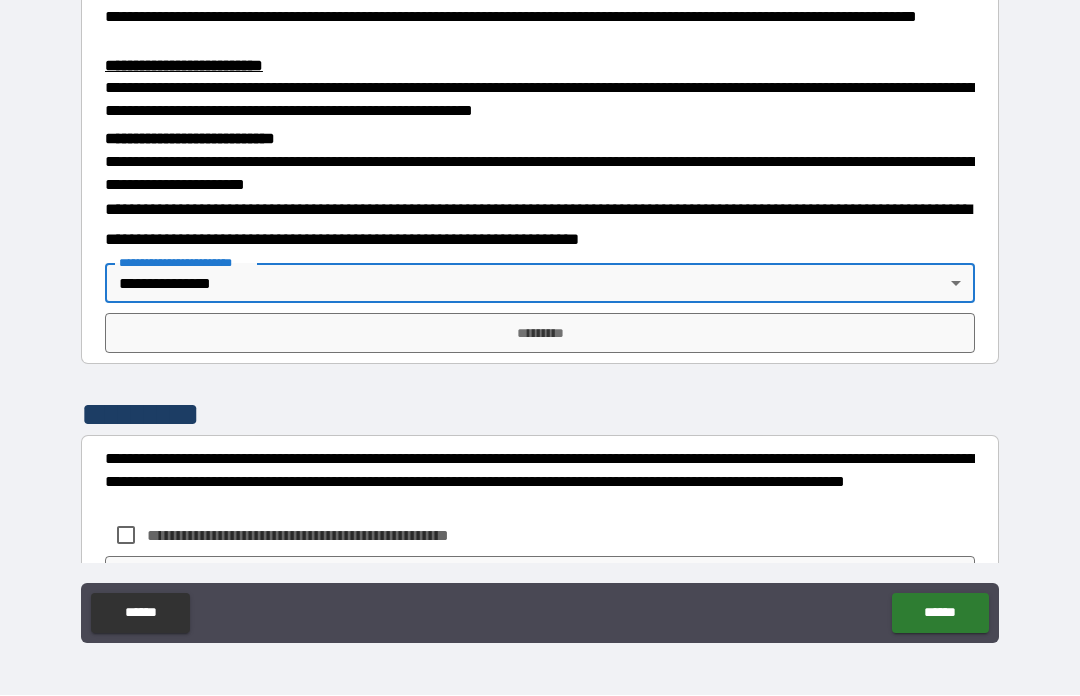 scroll, scrollTop: 535, scrollLeft: 0, axis: vertical 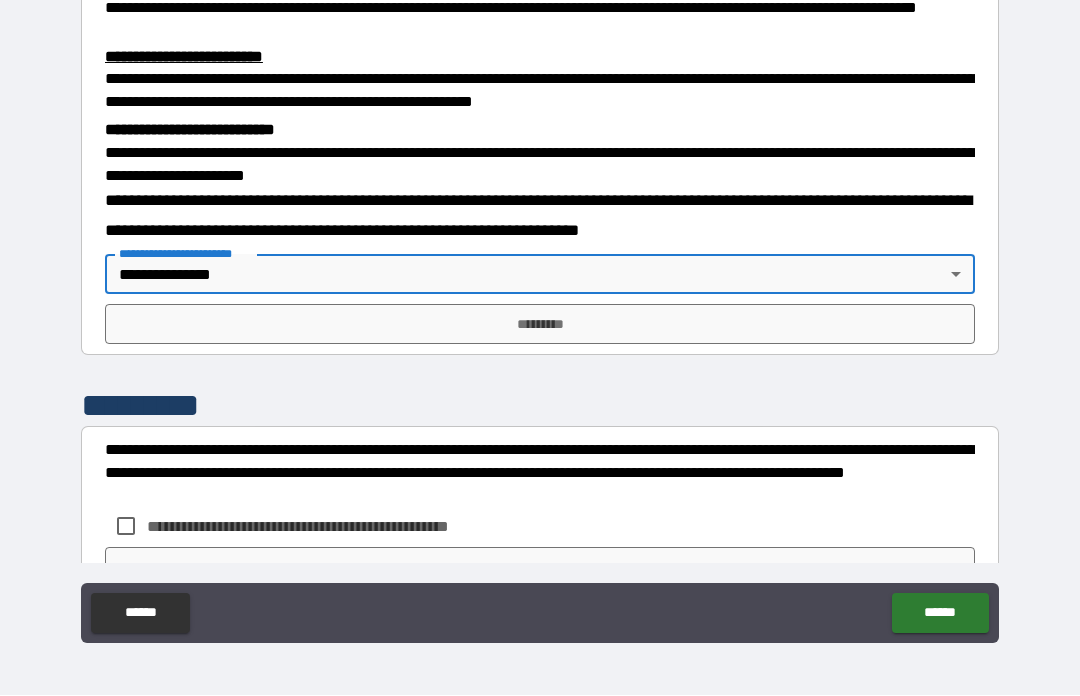 click on "*********" at bounding box center (540, 325) 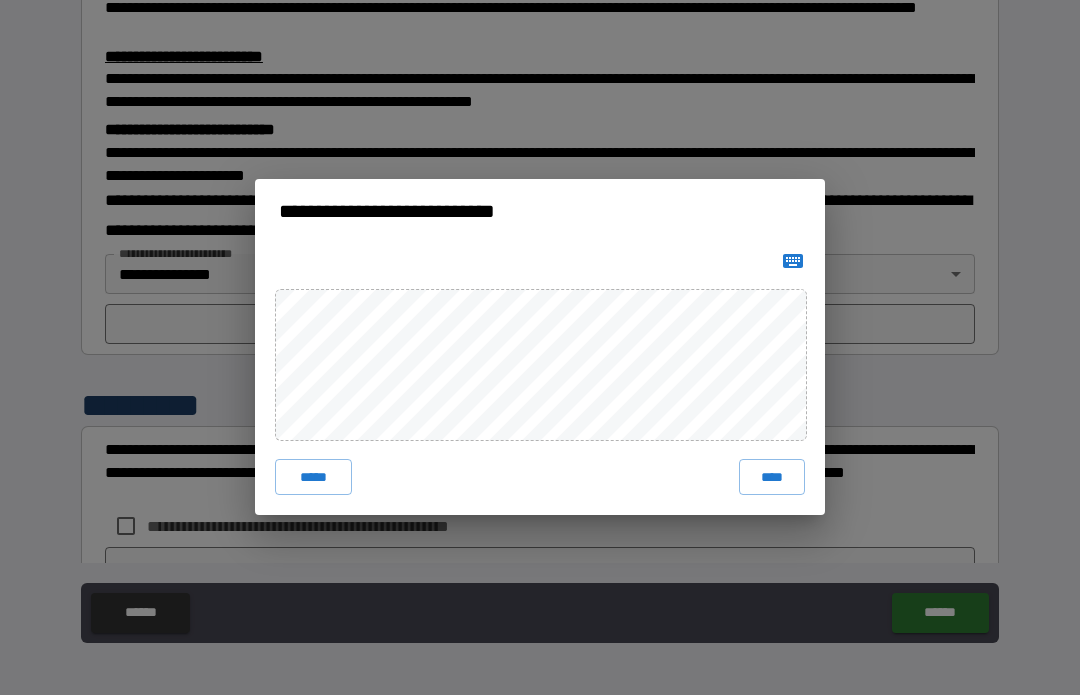 click on "****" at bounding box center (772, 478) 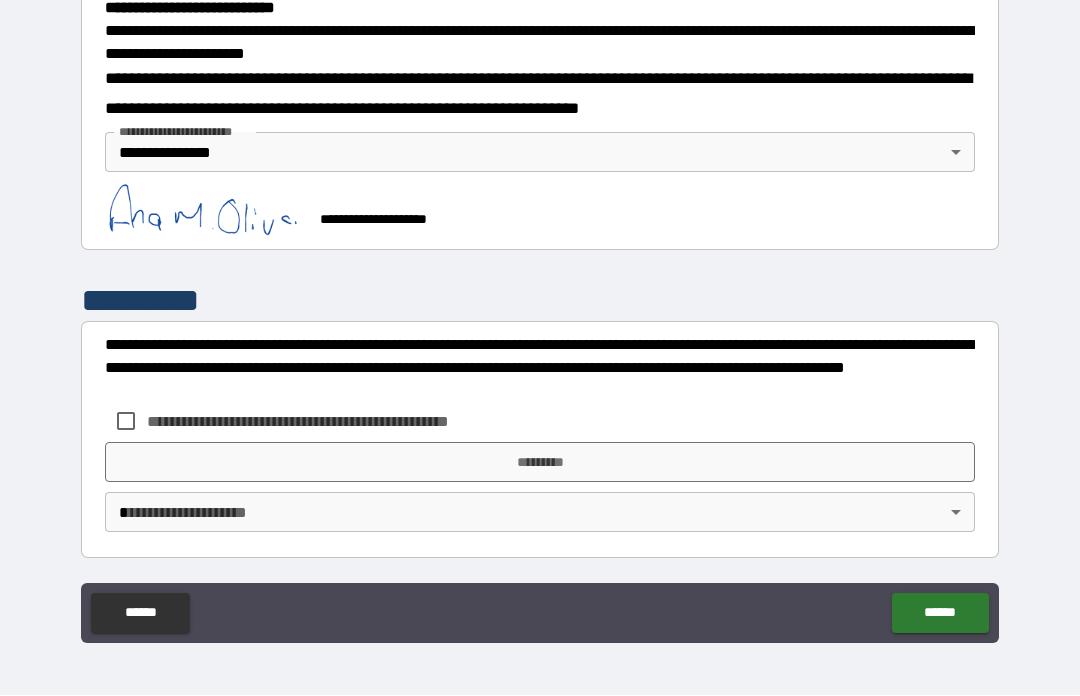 scroll, scrollTop: 655, scrollLeft: 0, axis: vertical 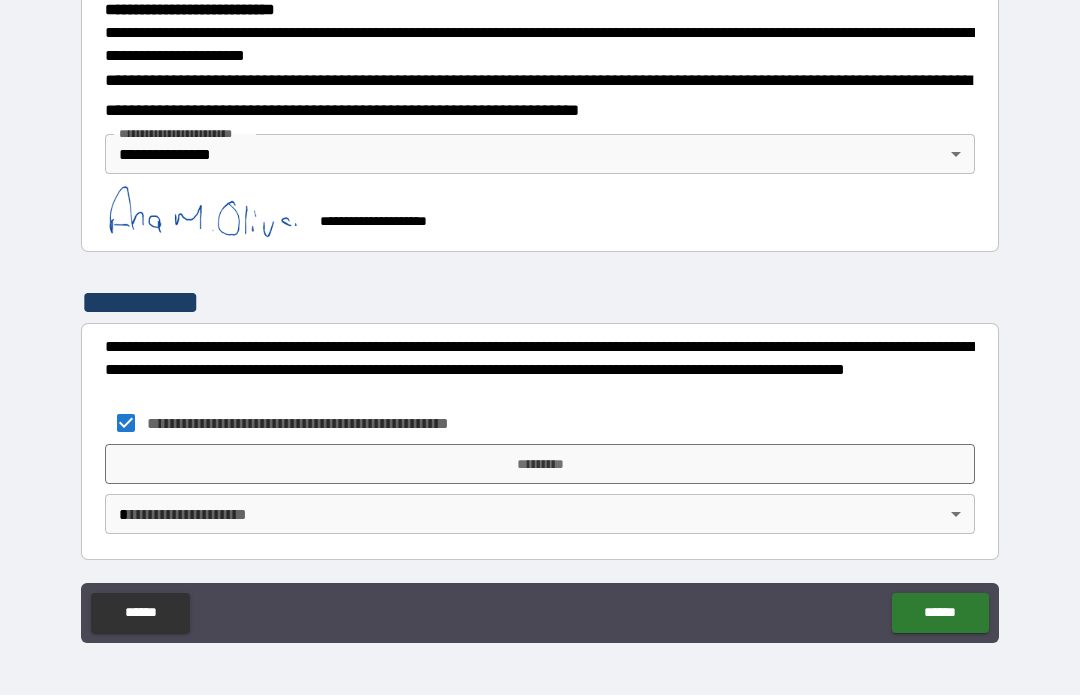 click on "**********" at bounding box center [540, 313] 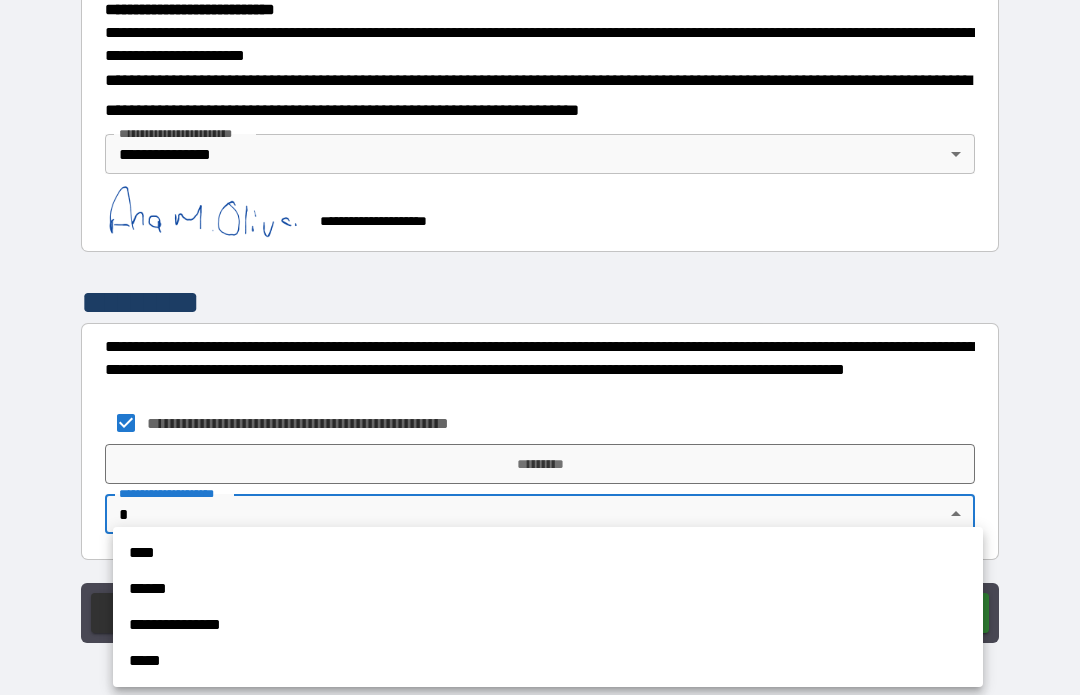 click on "**********" at bounding box center (548, 626) 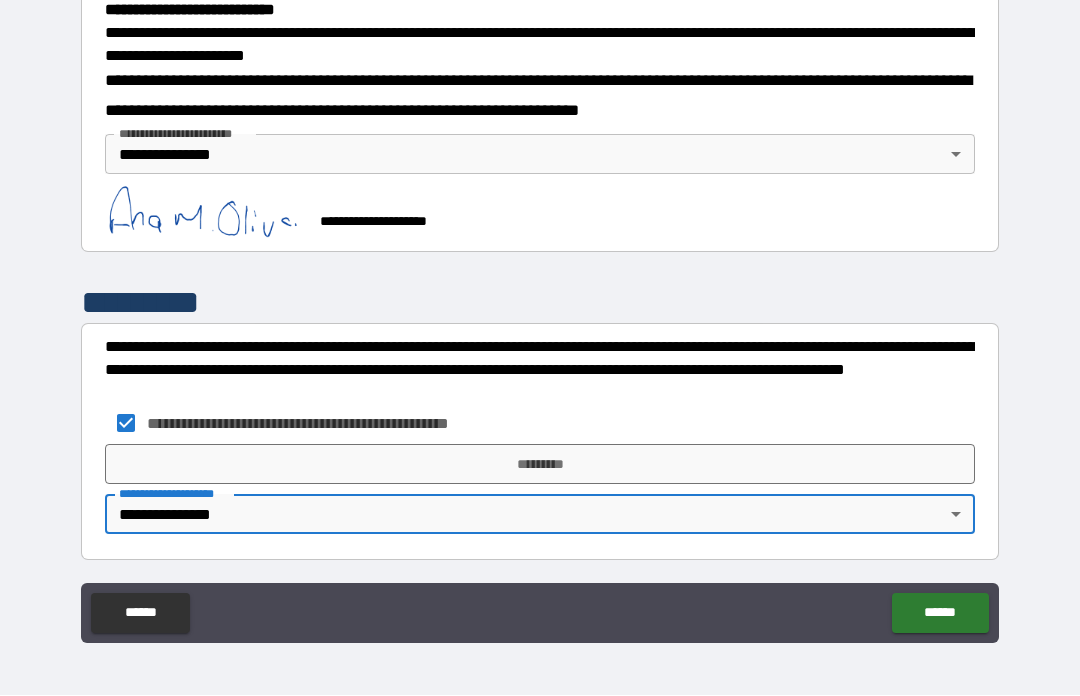 click on "*********" at bounding box center [540, 465] 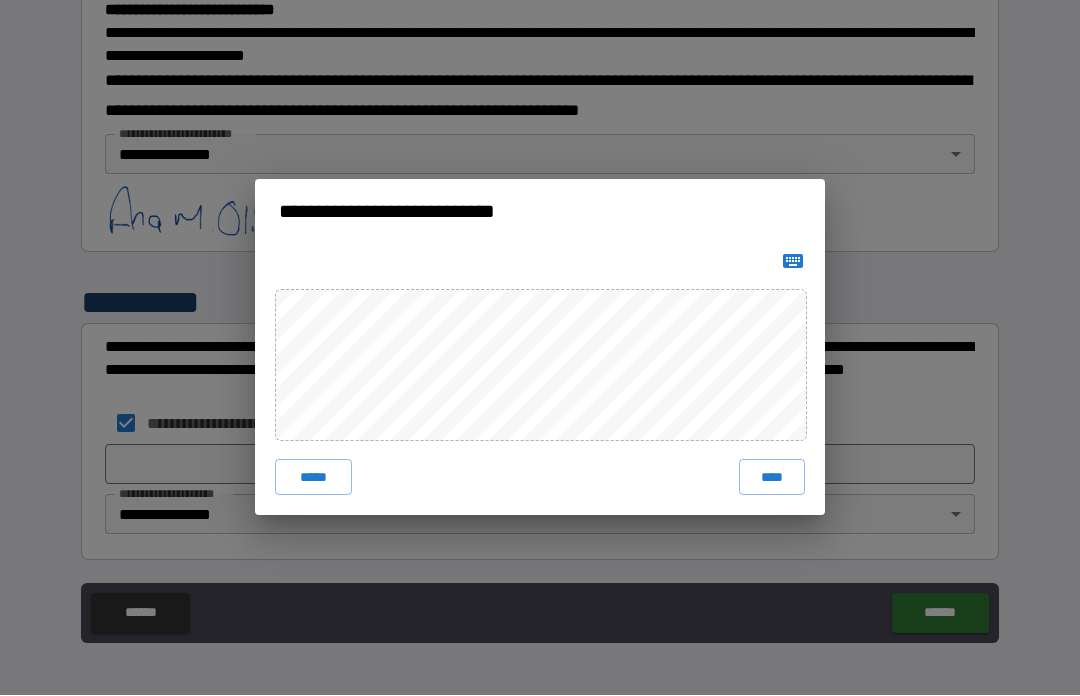 click on "****" at bounding box center [772, 478] 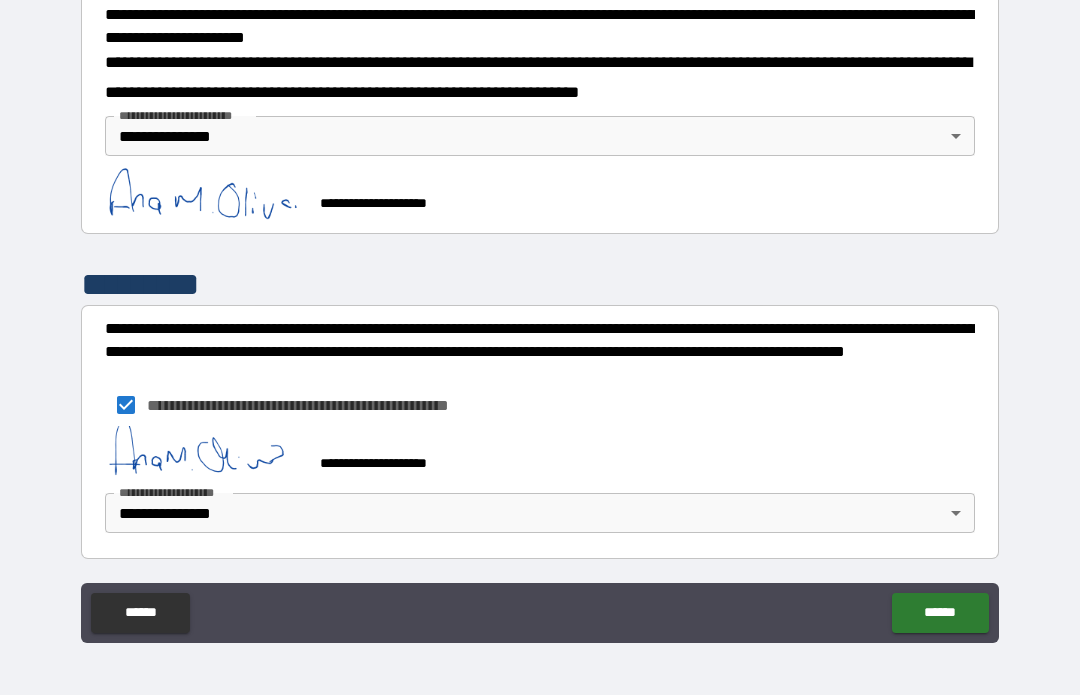 scroll, scrollTop: 672, scrollLeft: 0, axis: vertical 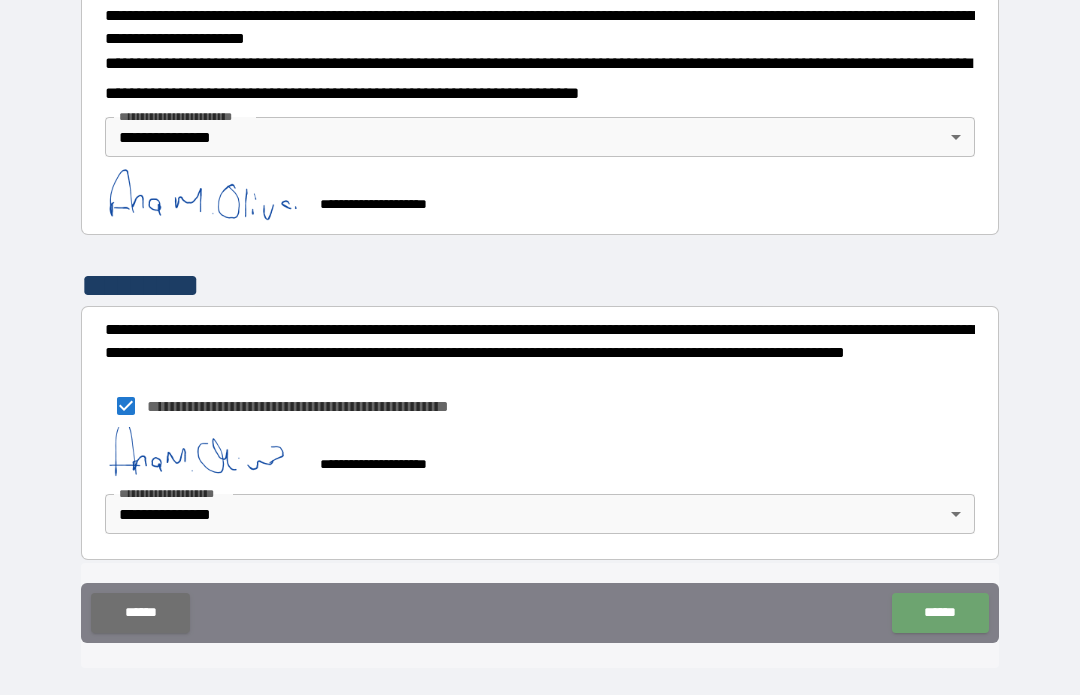 click on "******" at bounding box center (940, 614) 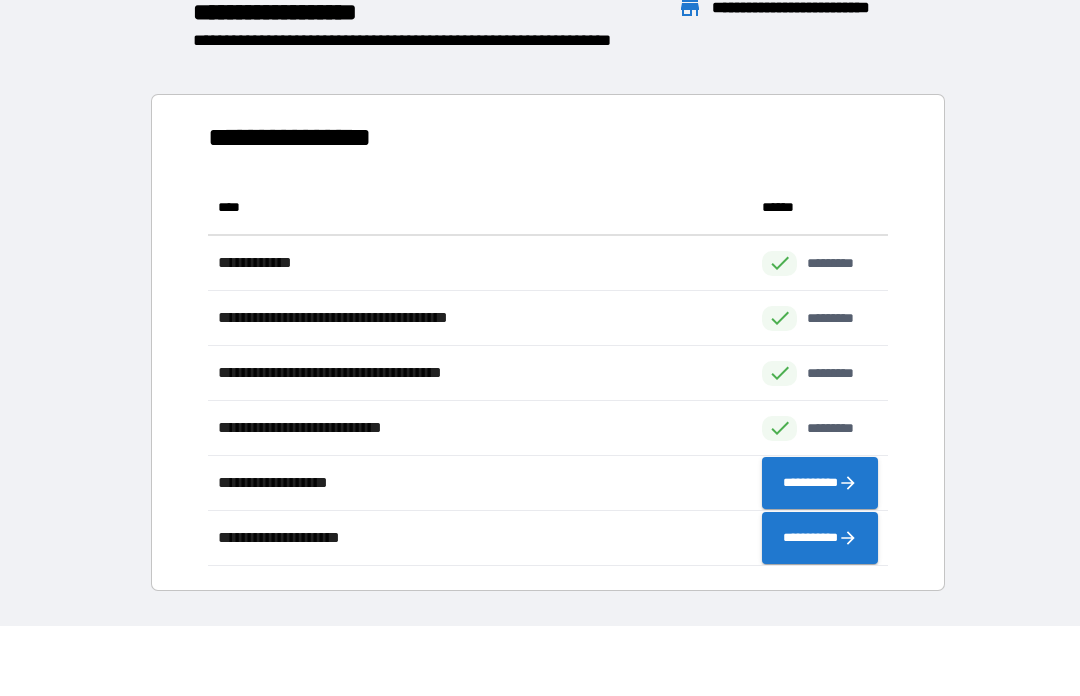 scroll, scrollTop: 386, scrollLeft: 680, axis: both 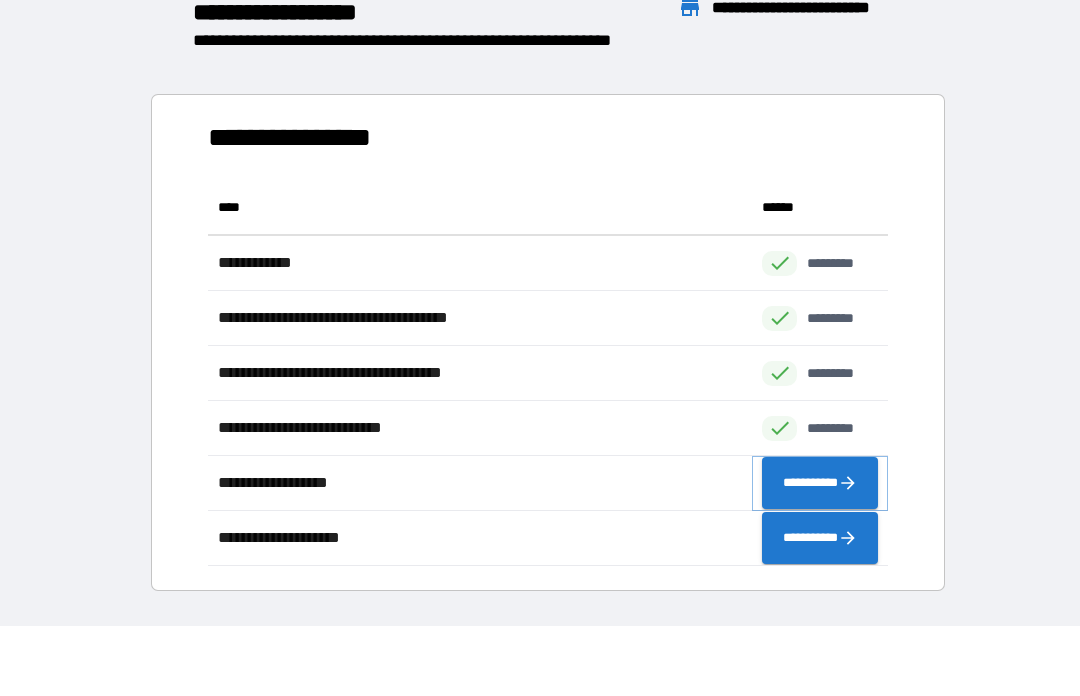 click on "**********" at bounding box center (820, 484) 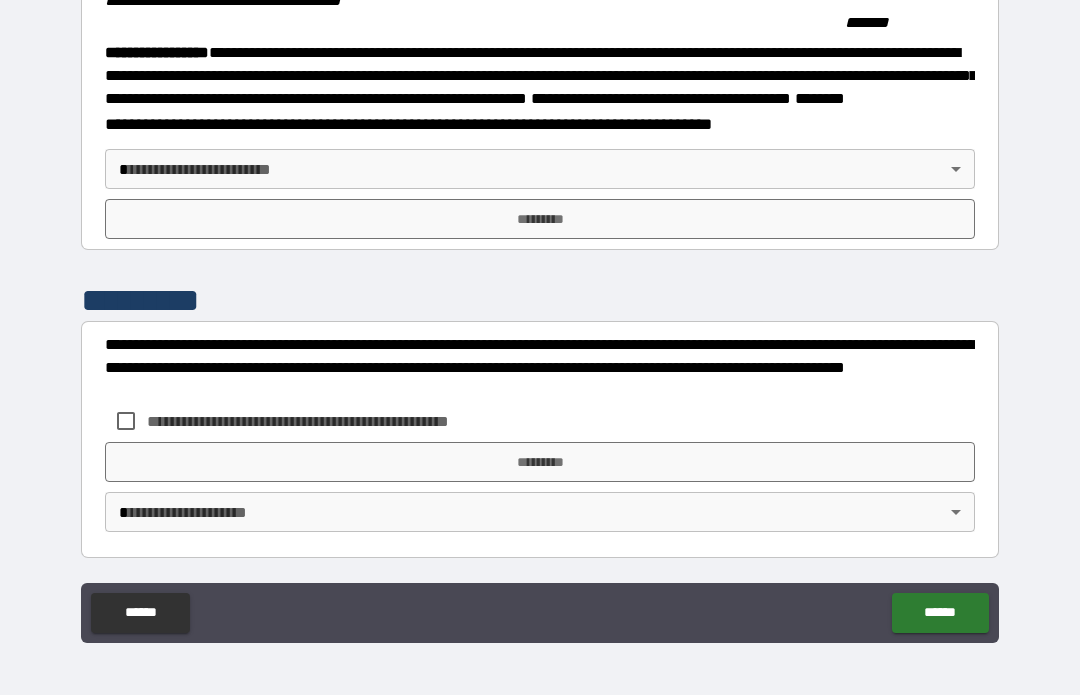 scroll, scrollTop: 2203, scrollLeft: 0, axis: vertical 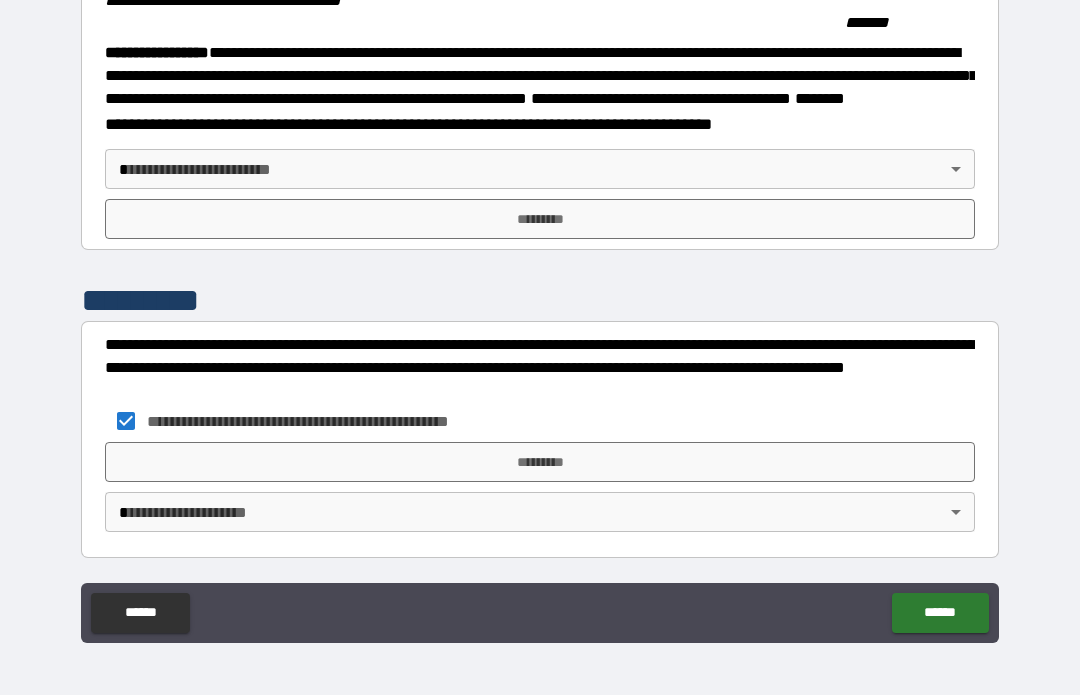 click on "**********" at bounding box center [540, 313] 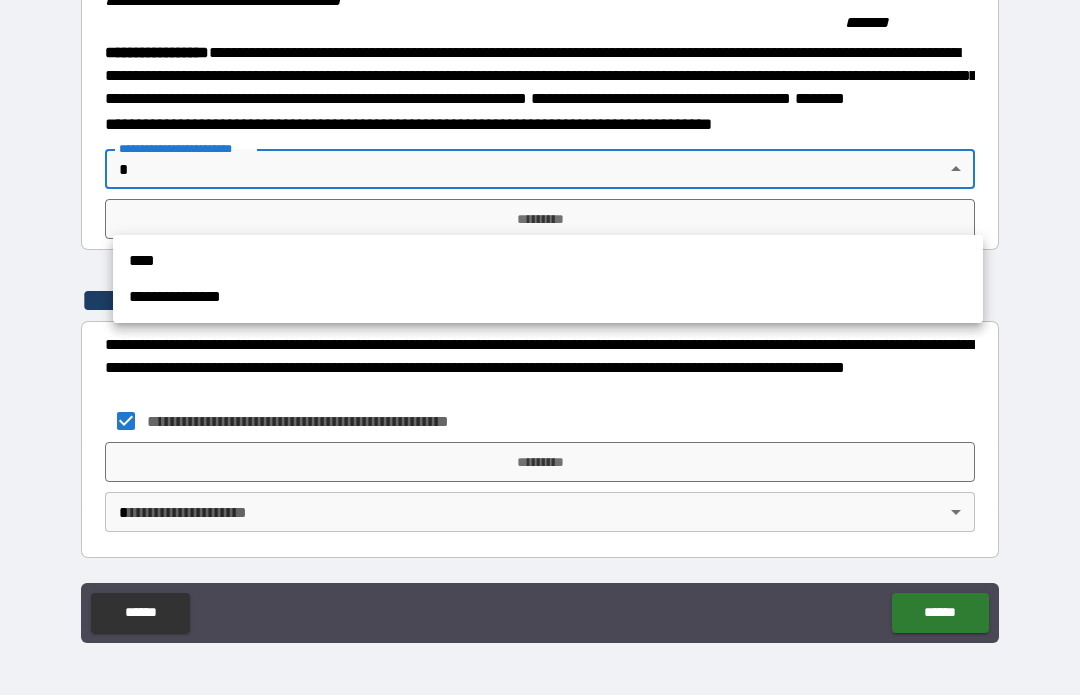 click on "**********" at bounding box center (548, 298) 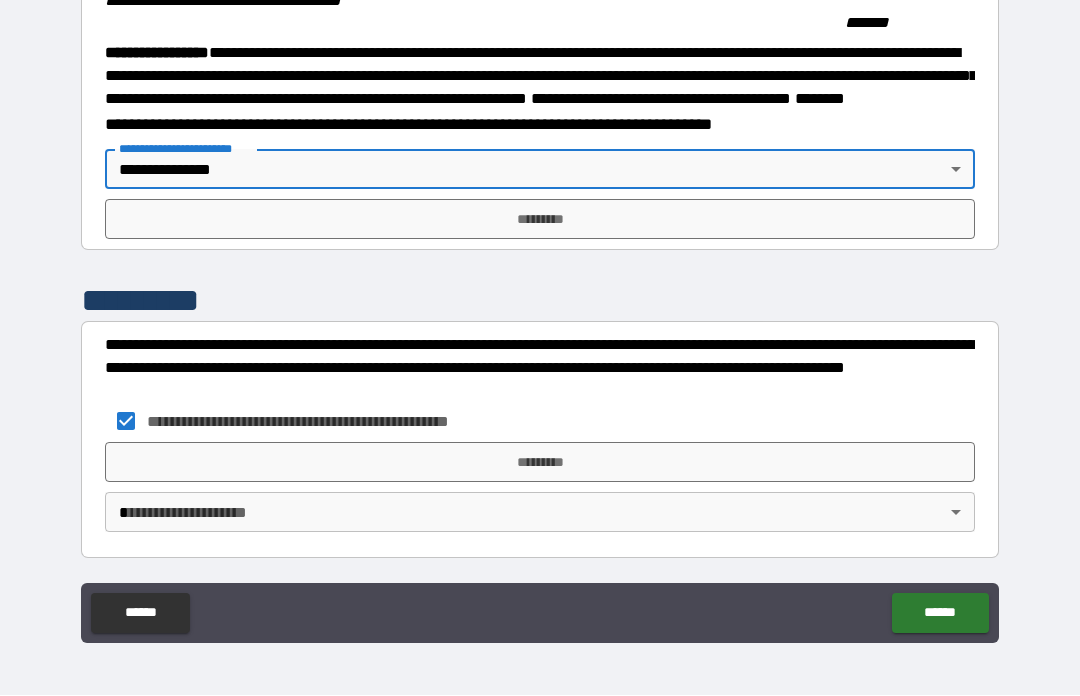 click on "*********" at bounding box center [540, 220] 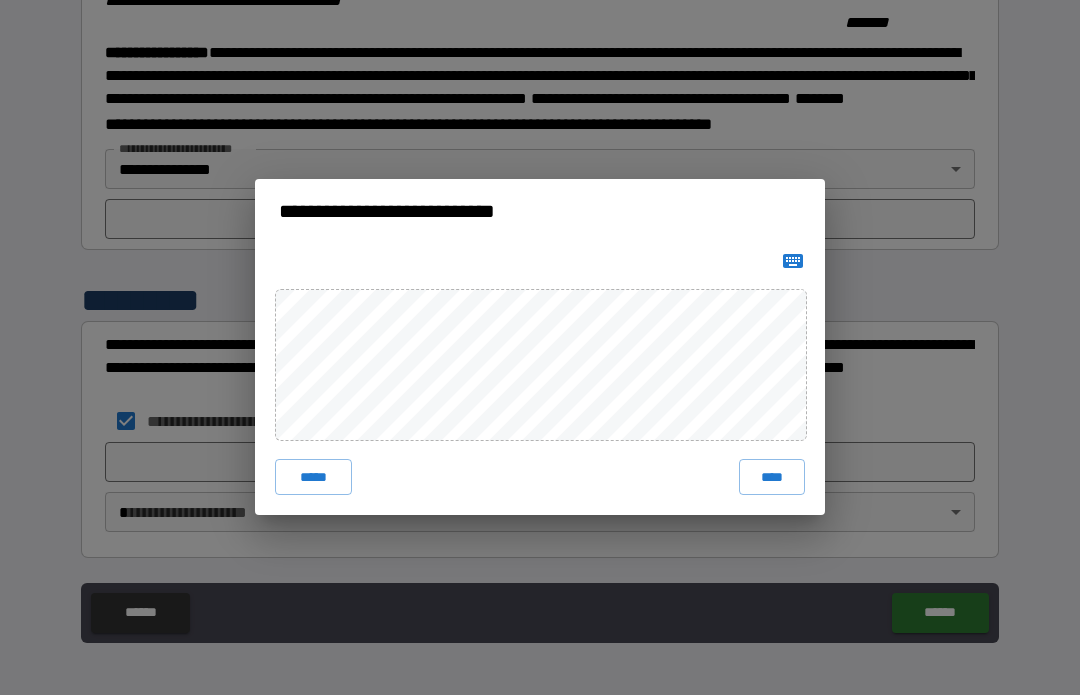 click on "****" at bounding box center (772, 478) 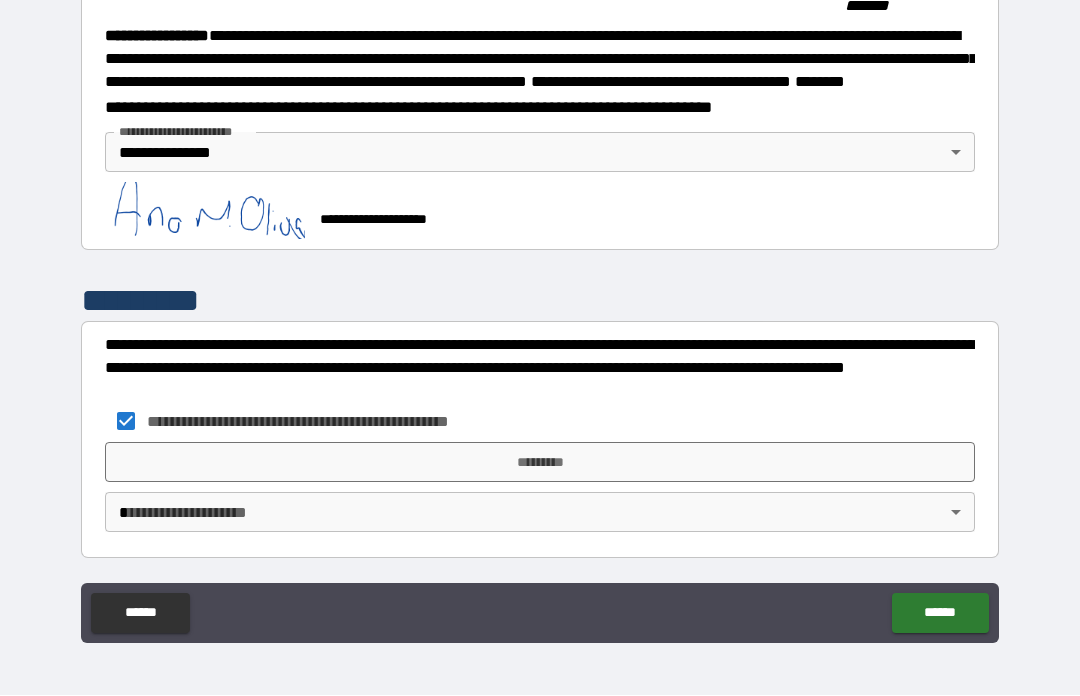 scroll, scrollTop: 2259, scrollLeft: 0, axis: vertical 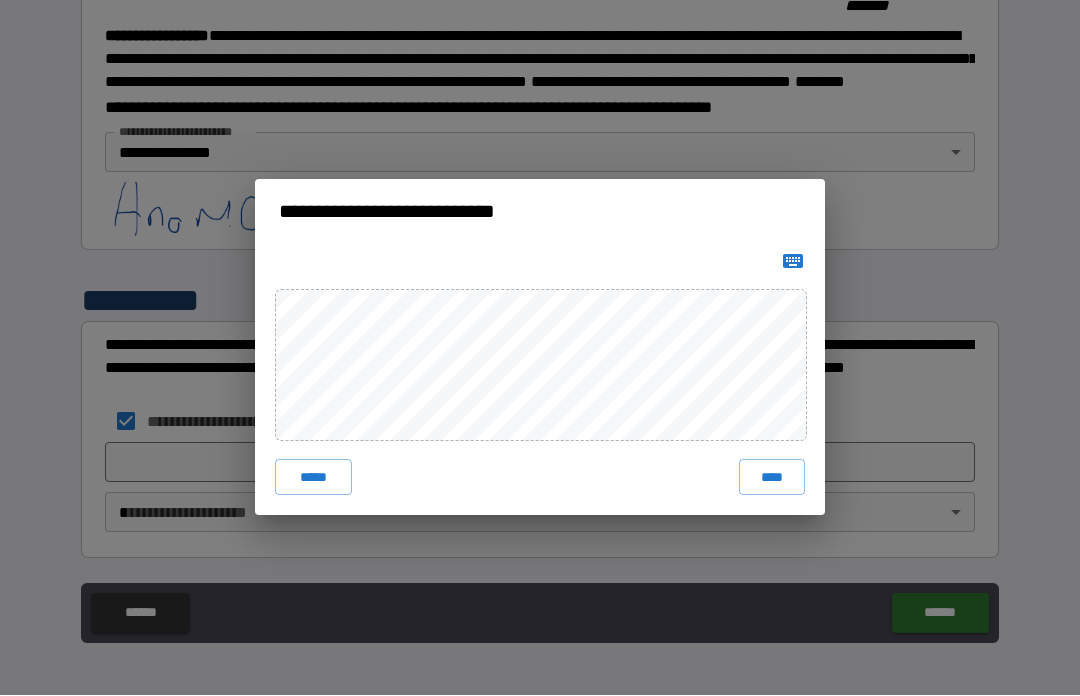 click on "****" at bounding box center [772, 478] 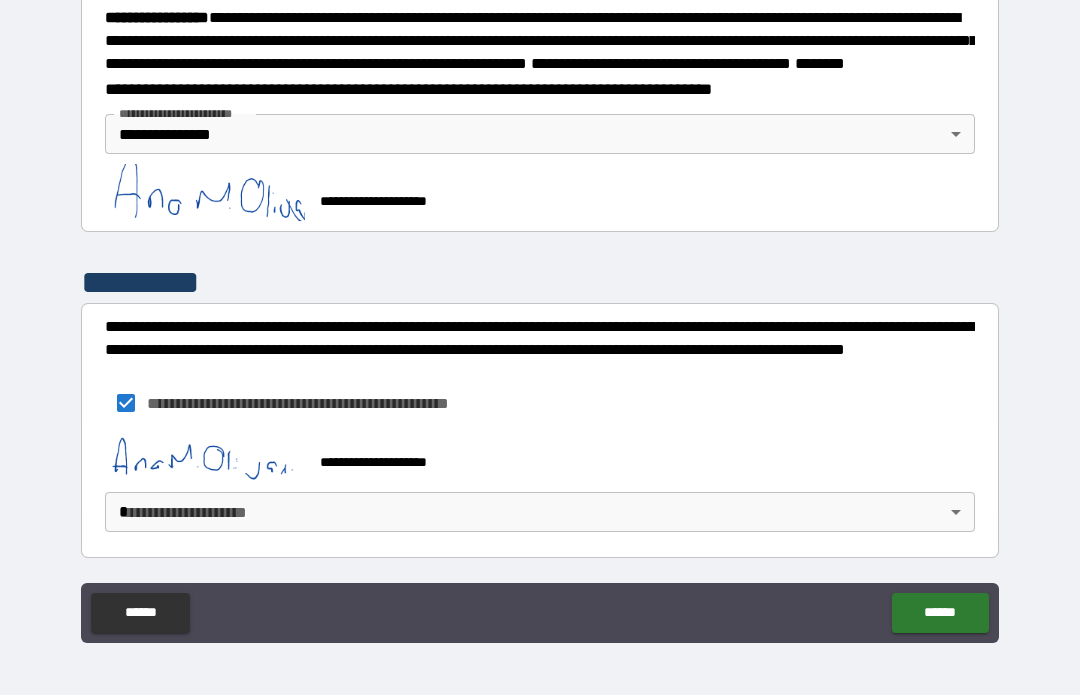 scroll, scrollTop: 2249, scrollLeft: 0, axis: vertical 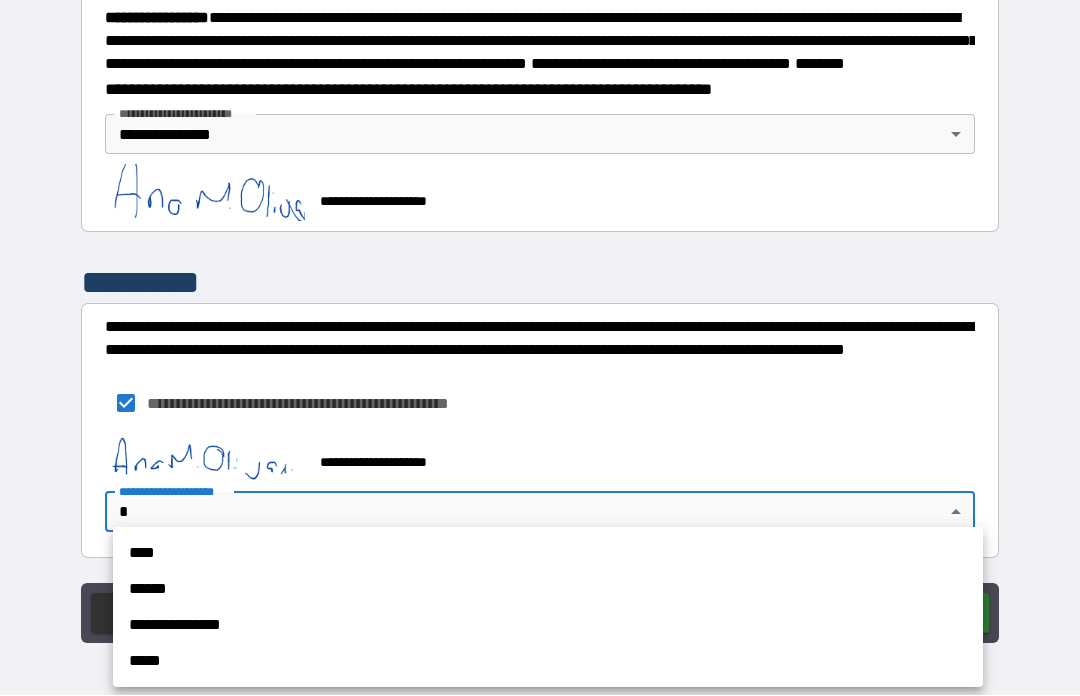 click on "**********" at bounding box center [548, 626] 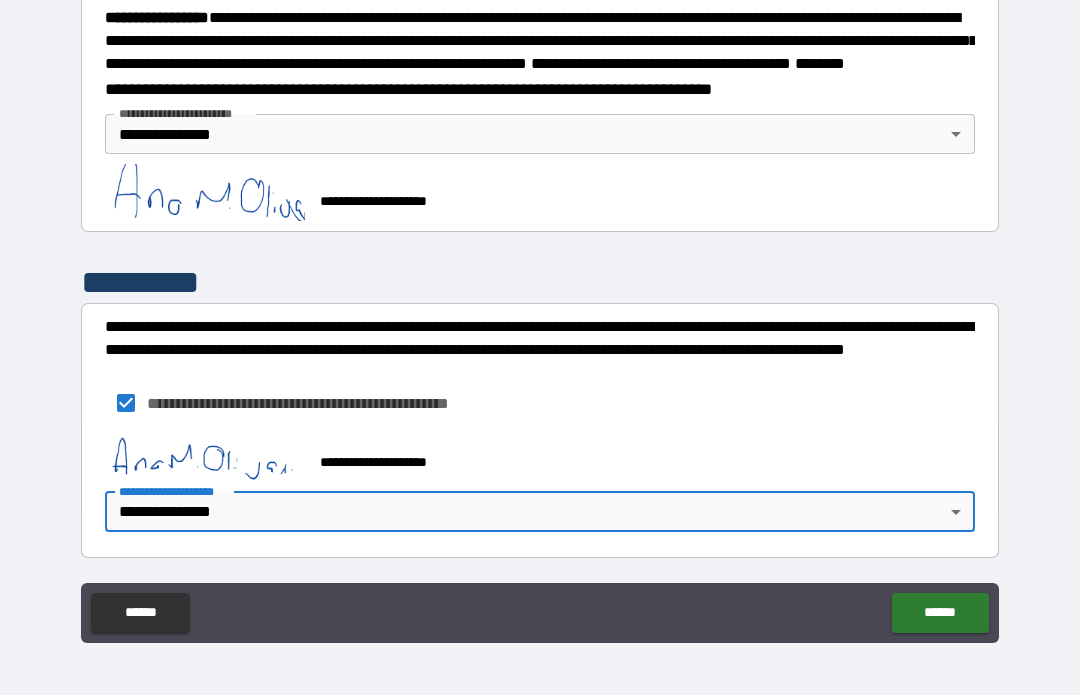 scroll, scrollTop: 2276, scrollLeft: 0, axis: vertical 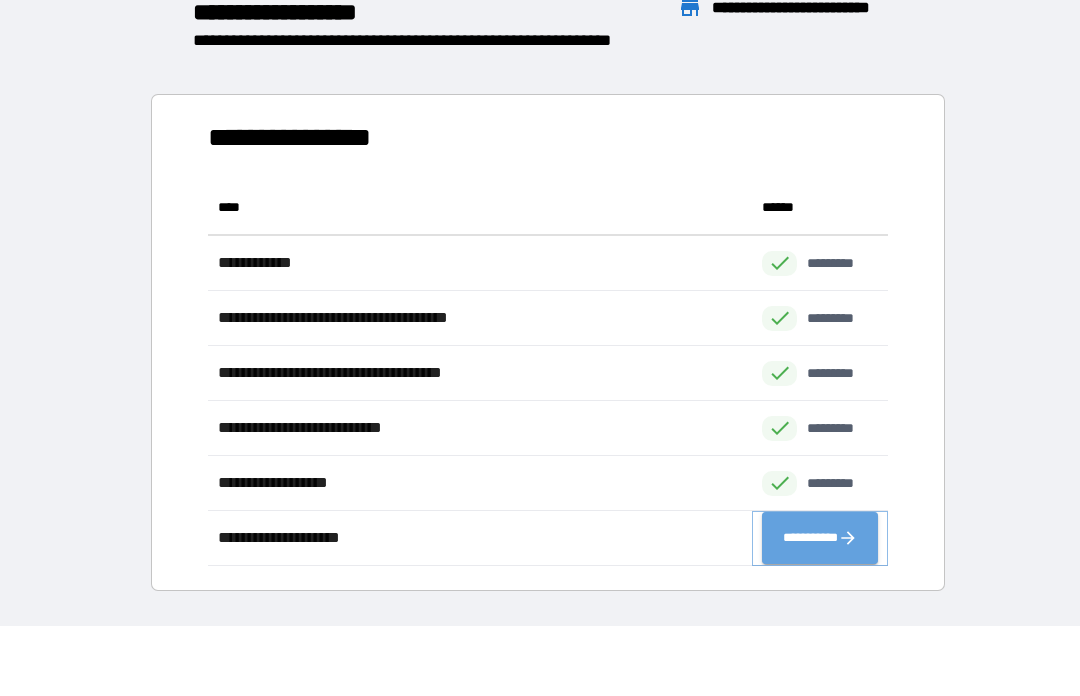 click on "**********" at bounding box center [820, 539] 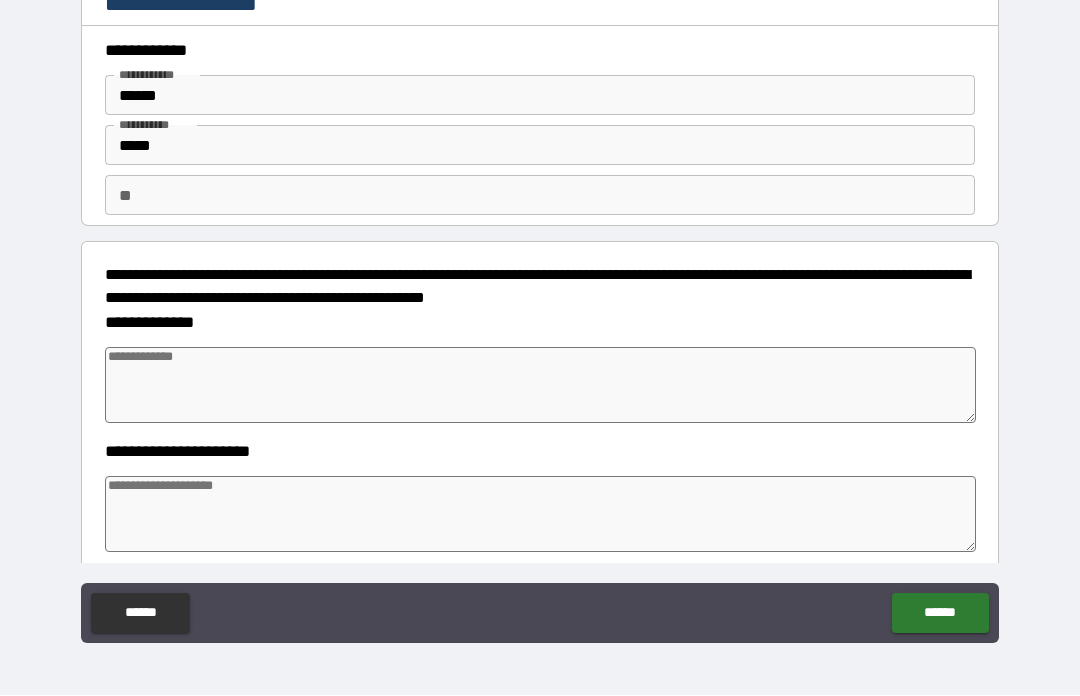 type on "*" 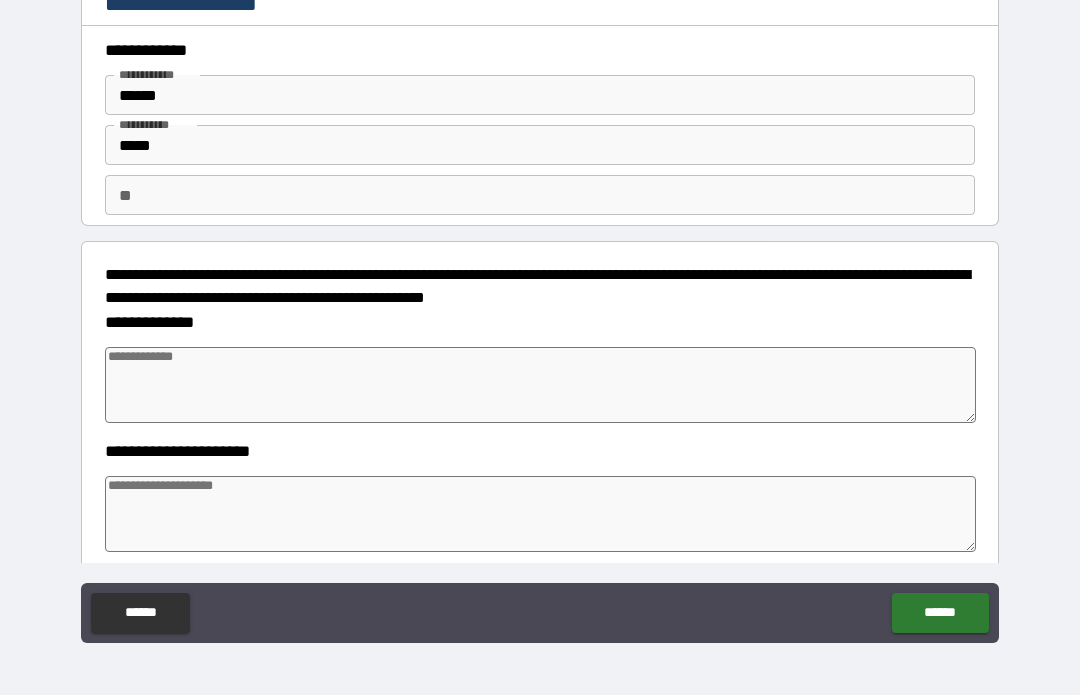 type on "*" 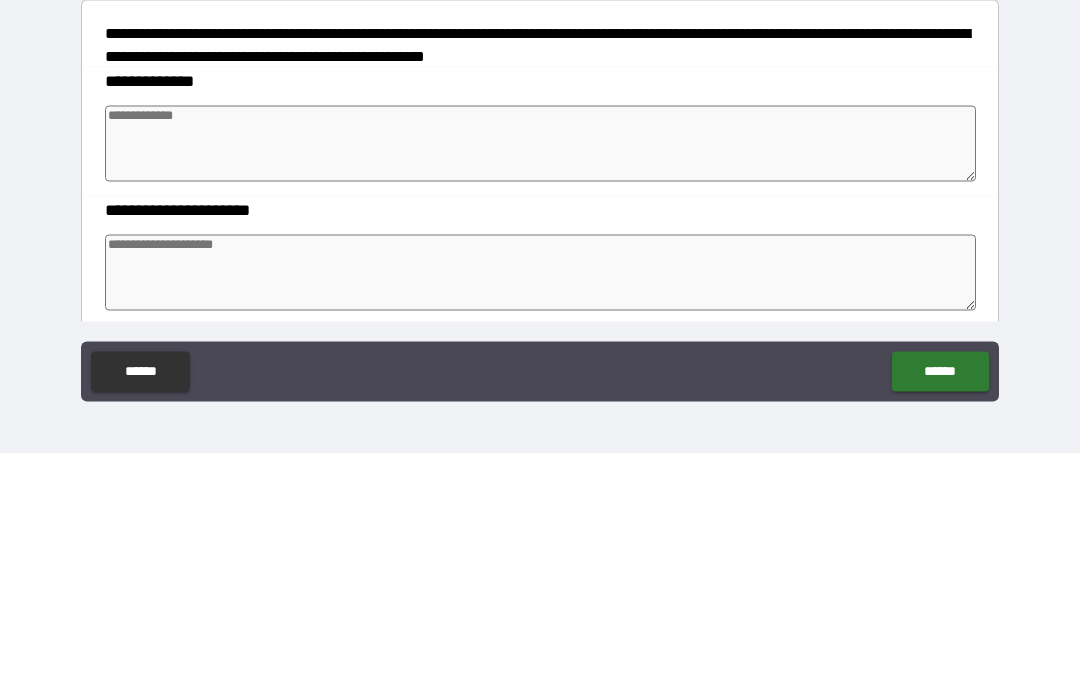 type on "*" 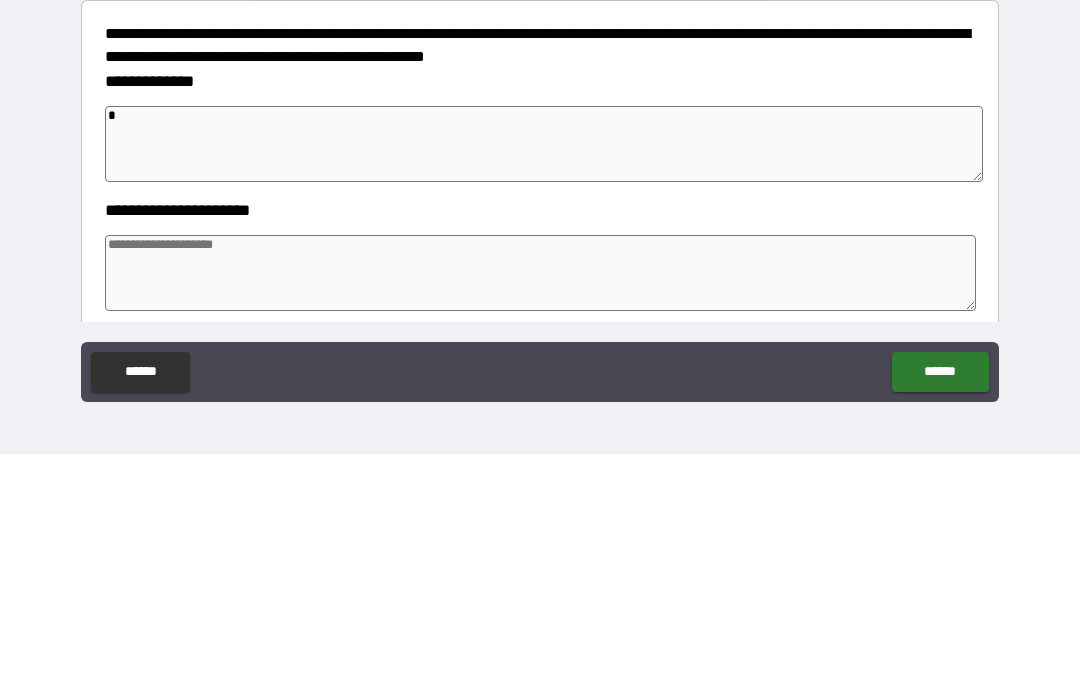 type on "*" 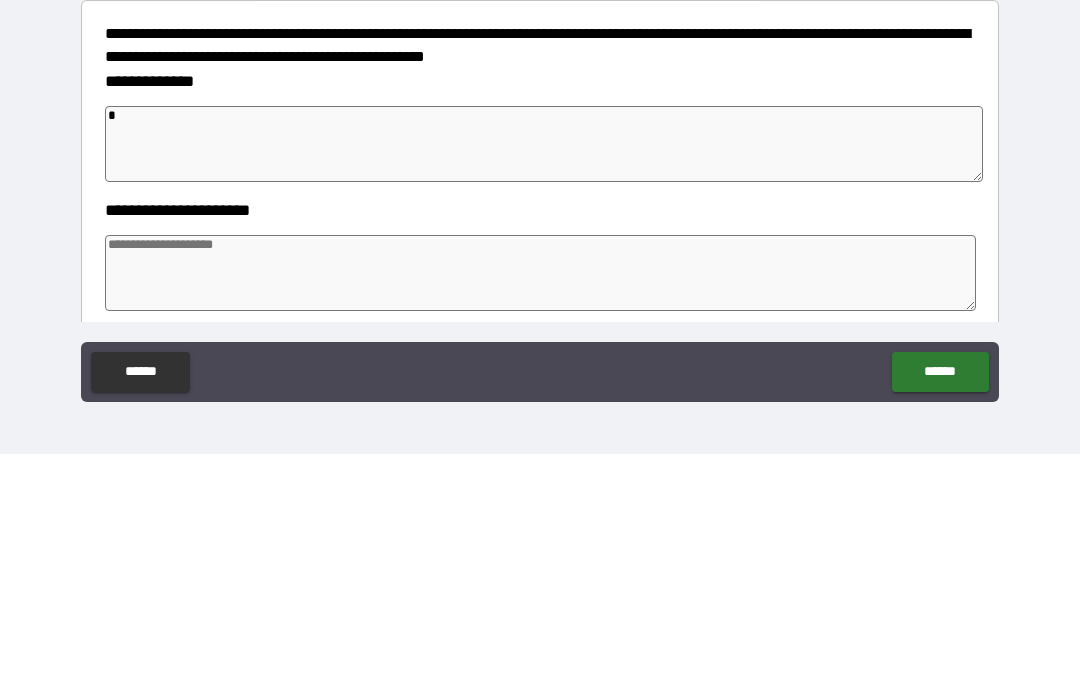 type on "*" 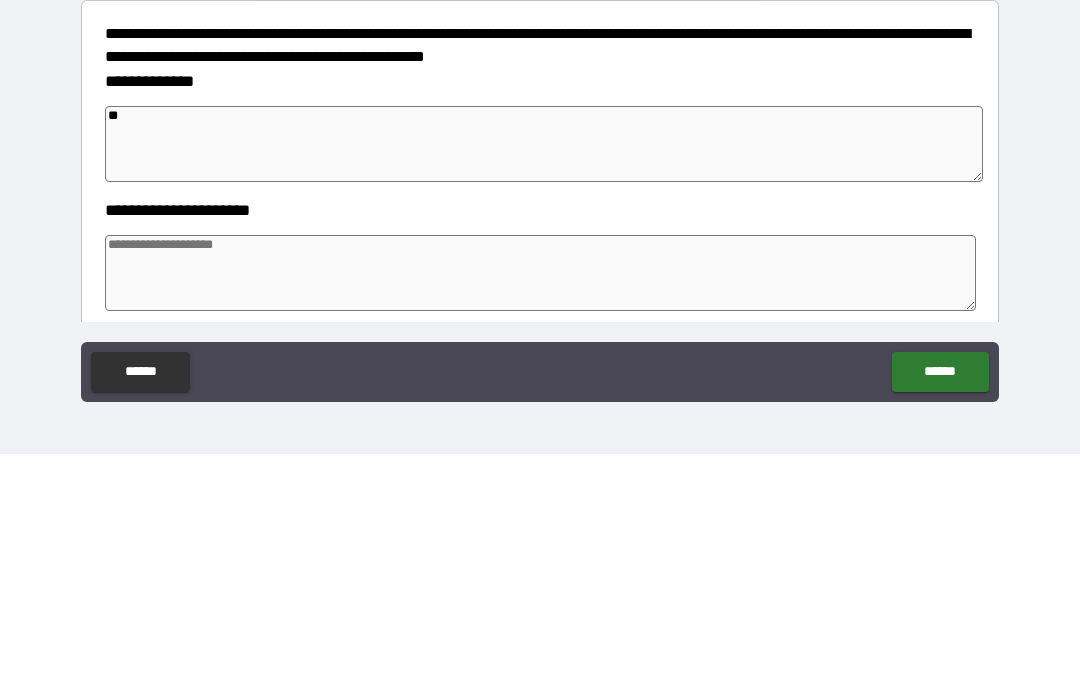 type on "*" 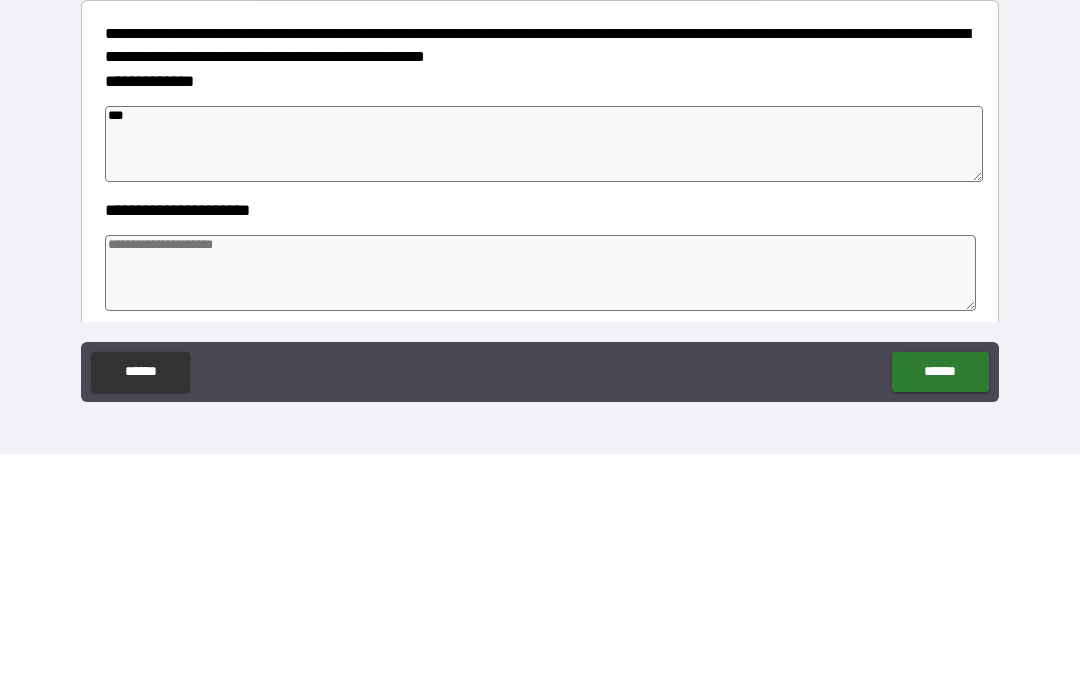 type on "*" 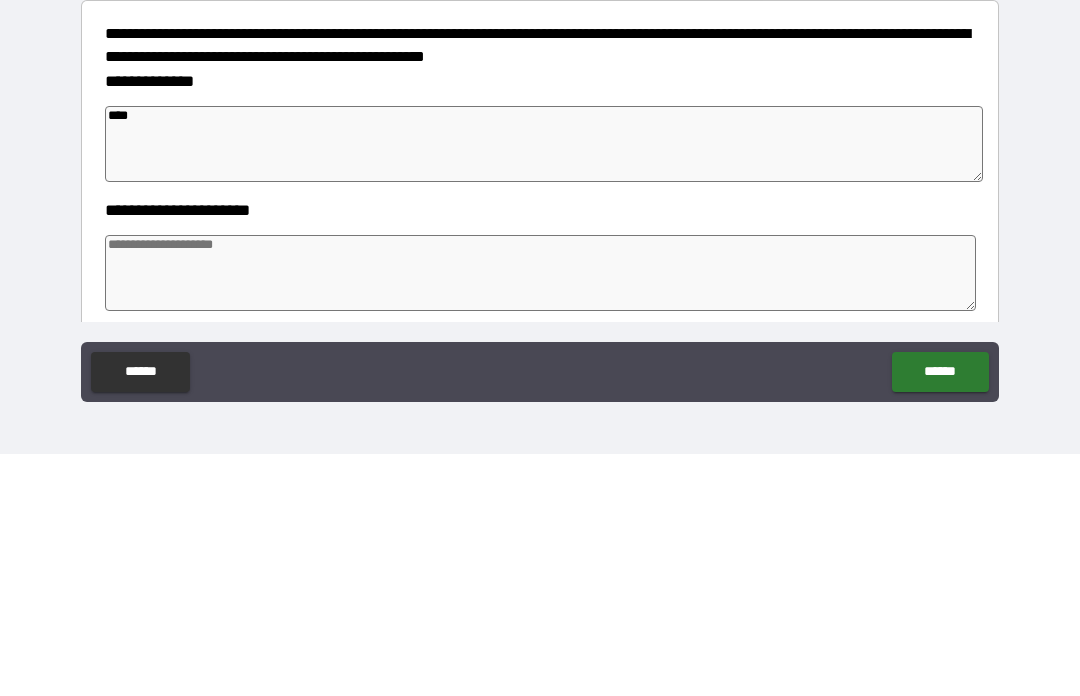 type on "*" 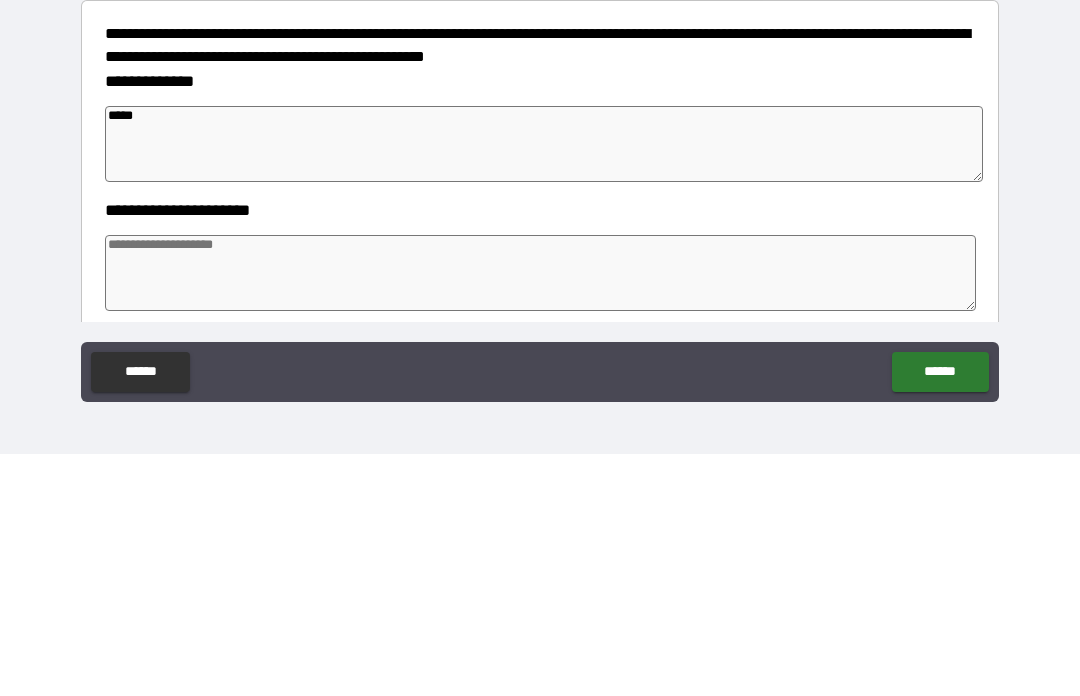 type on "*" 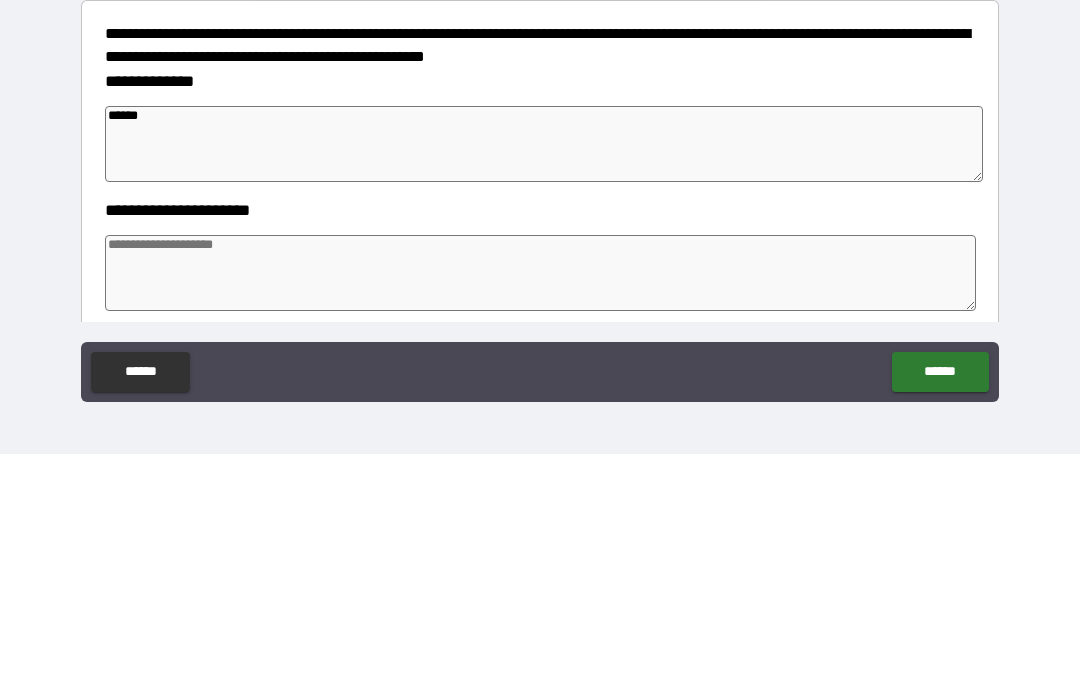 type on "*" 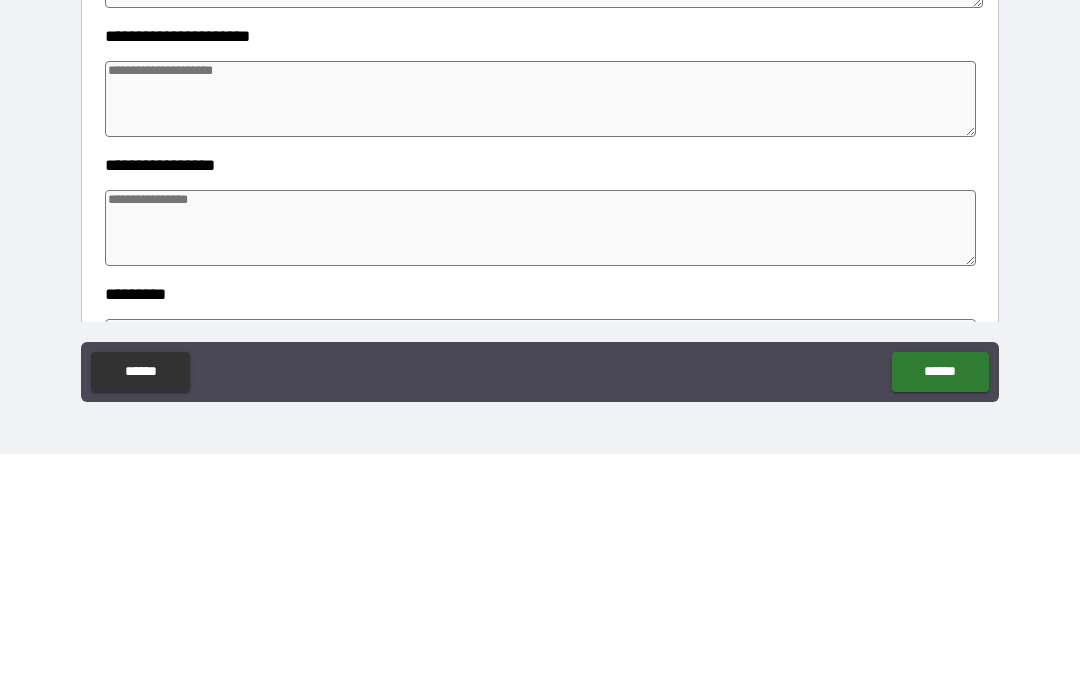scroll, scrollTop: 172, scrollLeft: 0, axis: vertical 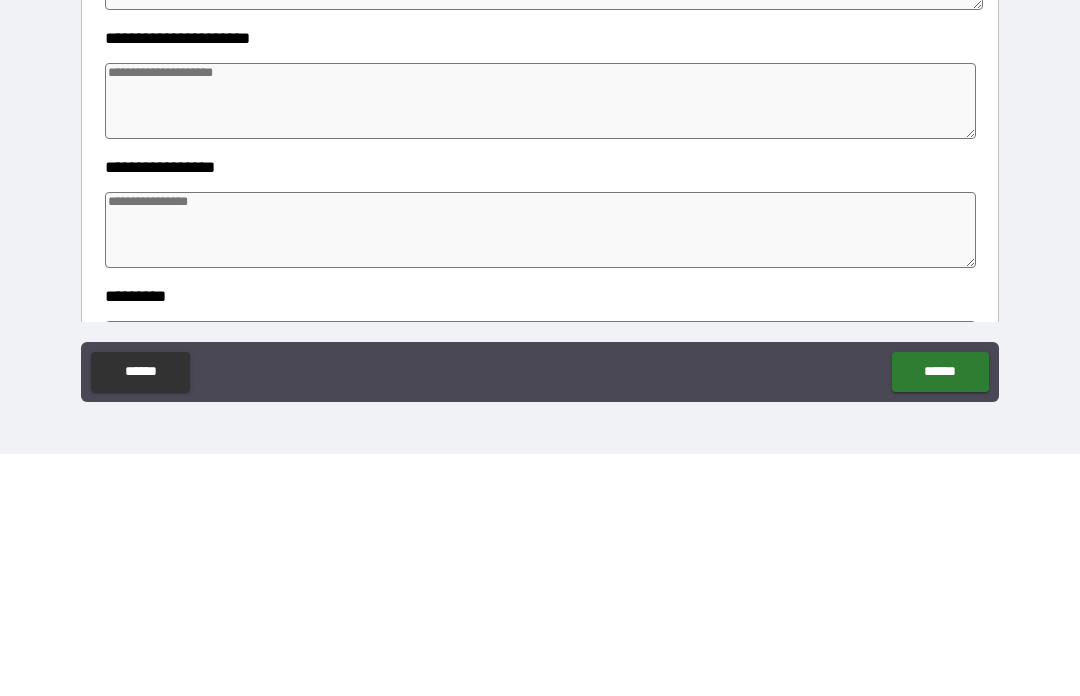 click at bounding box center [540, 472] 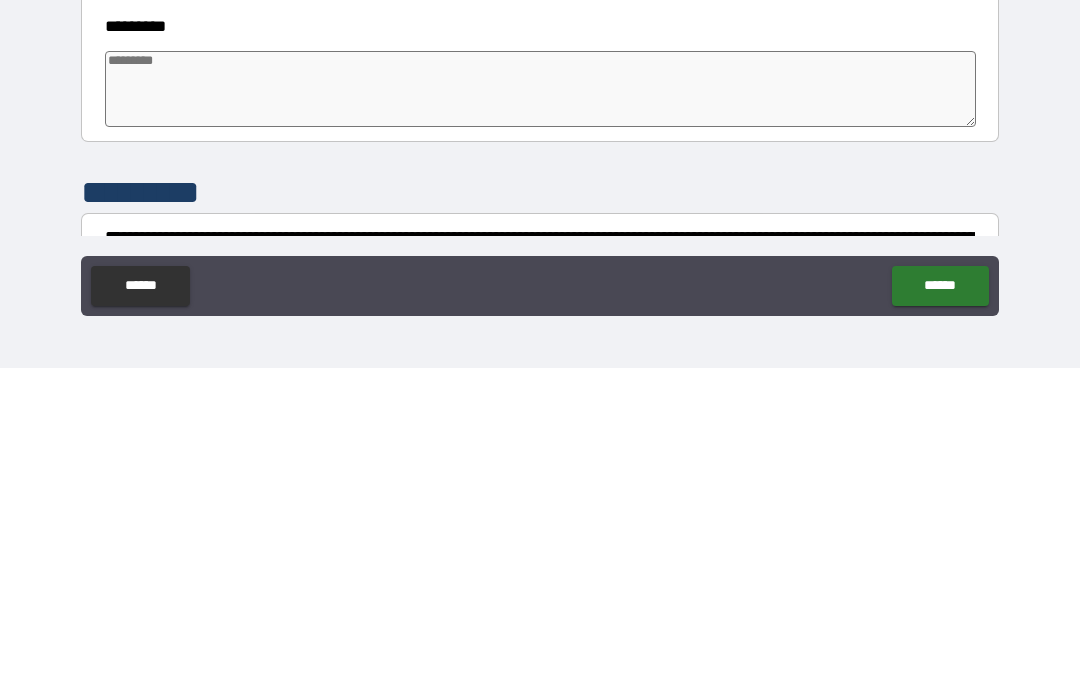 scroll, scrollTop: 357, scrollLeft: 0, axis: vertical 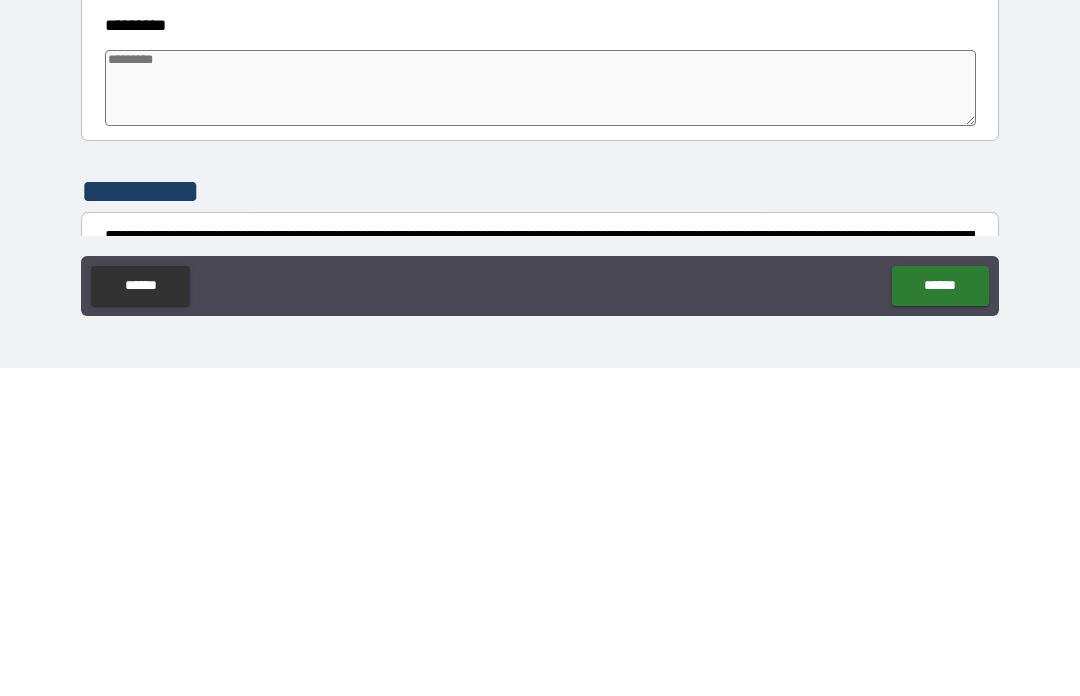 click at bounding box center (540, 416) 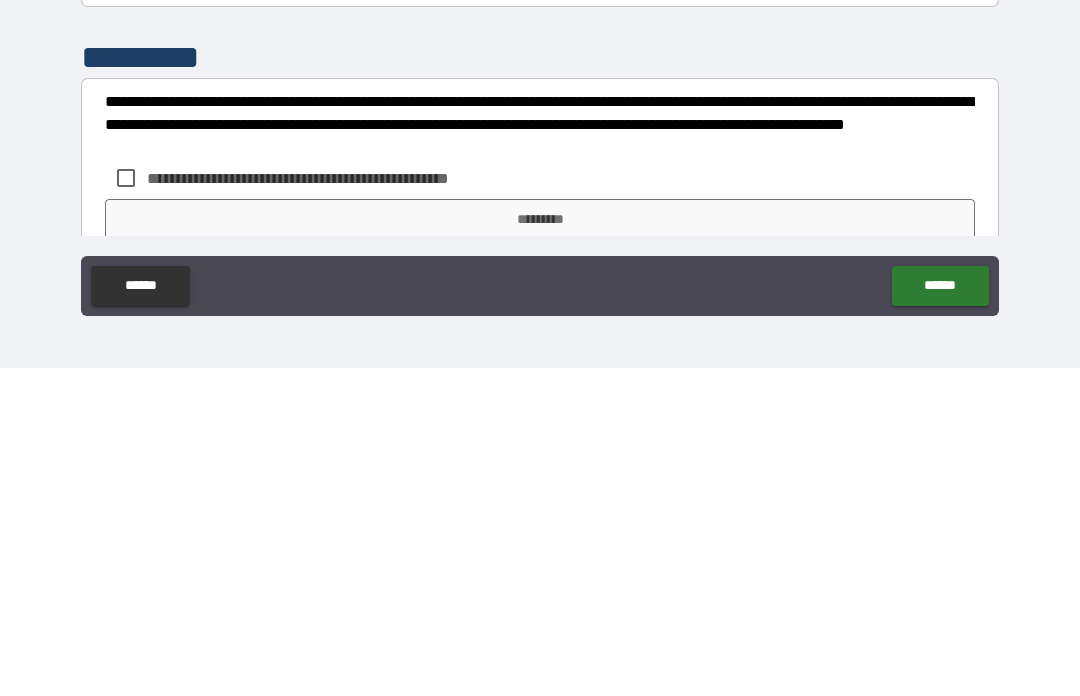 scroll, scrollTop: 504, scrollLeft: 0, axis: vertical 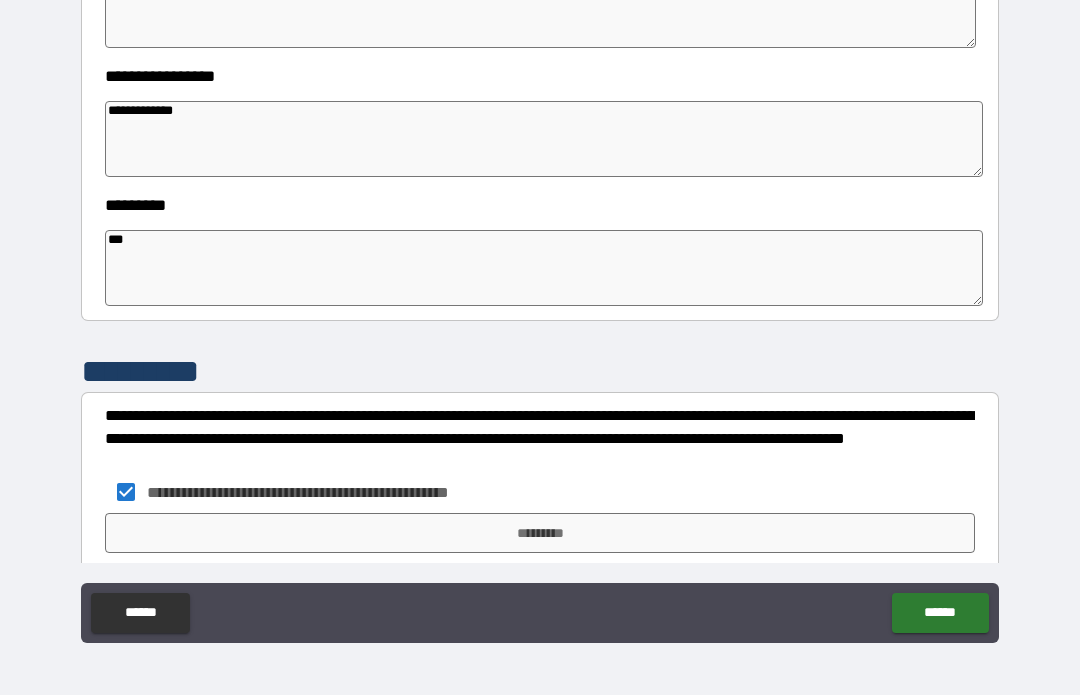 click on "*********" at bounding box center [540, 534] 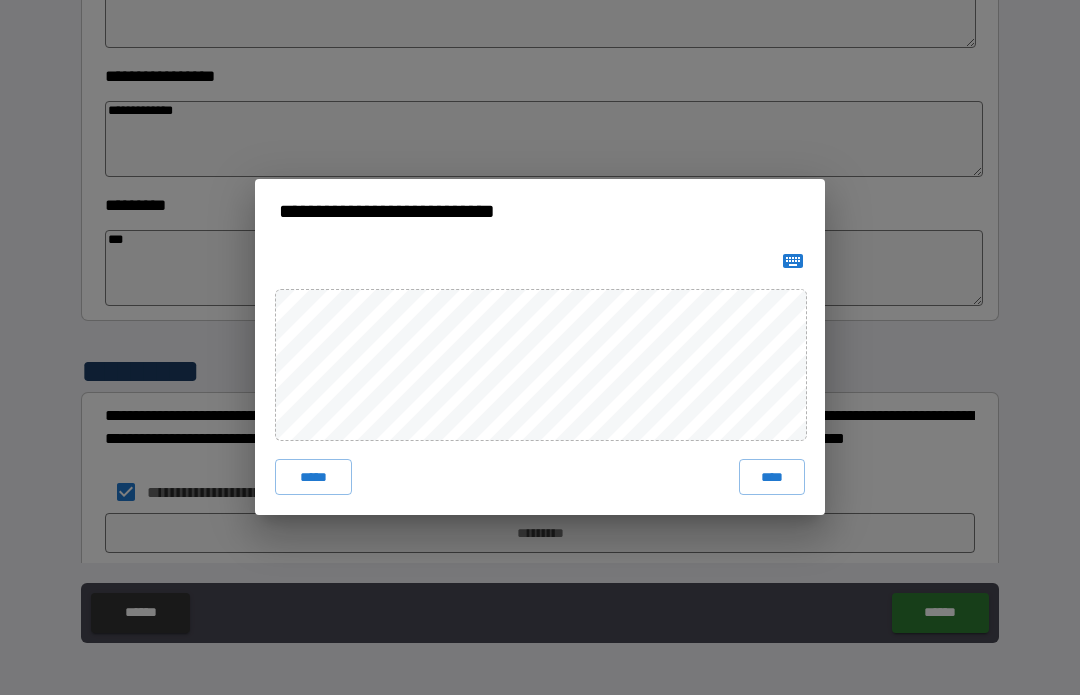 click on "****" at bounding box center [772, 478] 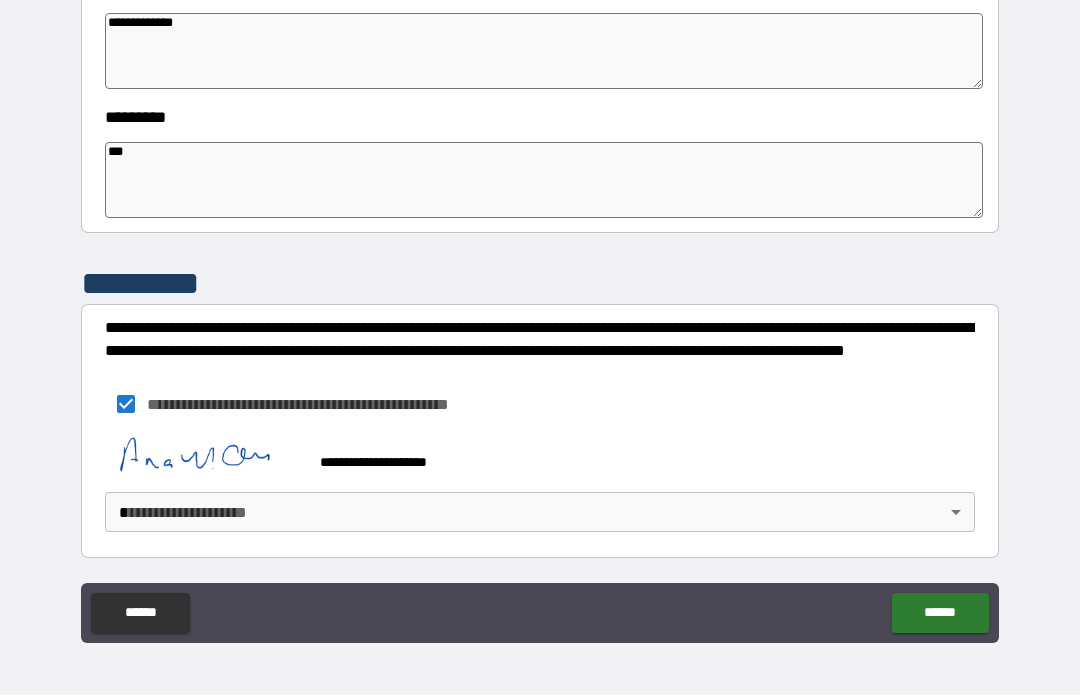 scroll, scrollTop: 592, scrollLeft: 0, axis: vertical 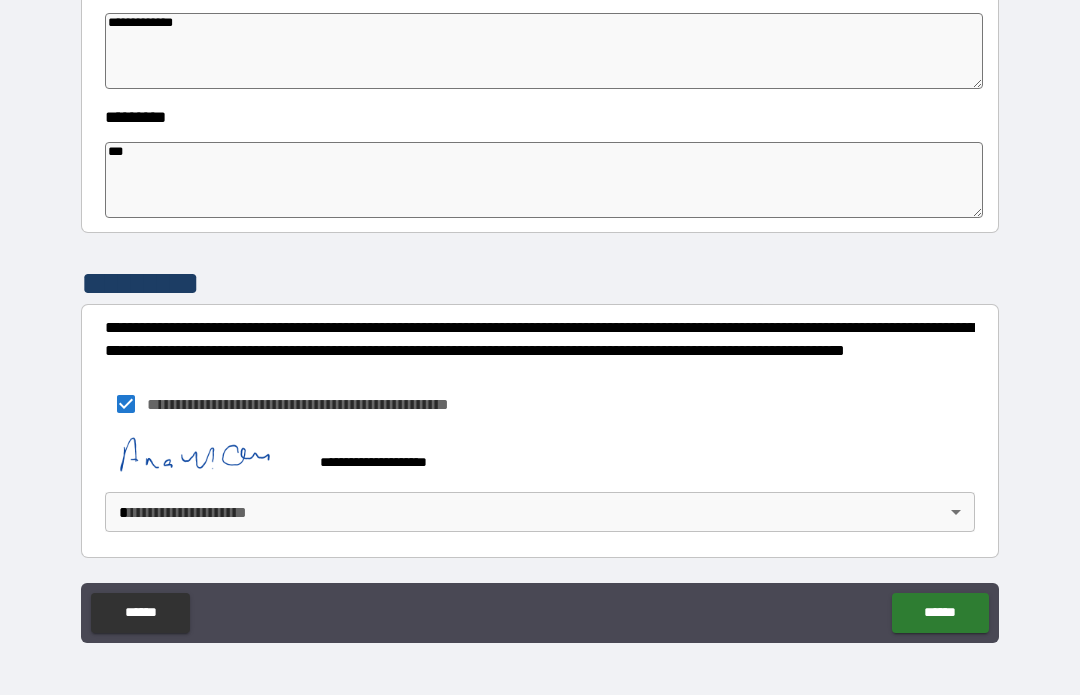 click on "**********" at bounding box center [540, 313] 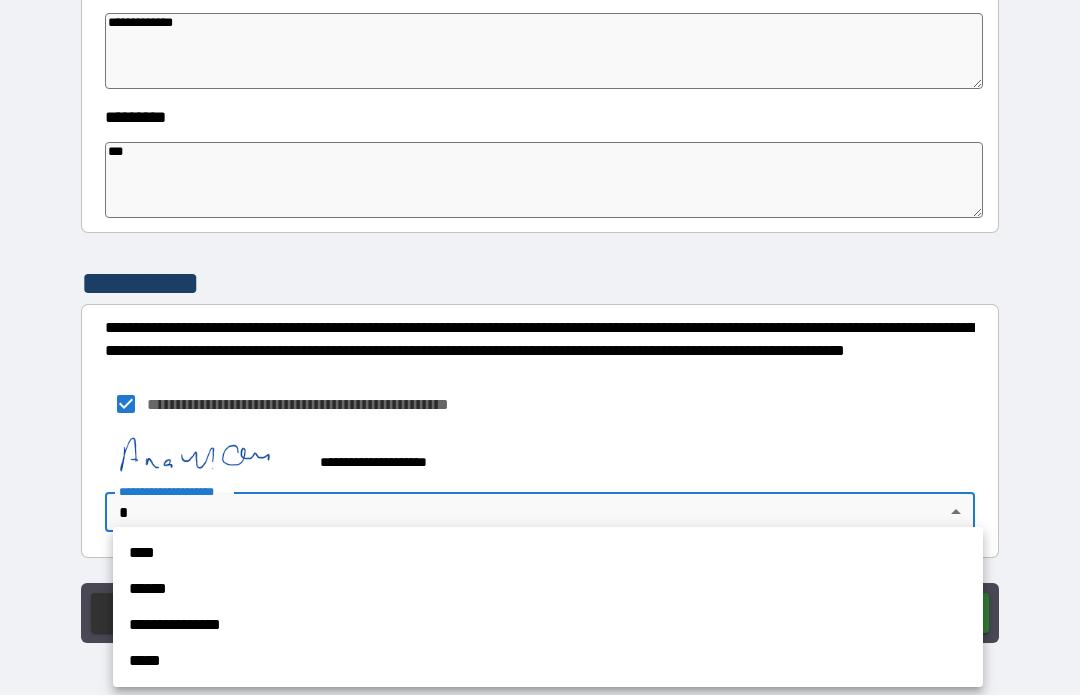 click on "**********" at bounding box center (548, 626) 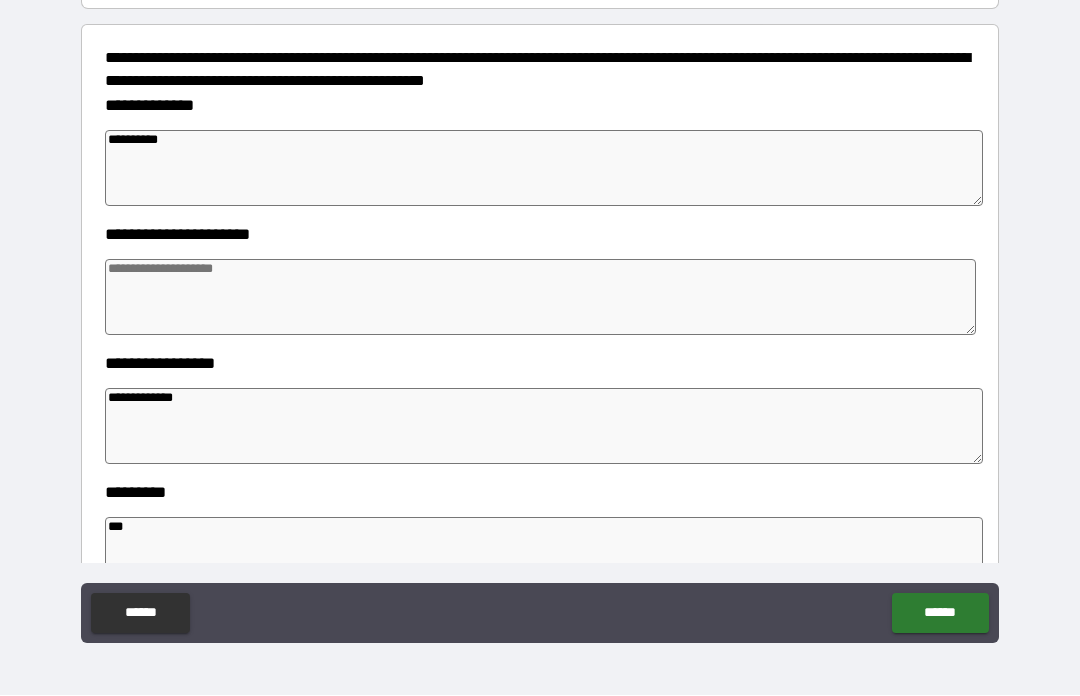scroll, scrollTop: 216, scrollLeft: 0, axis: vertical 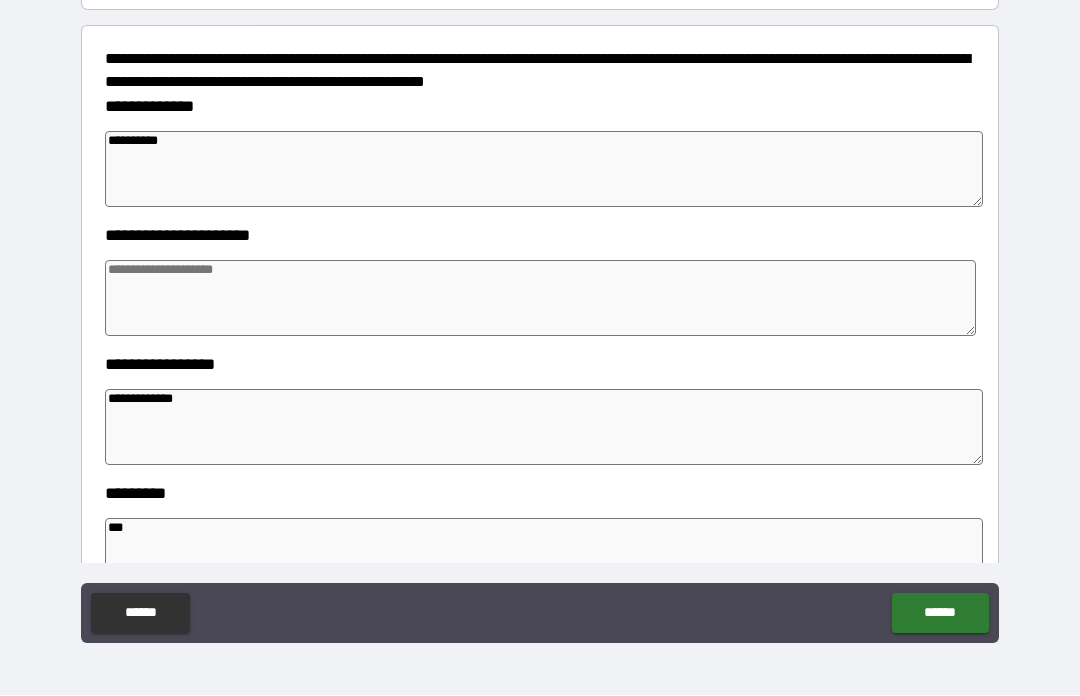 click on "******" at bounding box center [940, 614] 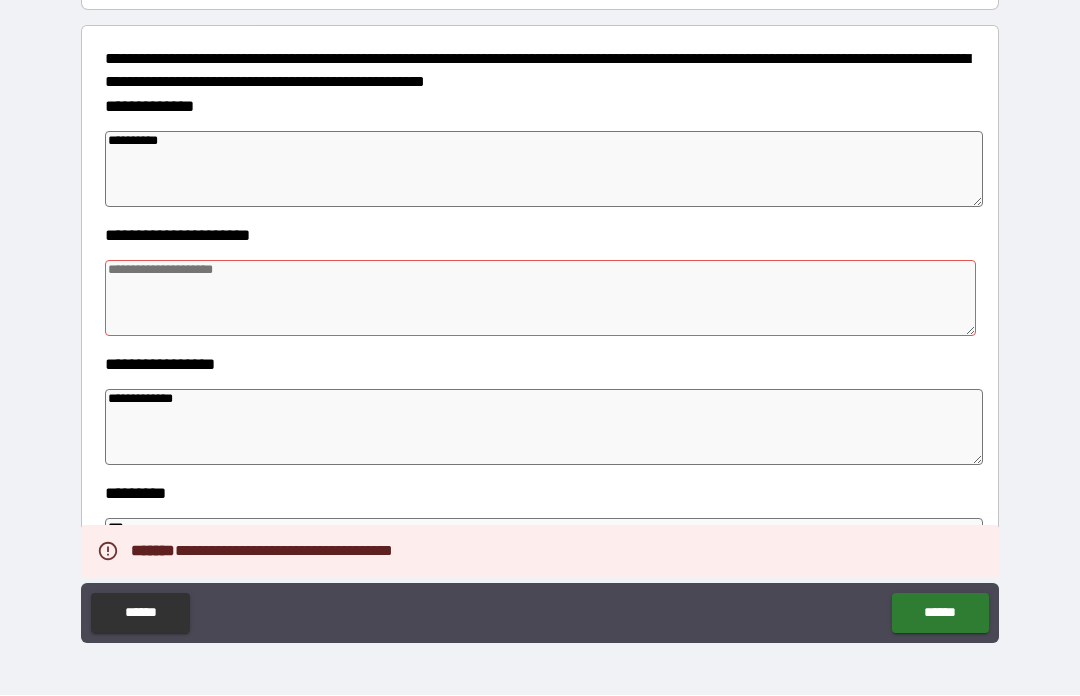 click at bounding box center [540, 299] 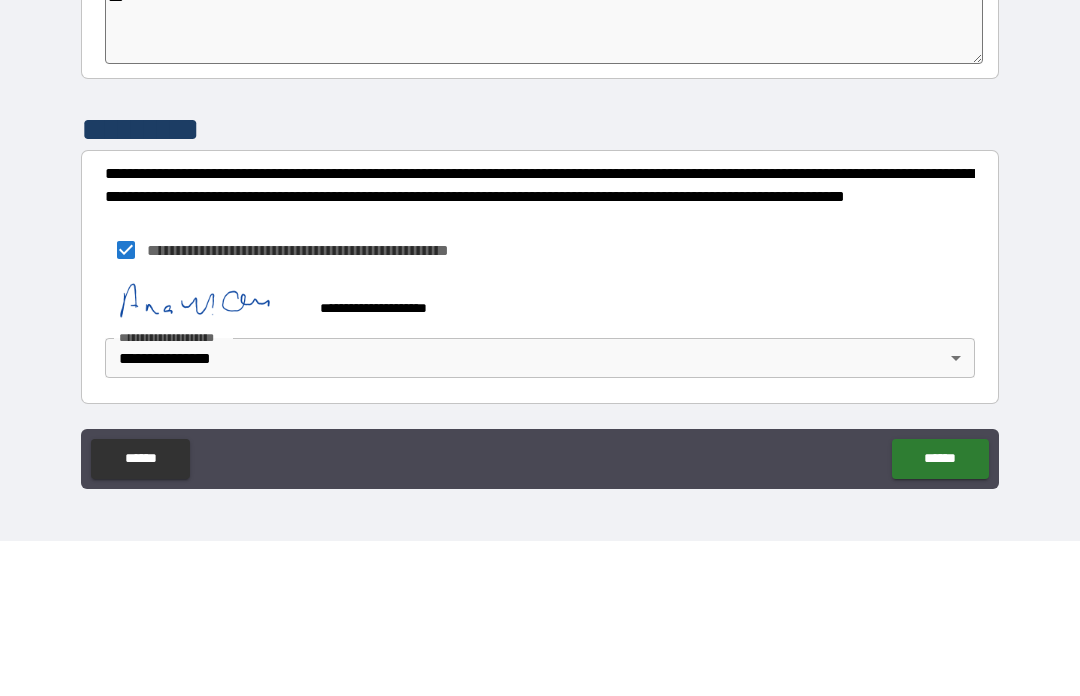scroll, scrollTop: 592, scrollLeft: 0, axis: vertical 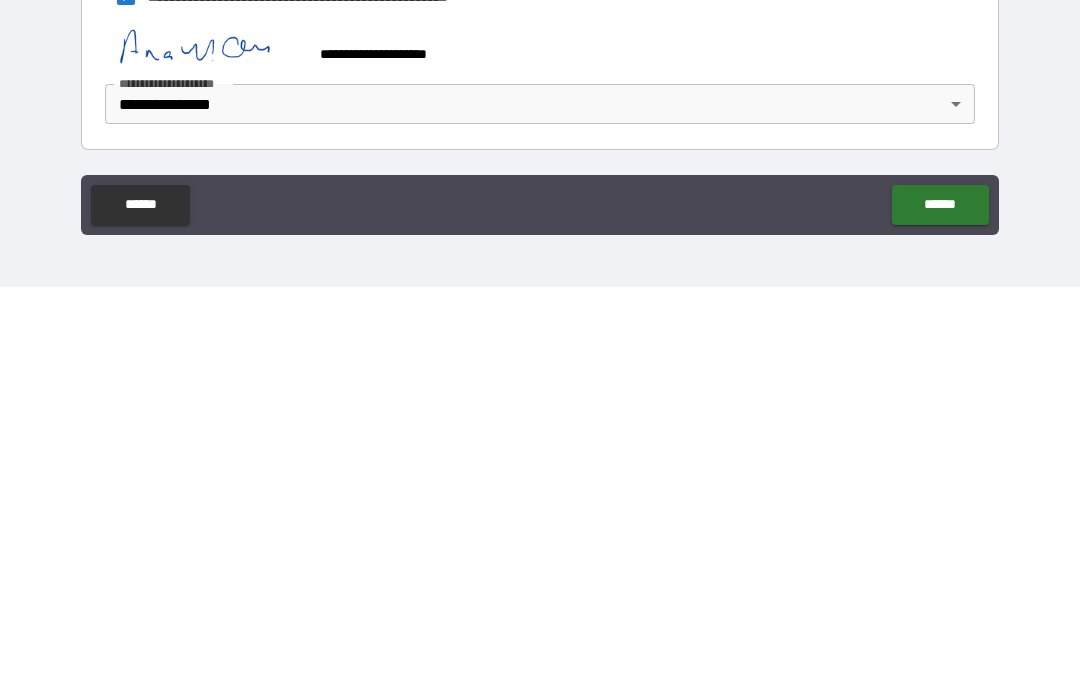 click on "******" at bounding box center [940, 614] 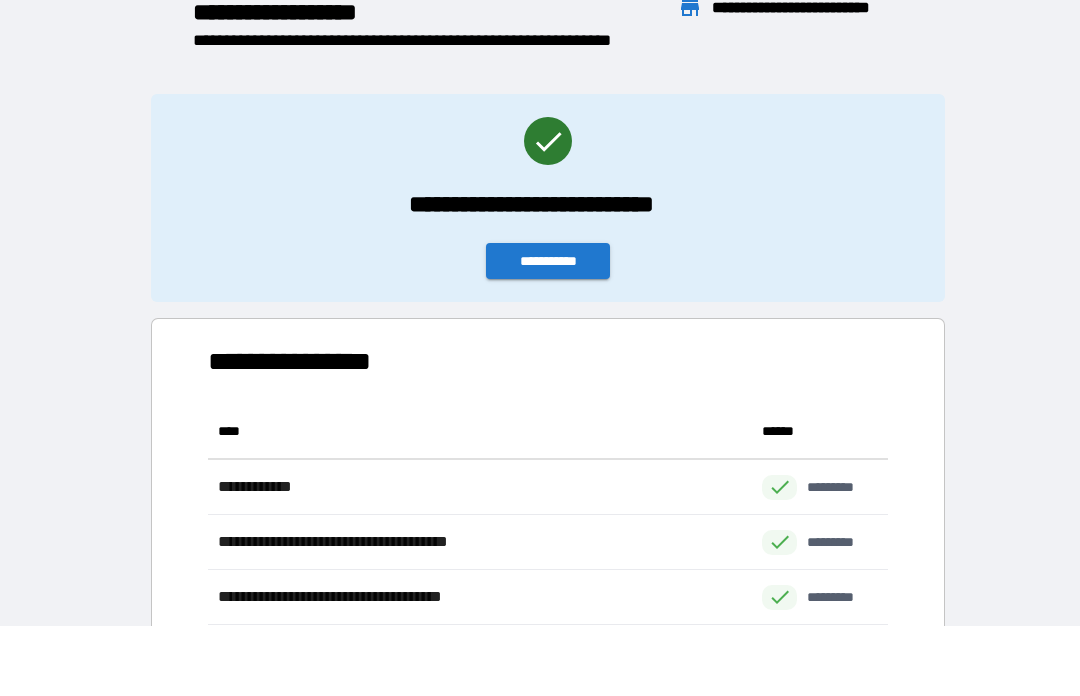 scroll, scrollTop: 386, scrollLeft: 680, axis: both 